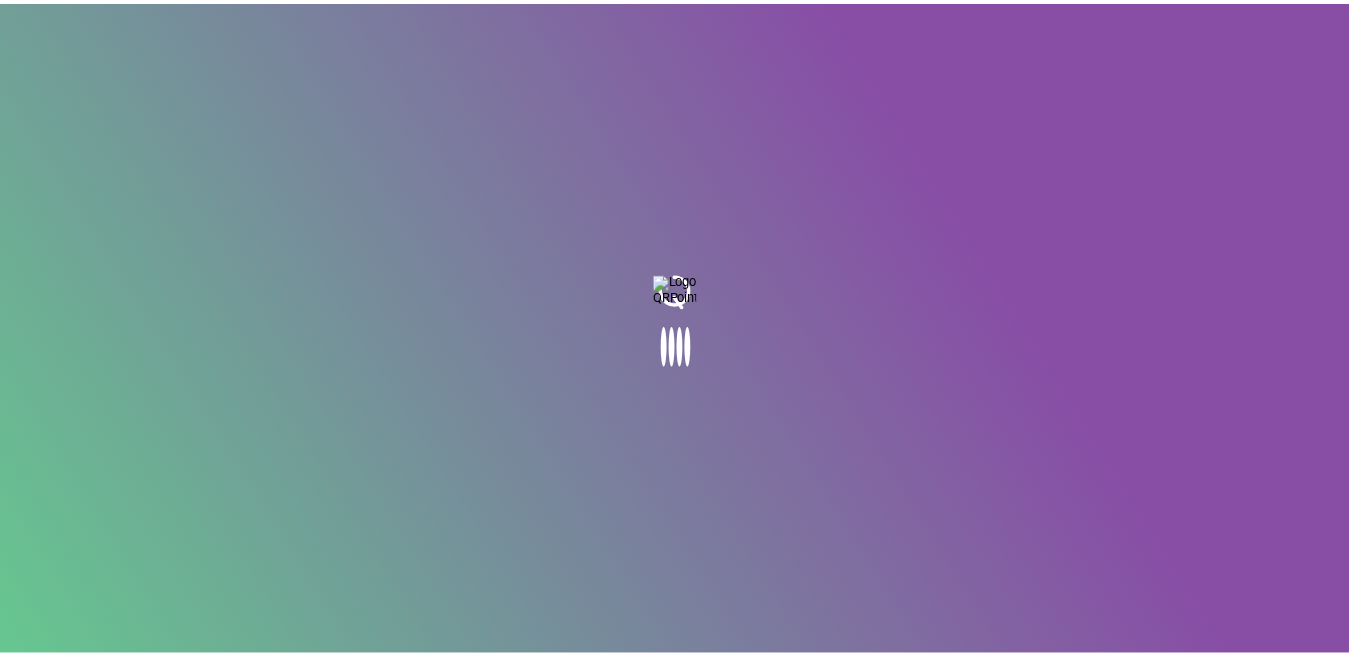 scroll, scrollTop: 0, scrollLeft: 0, axis: both 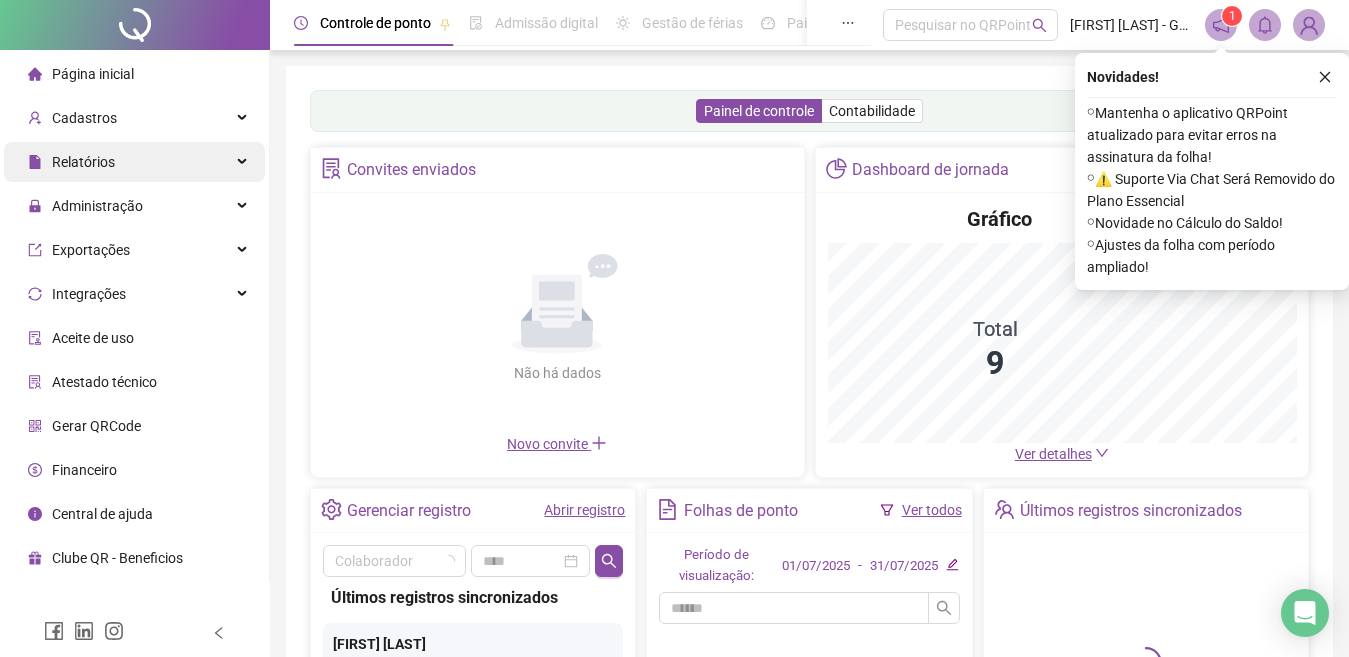 click on "Relatórios" at bounding box center [134, 162] 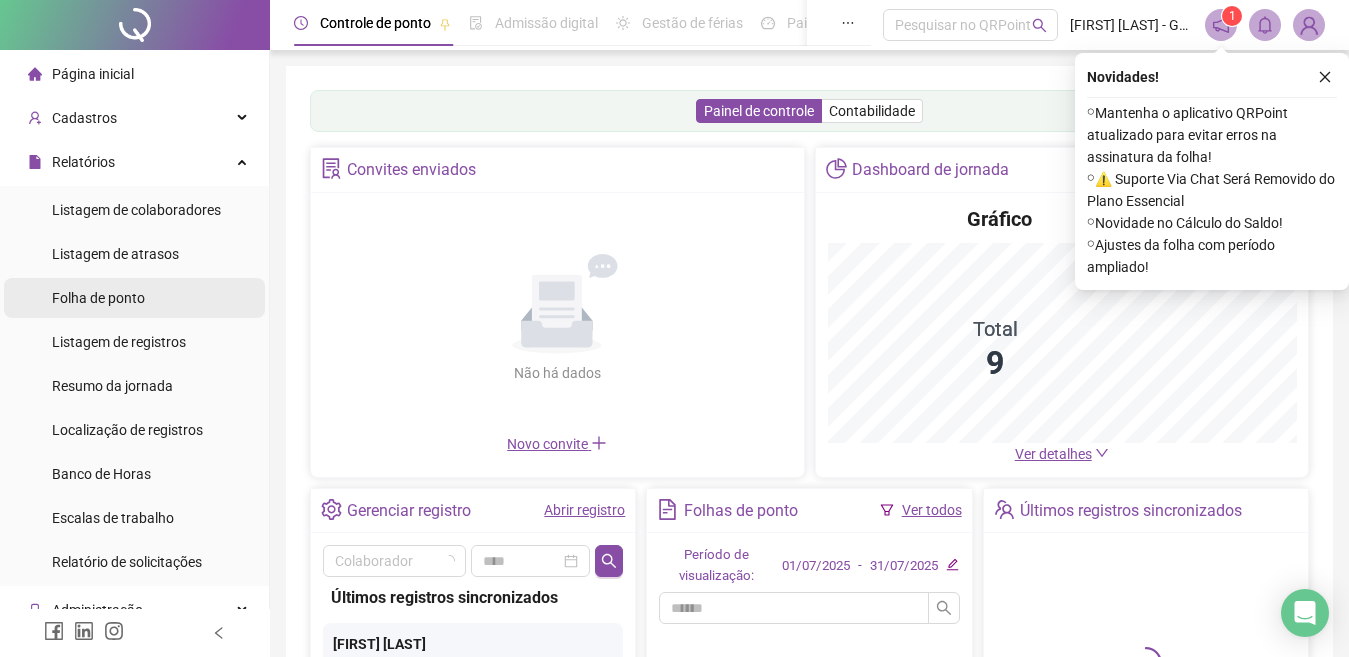 click on "Folha de ponto" at bounding box center [134, 298] 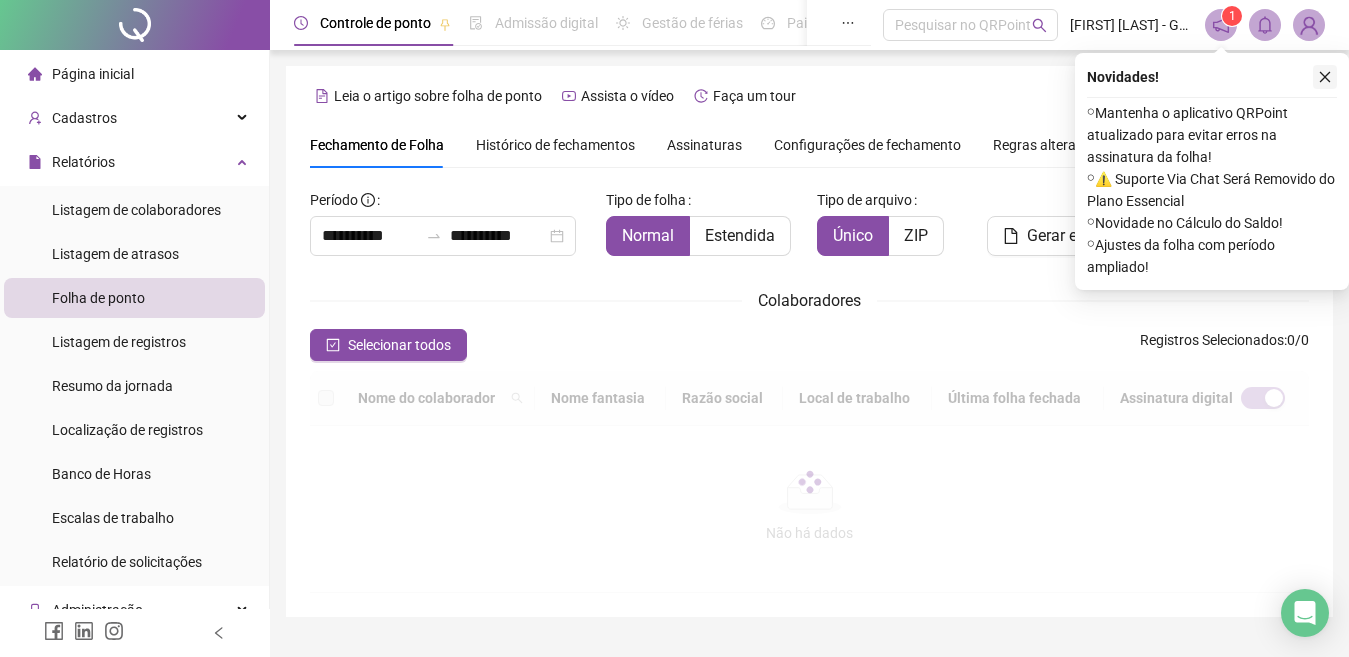 click 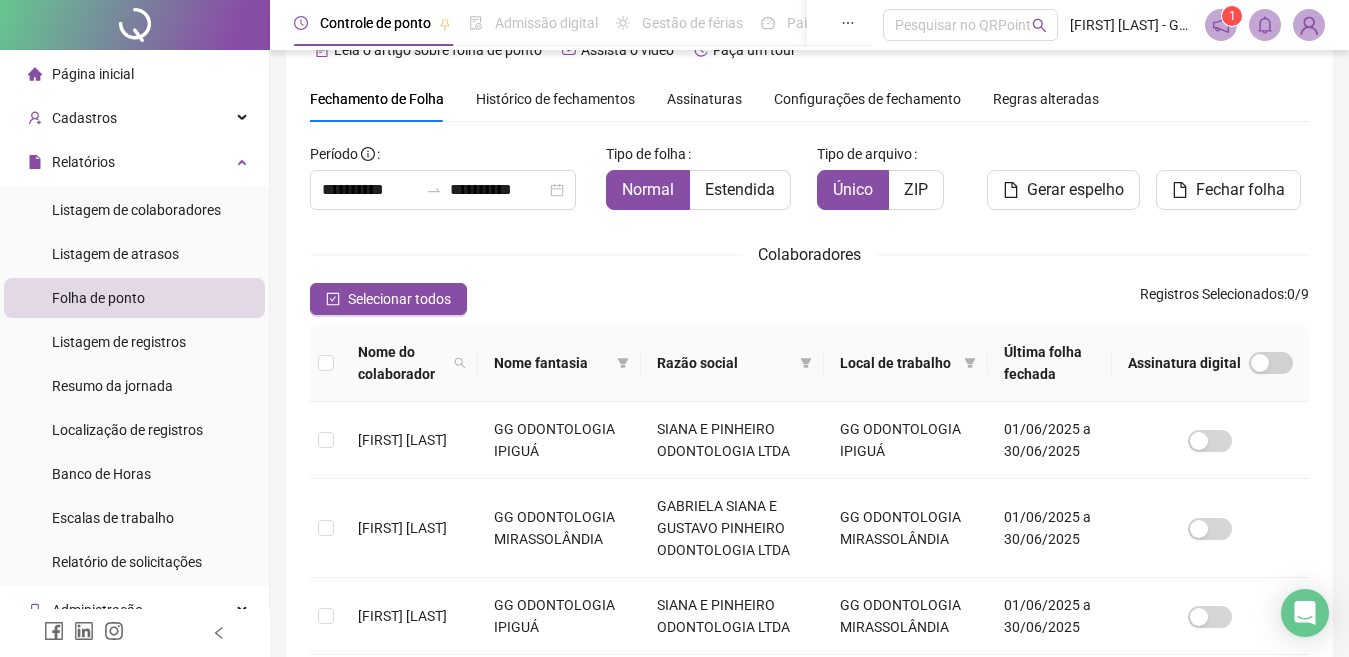 scroll, scrollTop: 81, scrollLeft: 0, axis: vertical 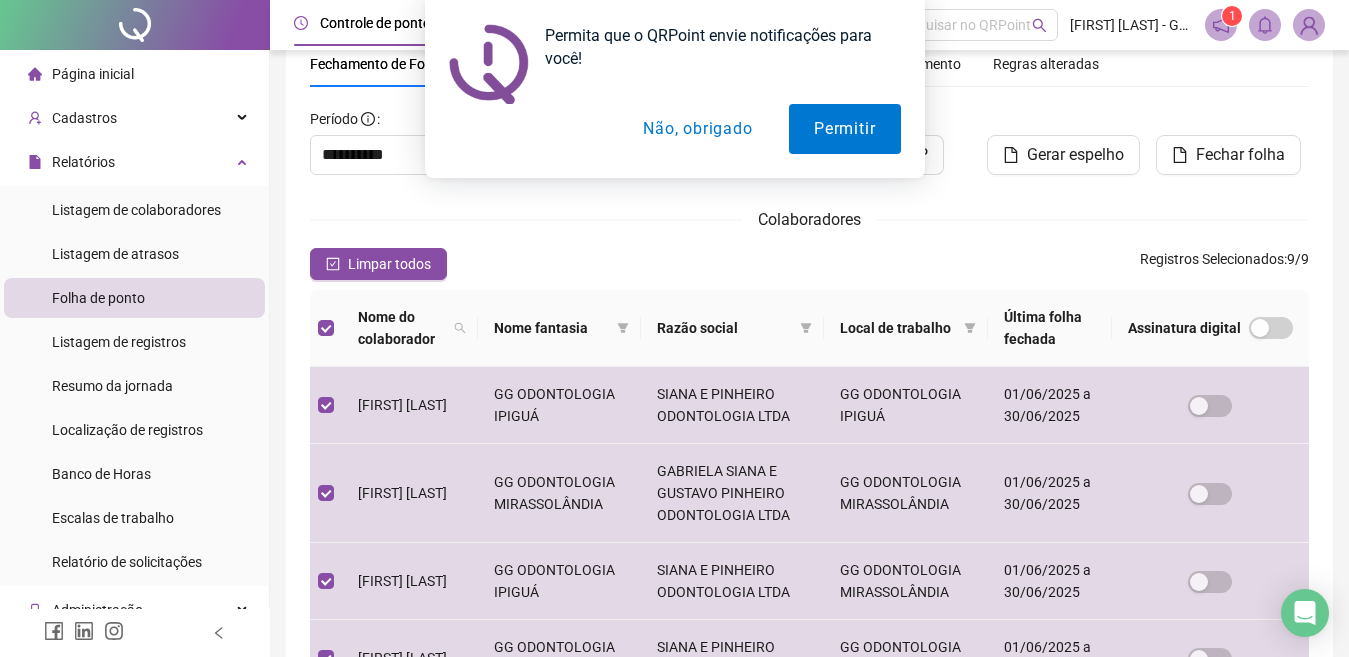 click on "Não, obrigado" at bounding box center (697, 129) 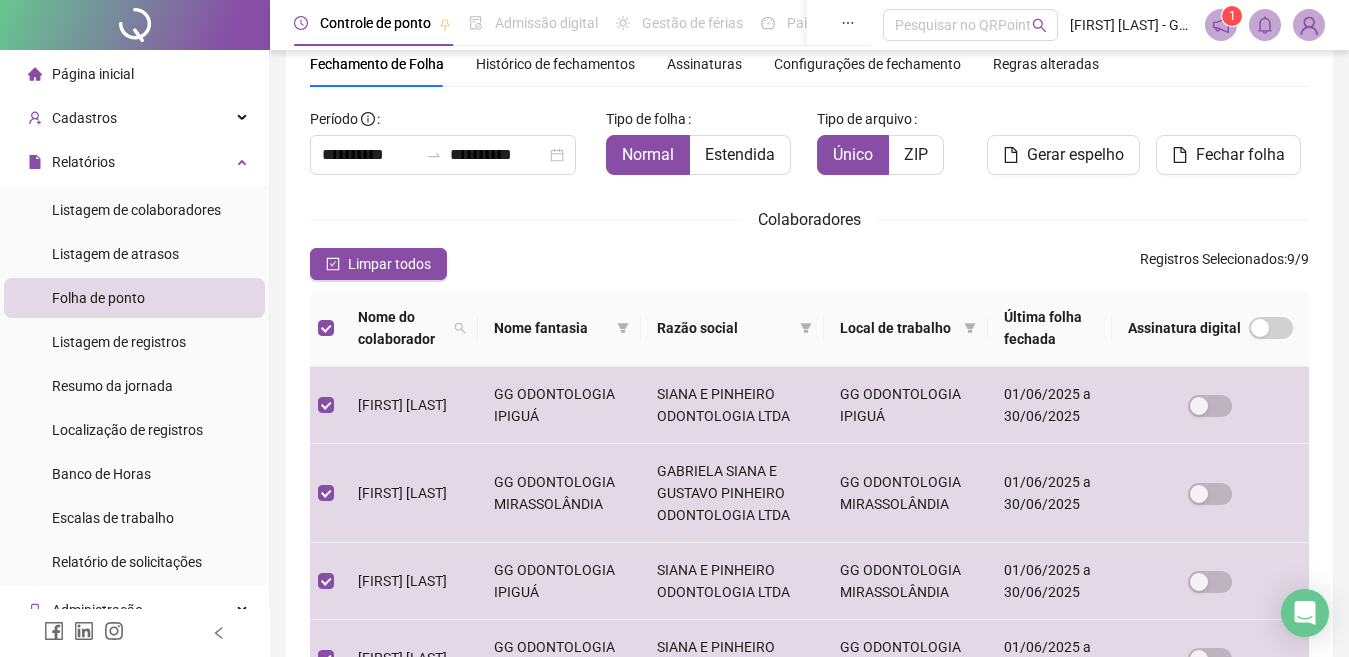 scroll, scrollTop: 0, scrollLeft: 0, axis: both 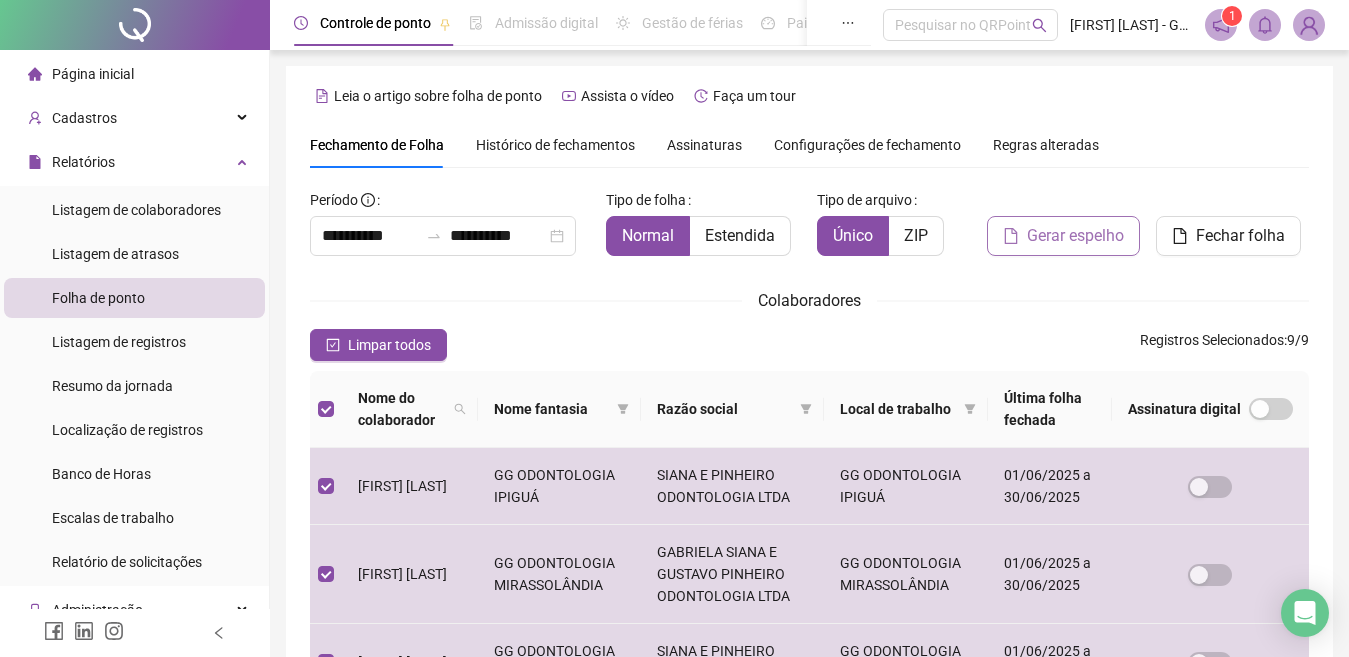 click on "Gerar espelho" at bounding box center [1063, 236] 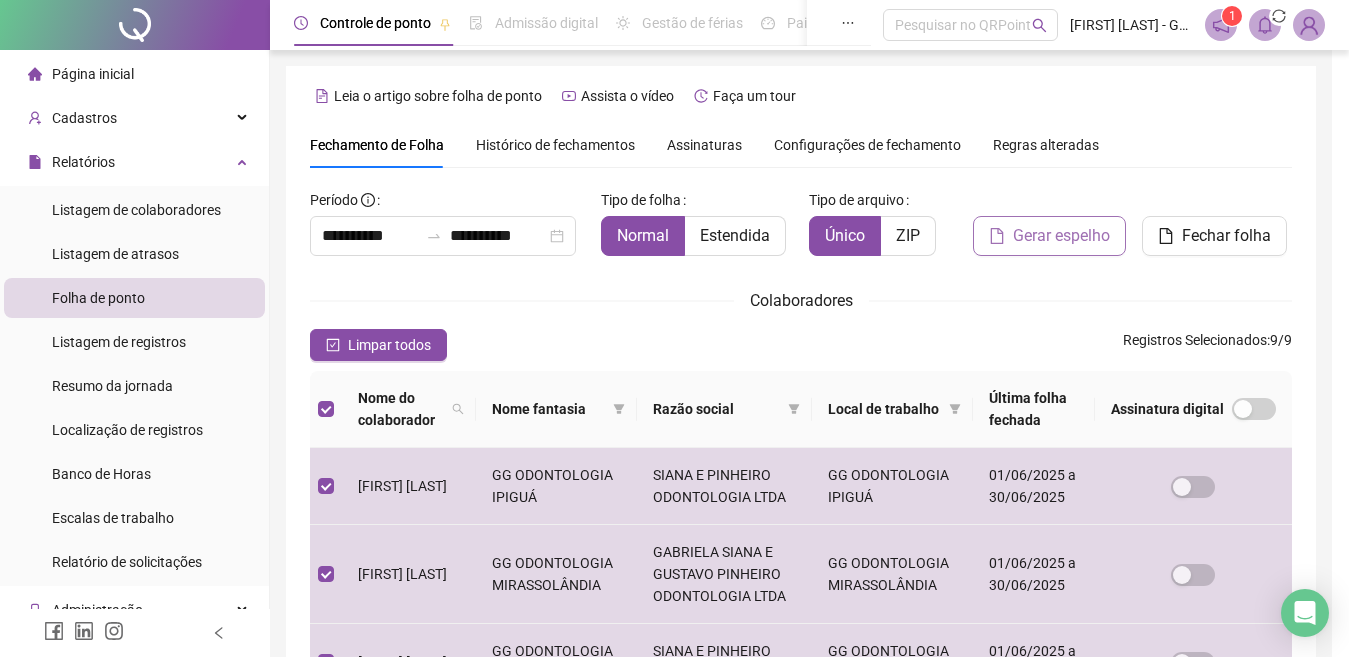 scroll, scrollTop: 81, scrollLeft: 0, axis: vertical 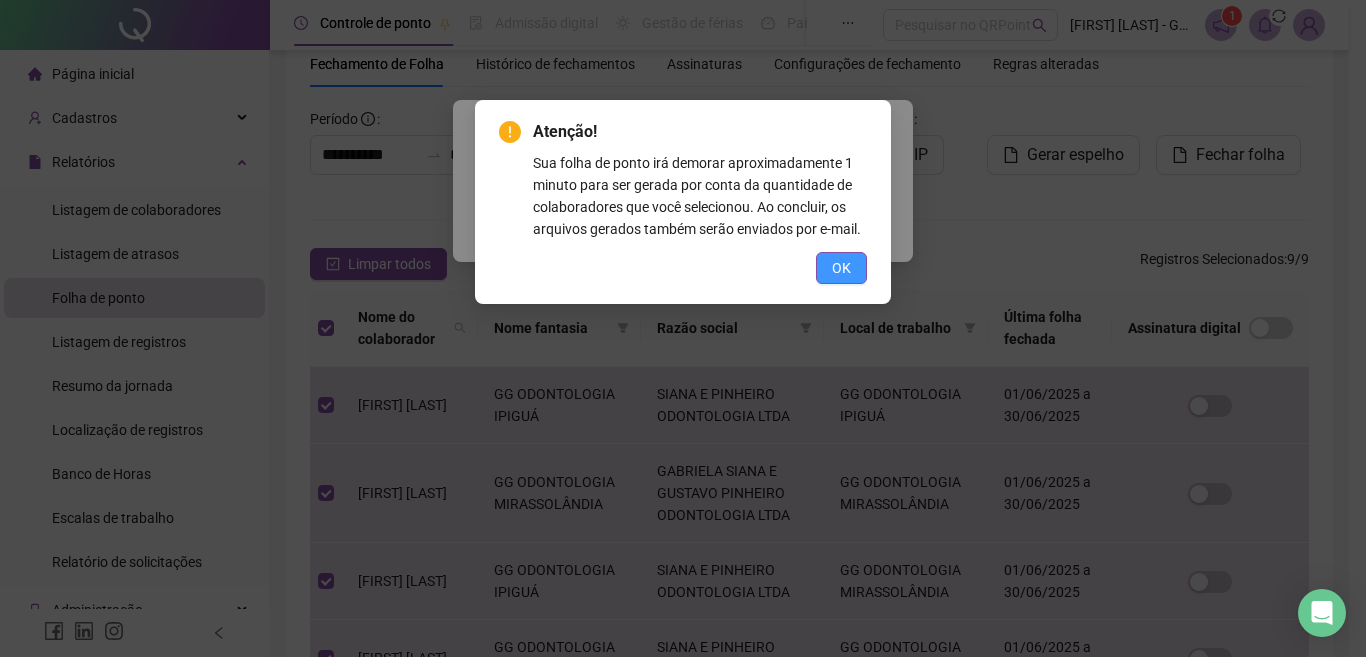 click on "OK" at bounding box center (841, 268) 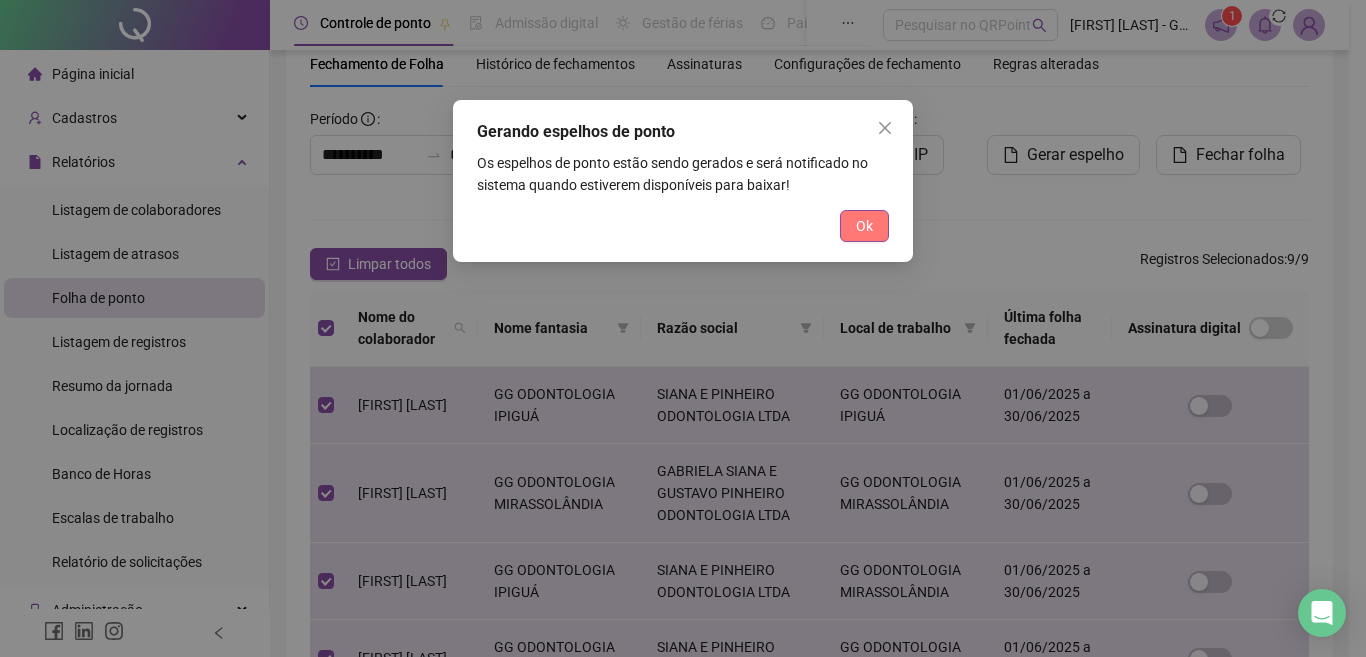 click on "Ok" at bounding box center [864, 226] 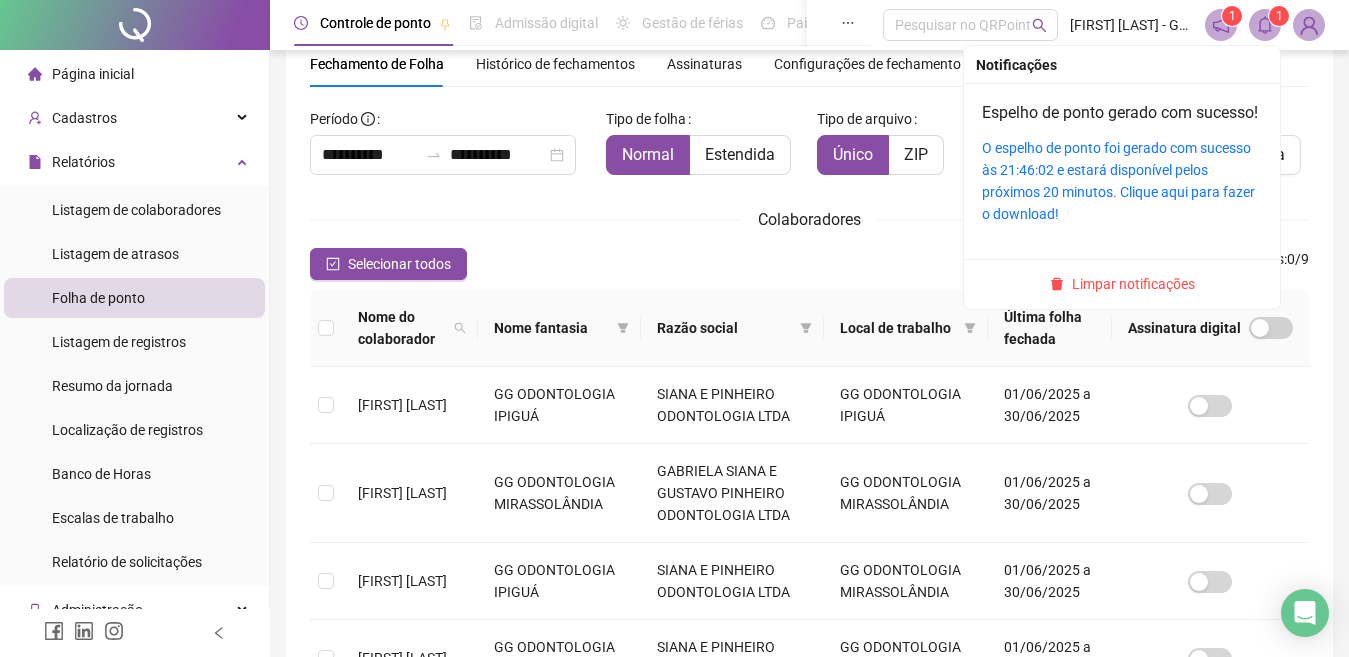 click 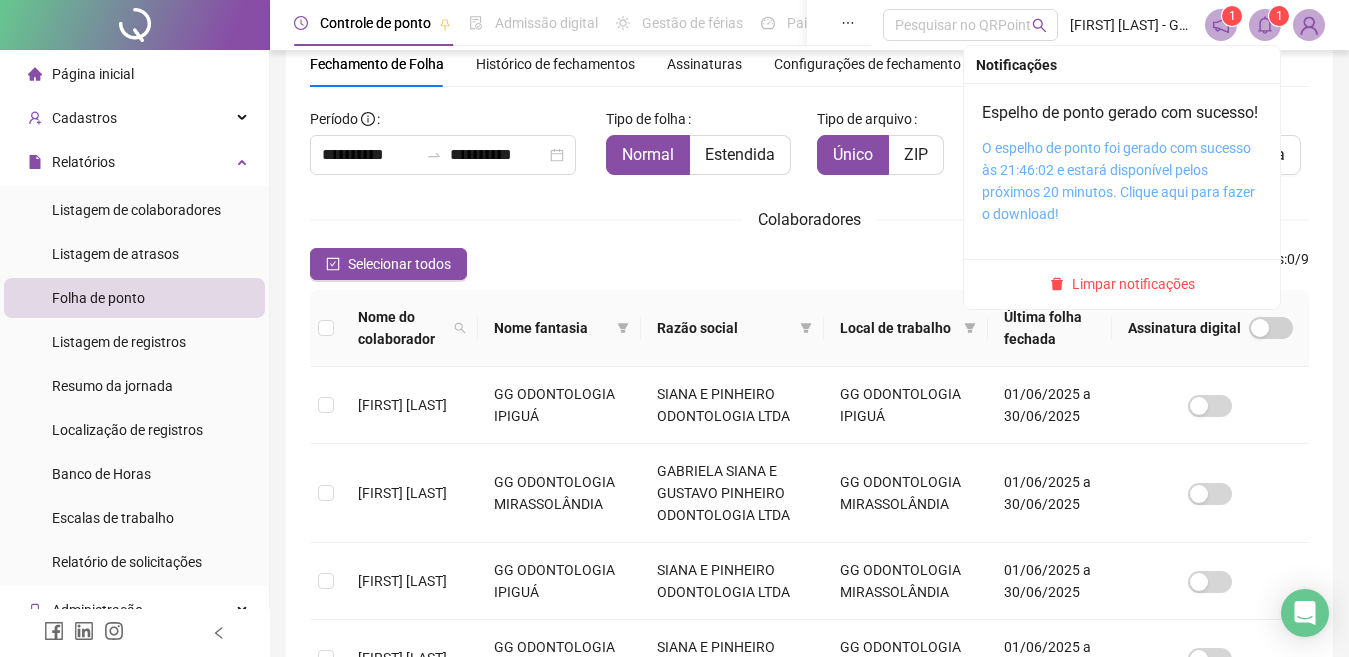 click on "O espelho de ponto foi gerado com sucesso às 21:46:02 e estará disponível pelos próximos 20 minutos.
Clique aqui para fazer o download!" at bounding box center [1118, 181] 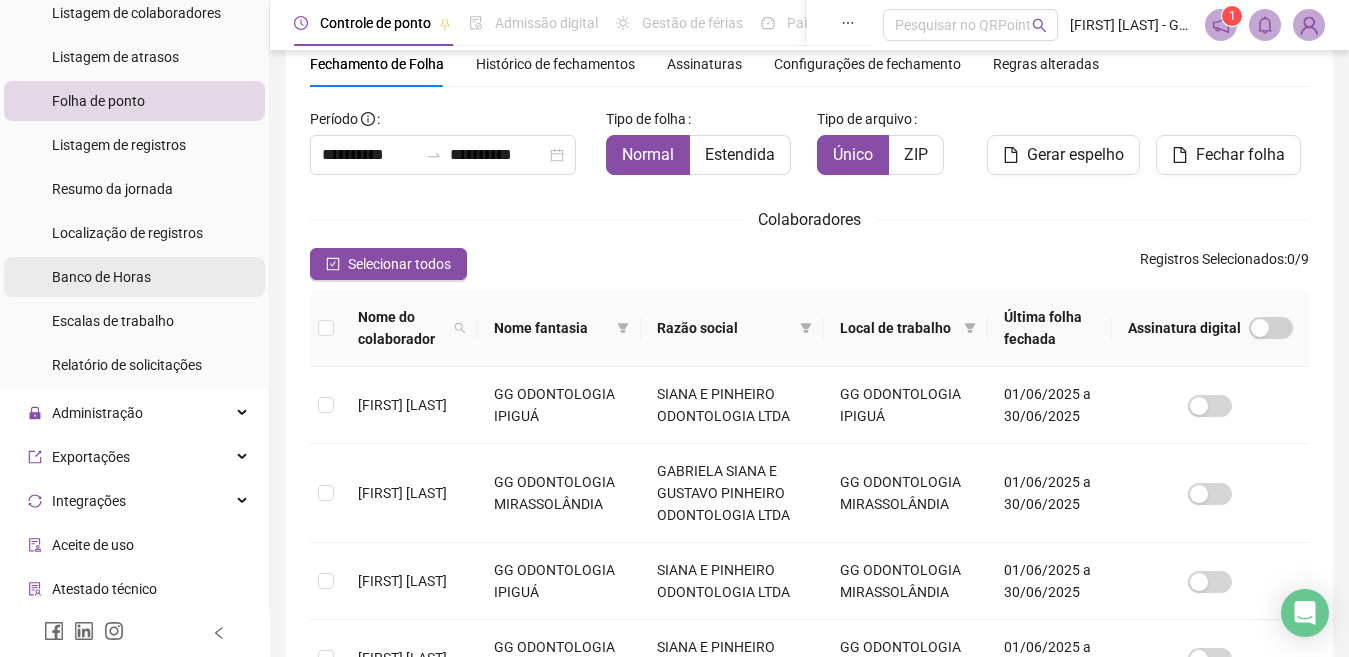 scroll, scrollTop: 300, scrollLeft: 0, axis: vertical 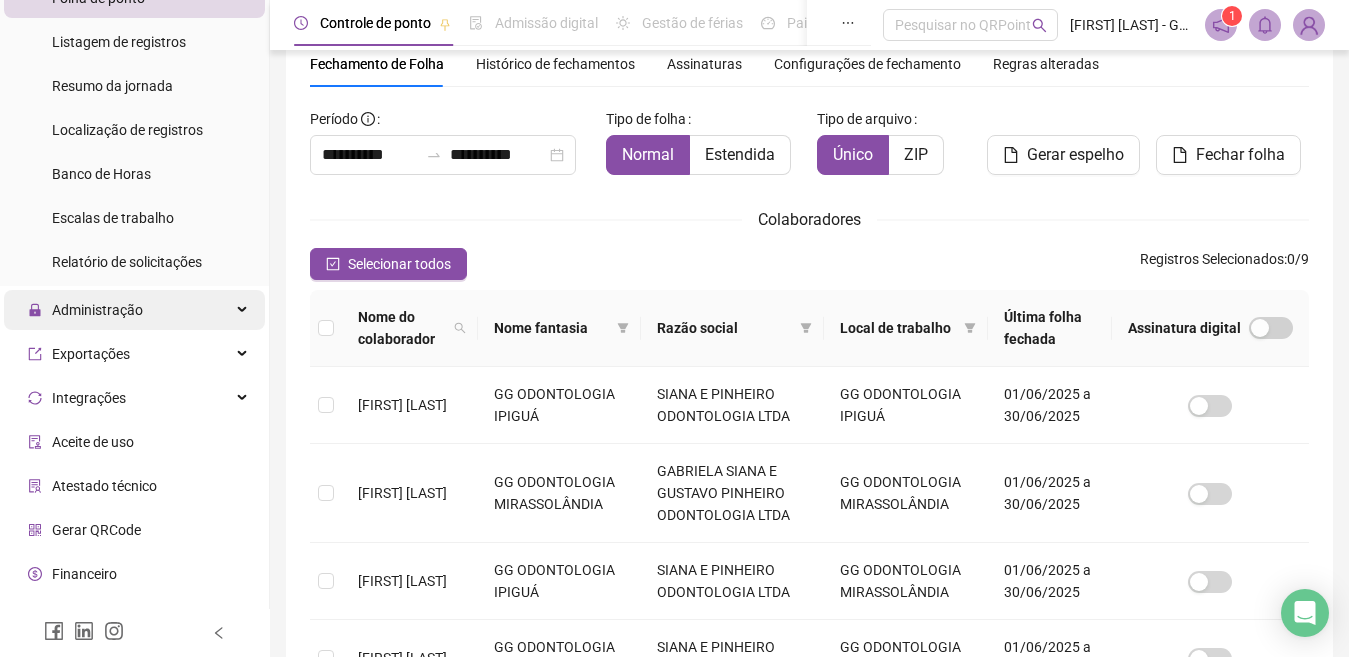 click on "Administração" at bounding box center [134, 310] 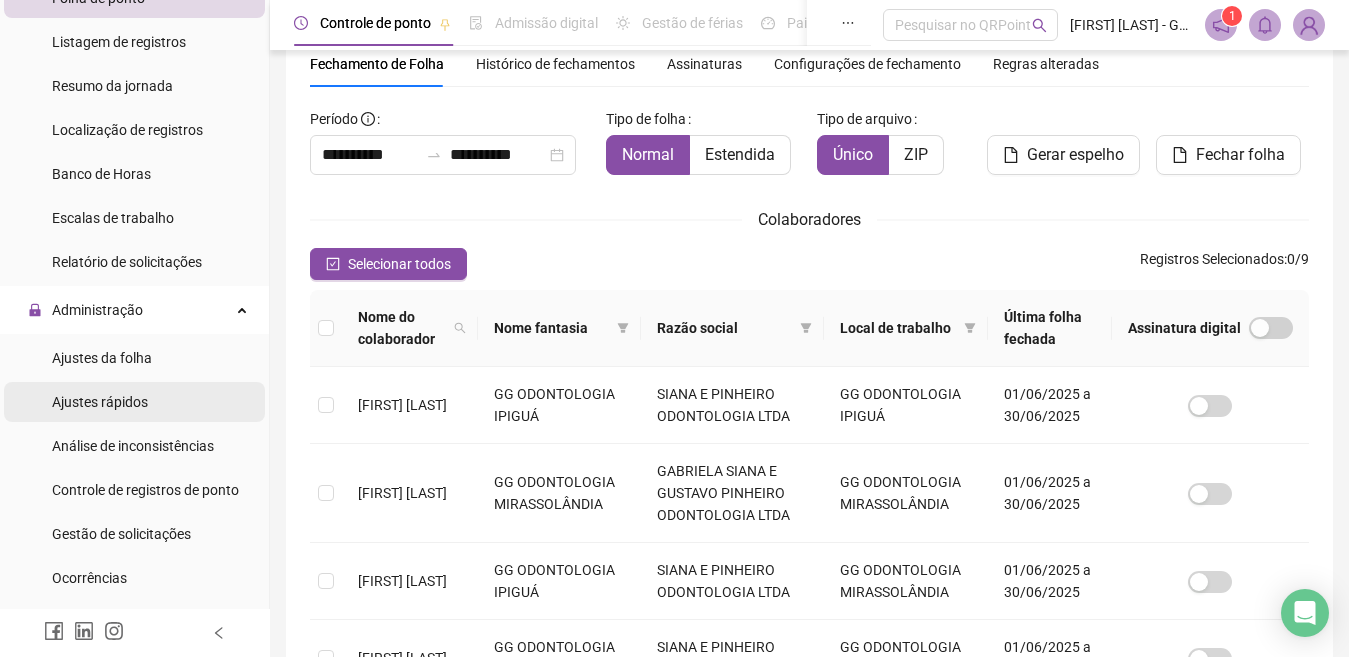click on "Ajustes rápidos" at bounding box center (134, 402) 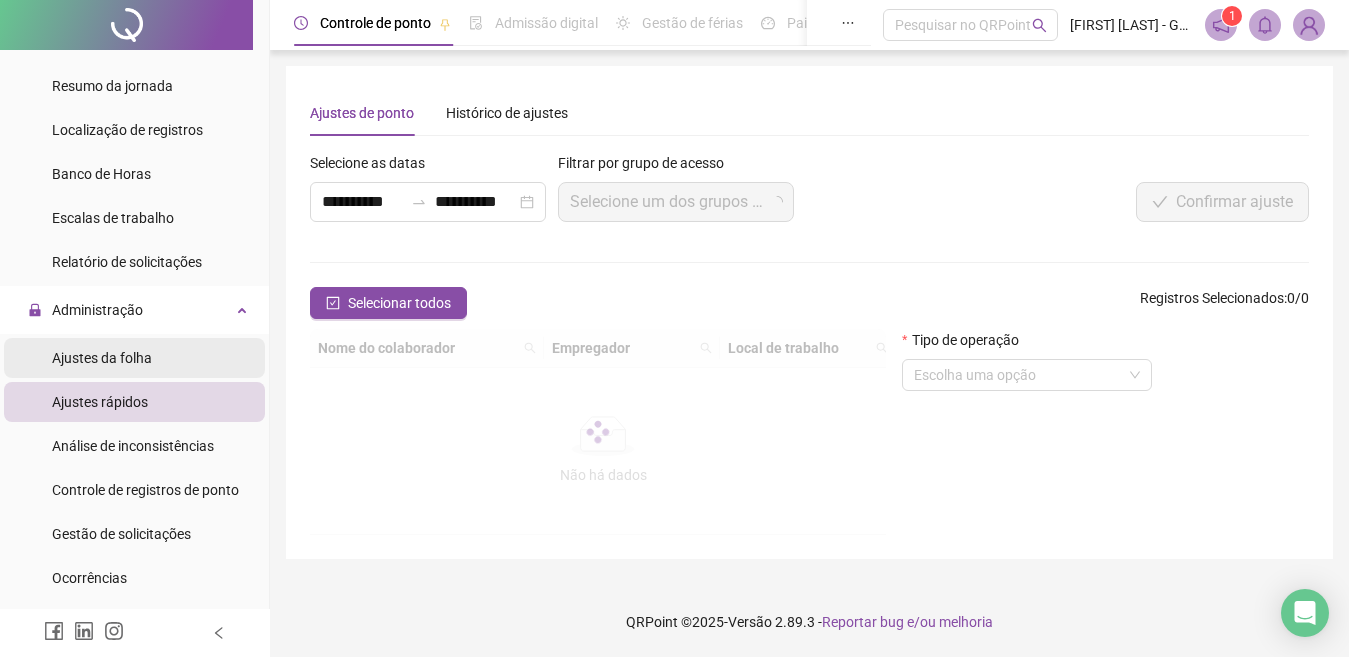 scroll, scrollTop: 0, scrollLeft: 0, axis: both 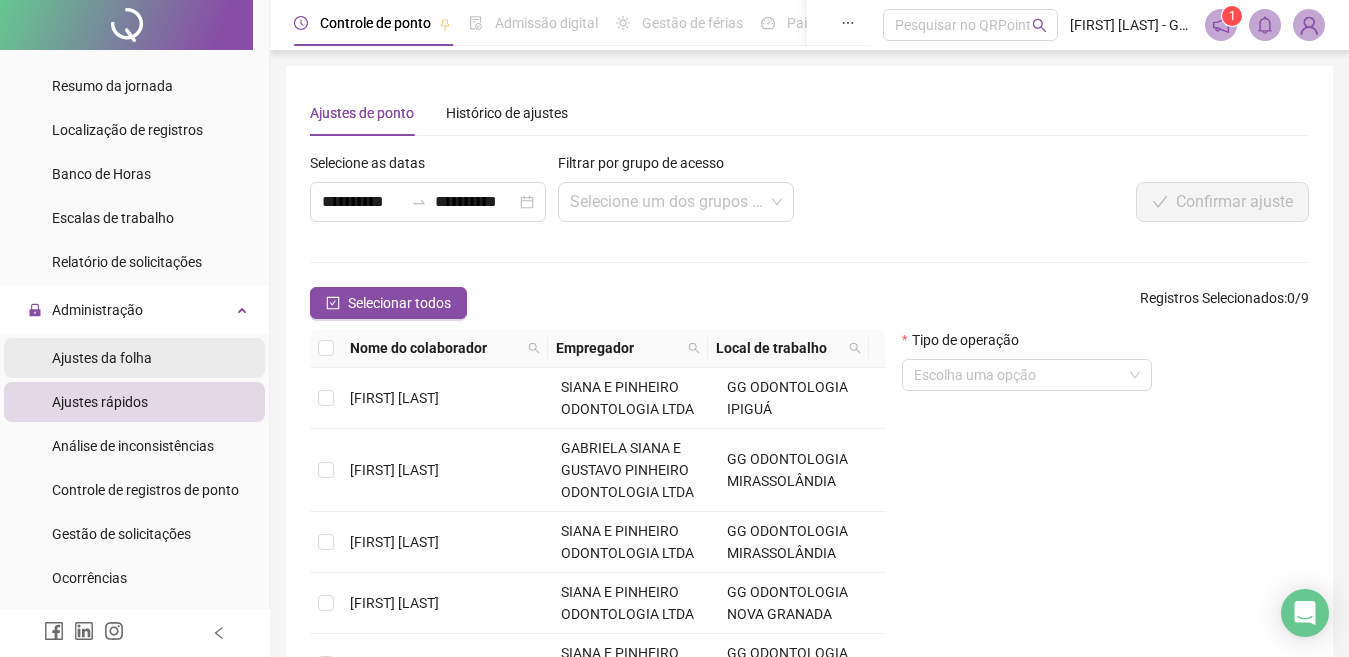 click on "Ajustes da folha" at bounding box center [134, 358] 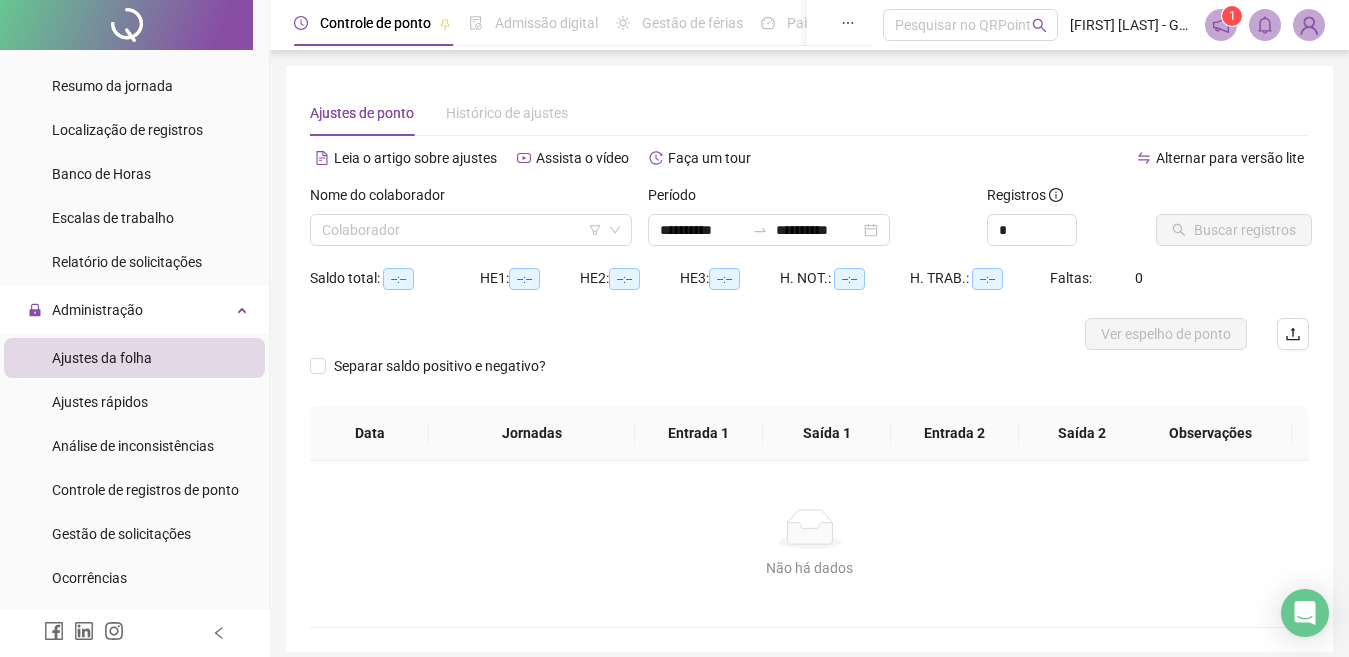 click at bounding box center [462, 230] 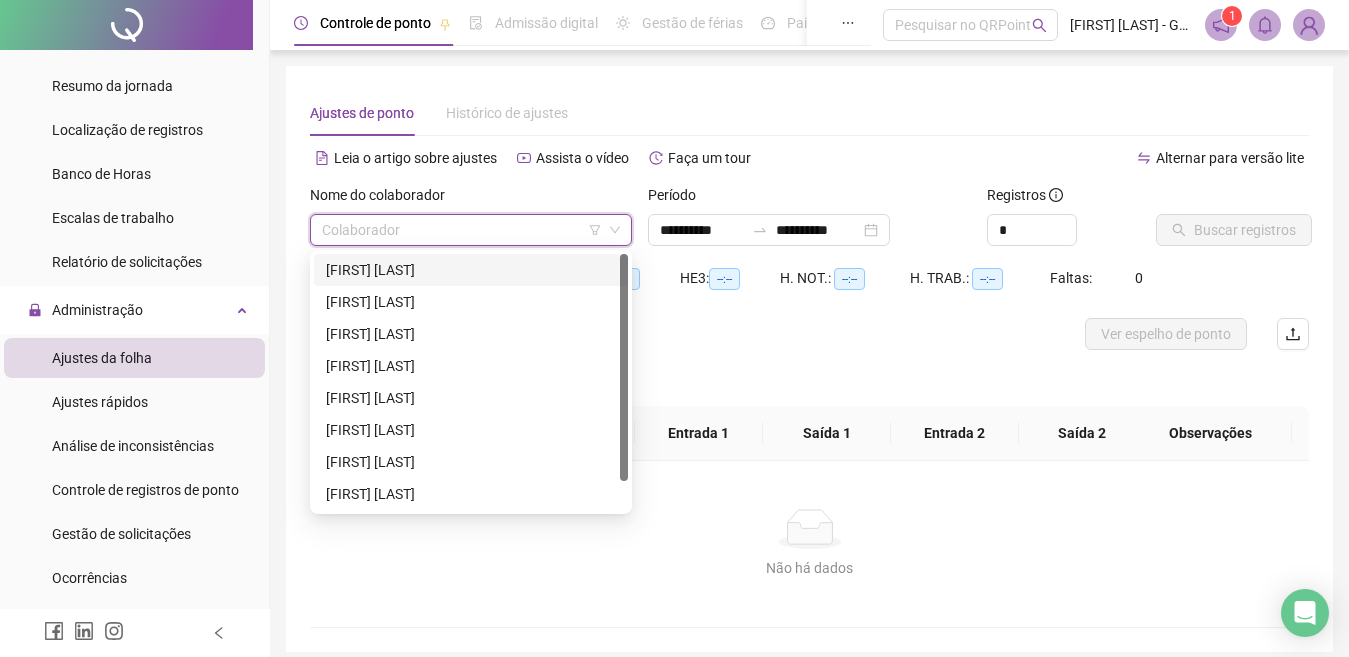 click on "[FIRST] [LAST]" at bounding box center (471, 270) 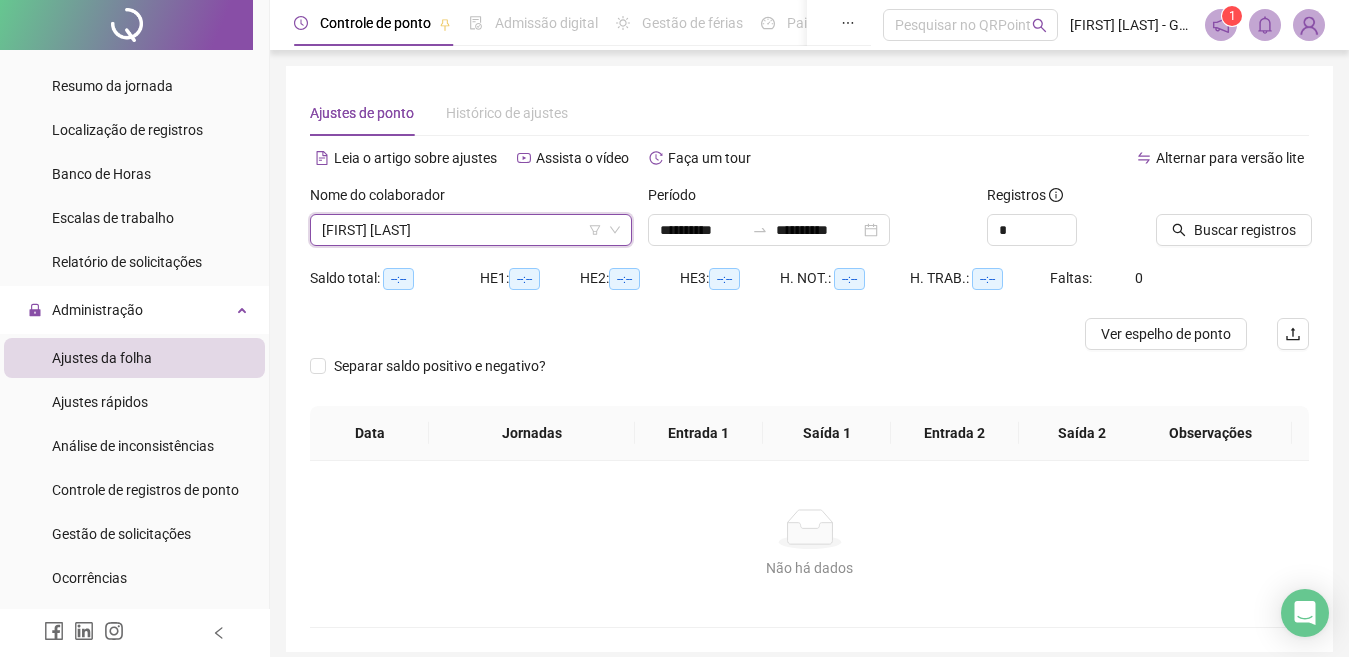 click on "[FIRST] [LAST]" at bounding box center (471, 230) 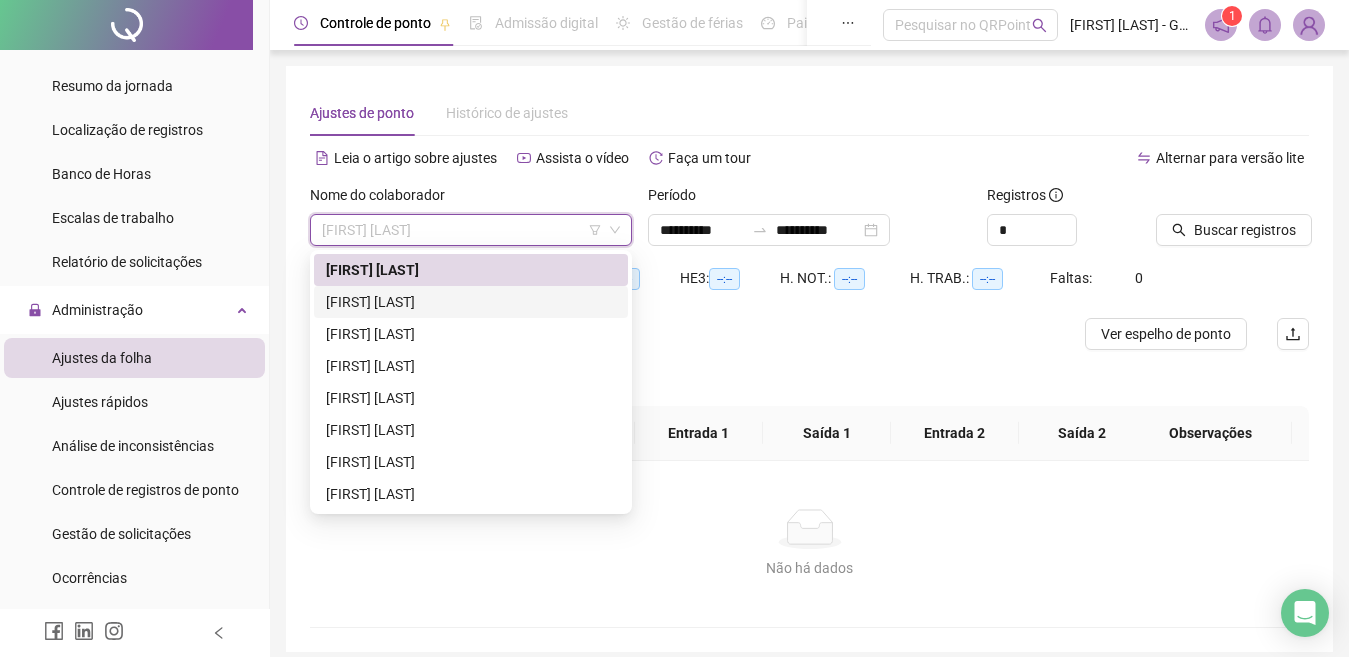 click on "[FIRST] [LAST]" at bounding box center (471, 302) 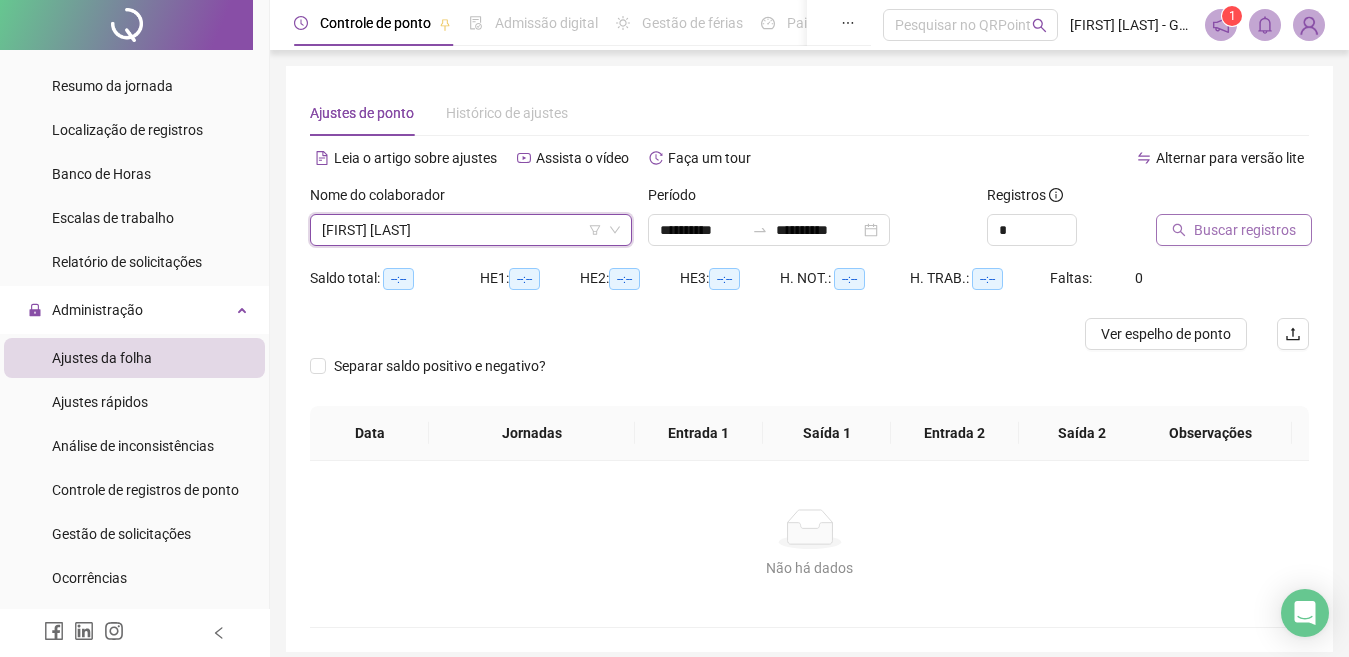 click 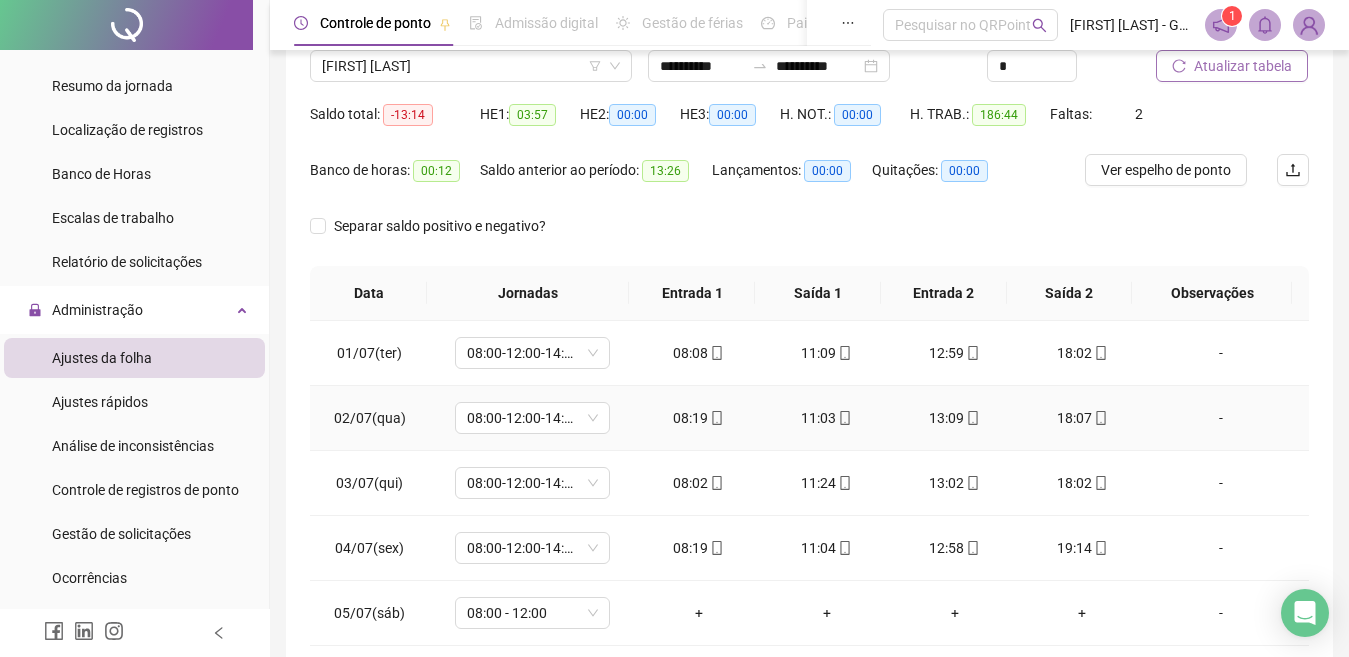 scroll, scrollTop: 300, scrollLeft: 0, axis: vertical 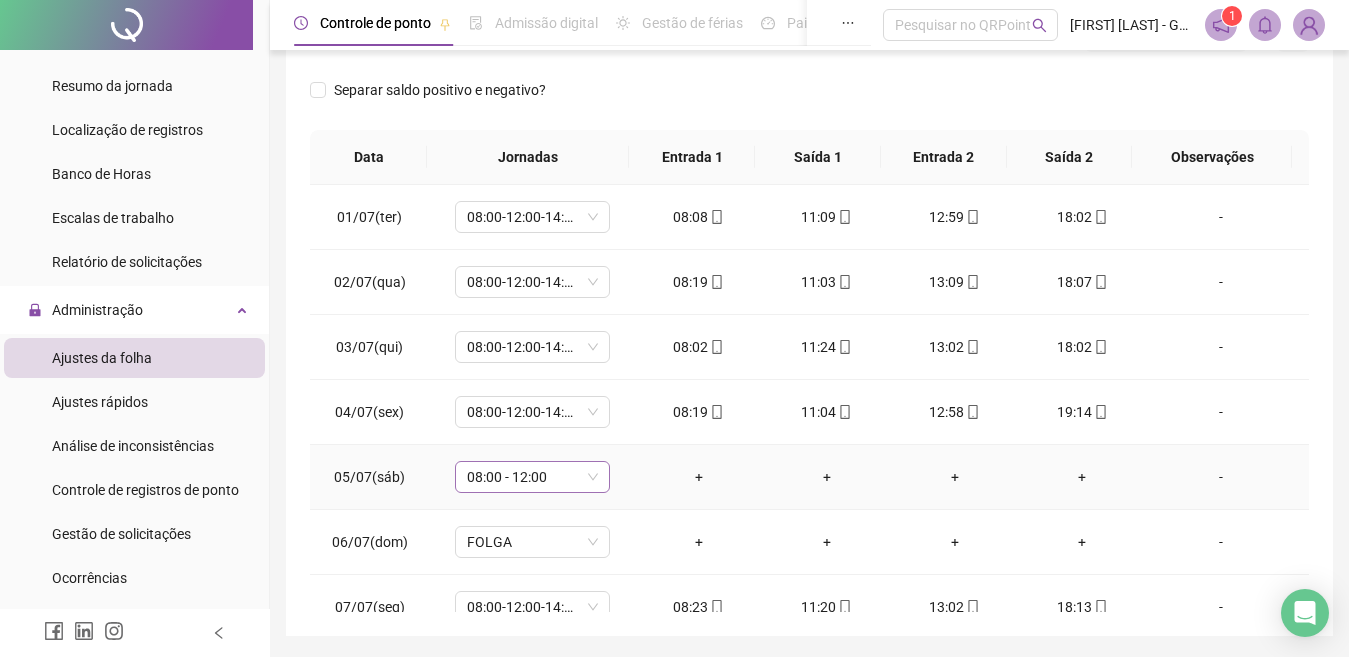 click on "08:00 - 12:00" at bounding box center (532, 477) 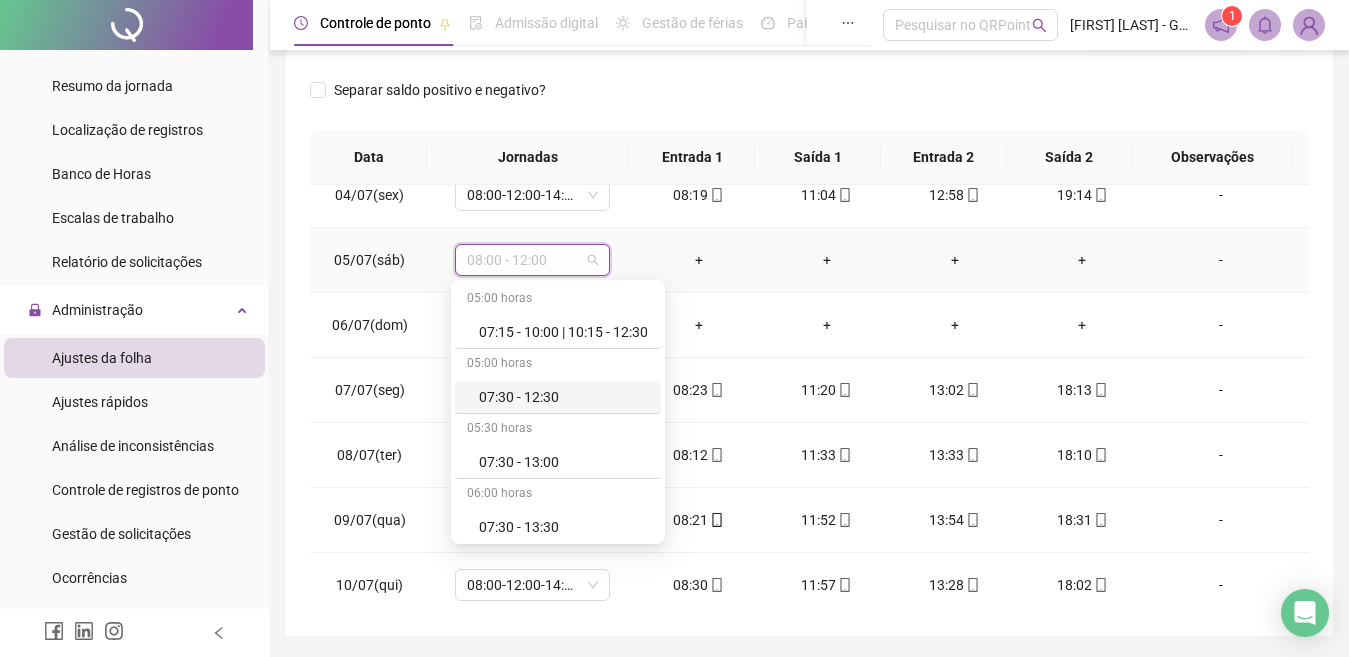 scroll, scrollTop: 400, scrollLeft: 0, axis: vertical 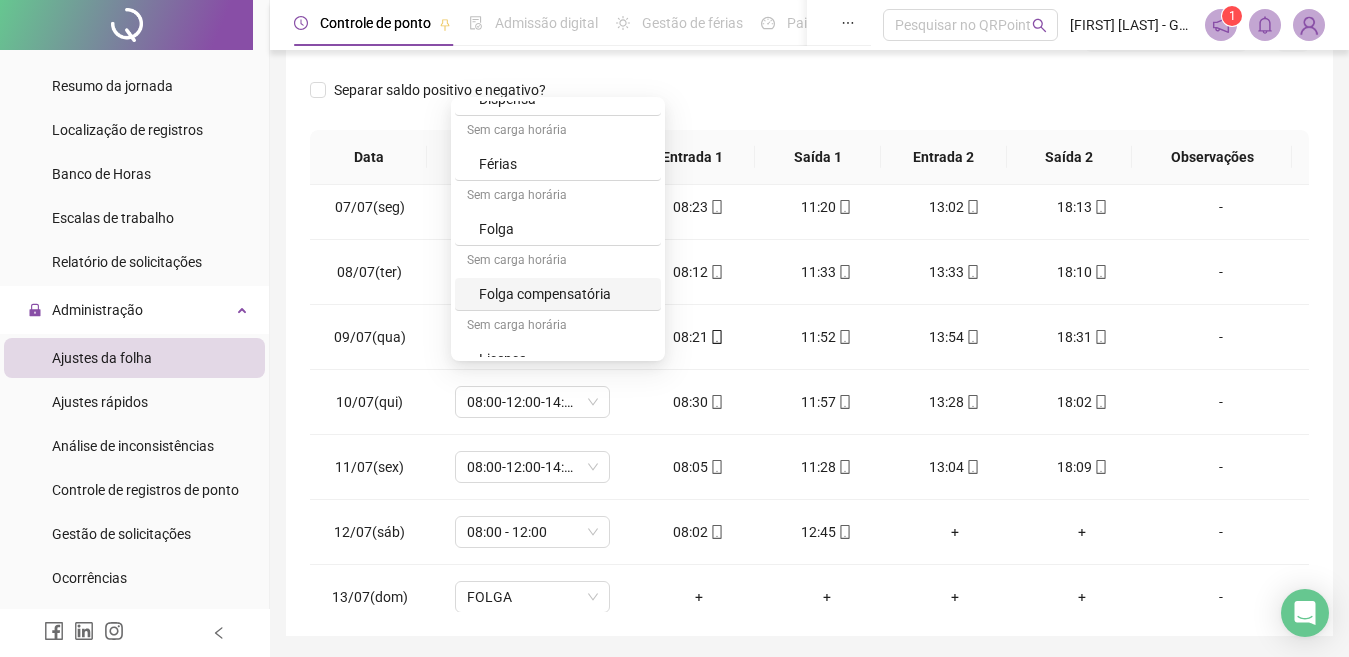 click on "Folga compensatória" at bounding box center [564, 294] 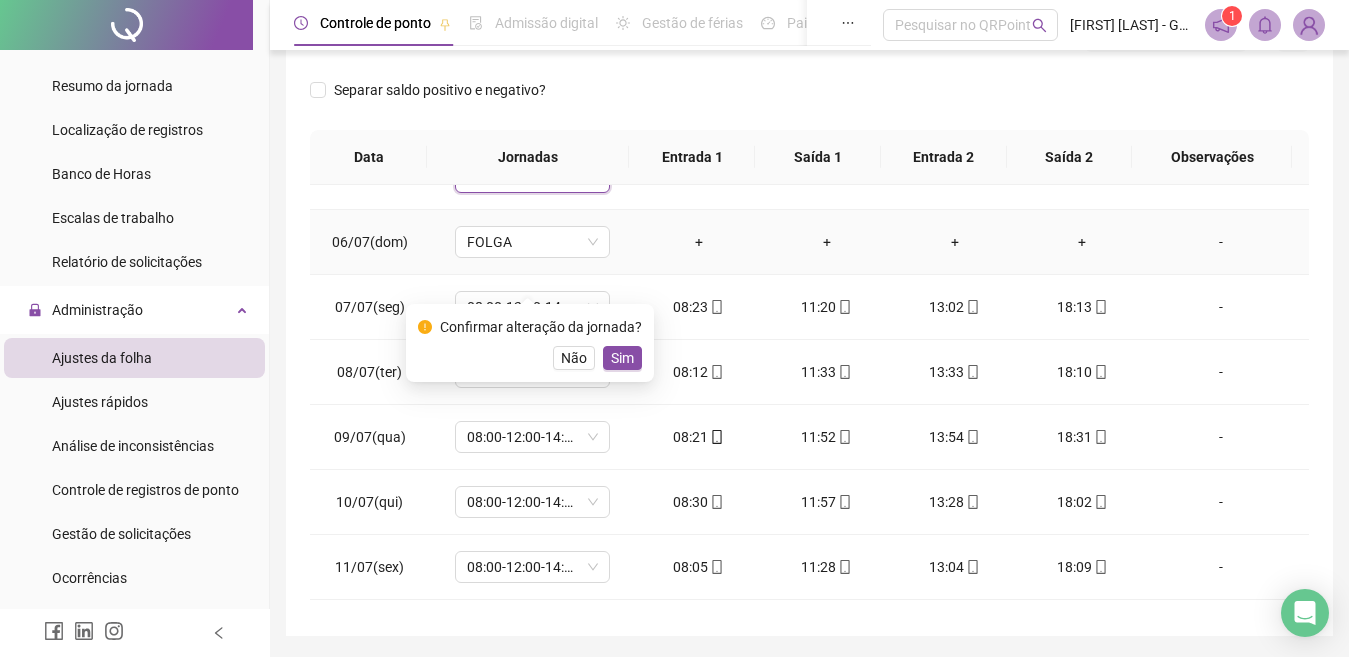scroll, scrollTop: 200, scrollLeft: 0, axis: vertical 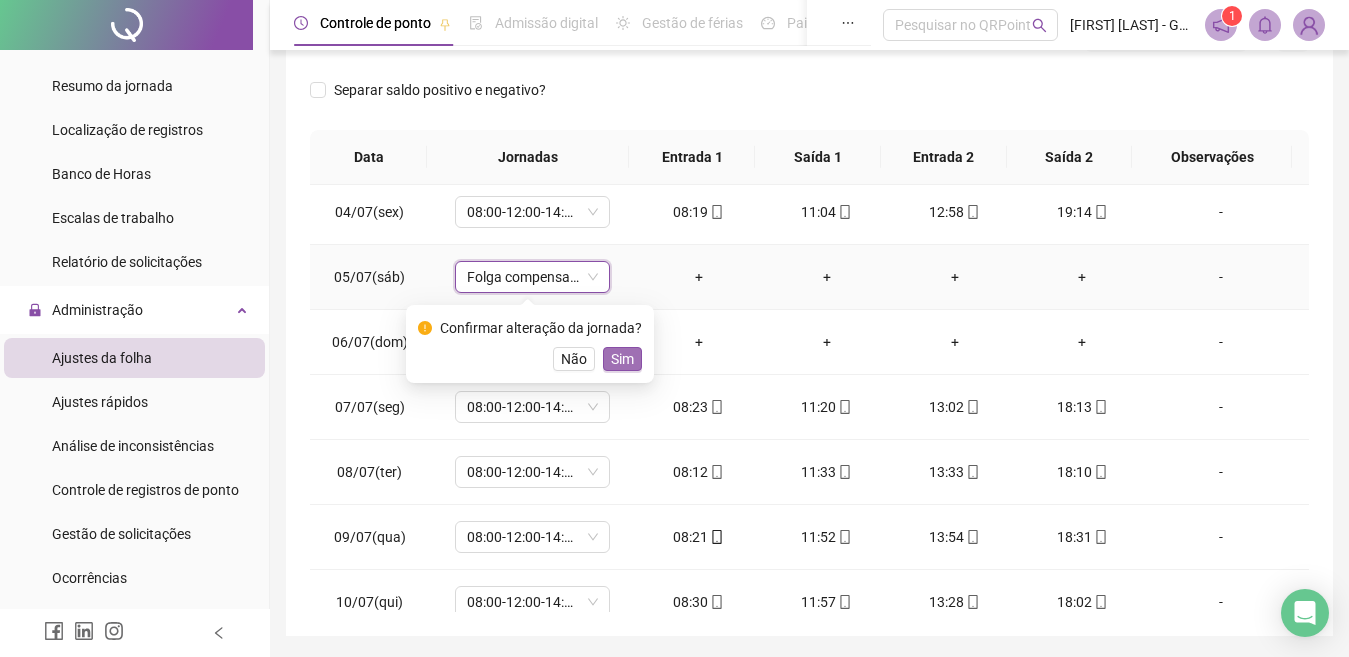click on "Sim" at bounding box center (622, 359) 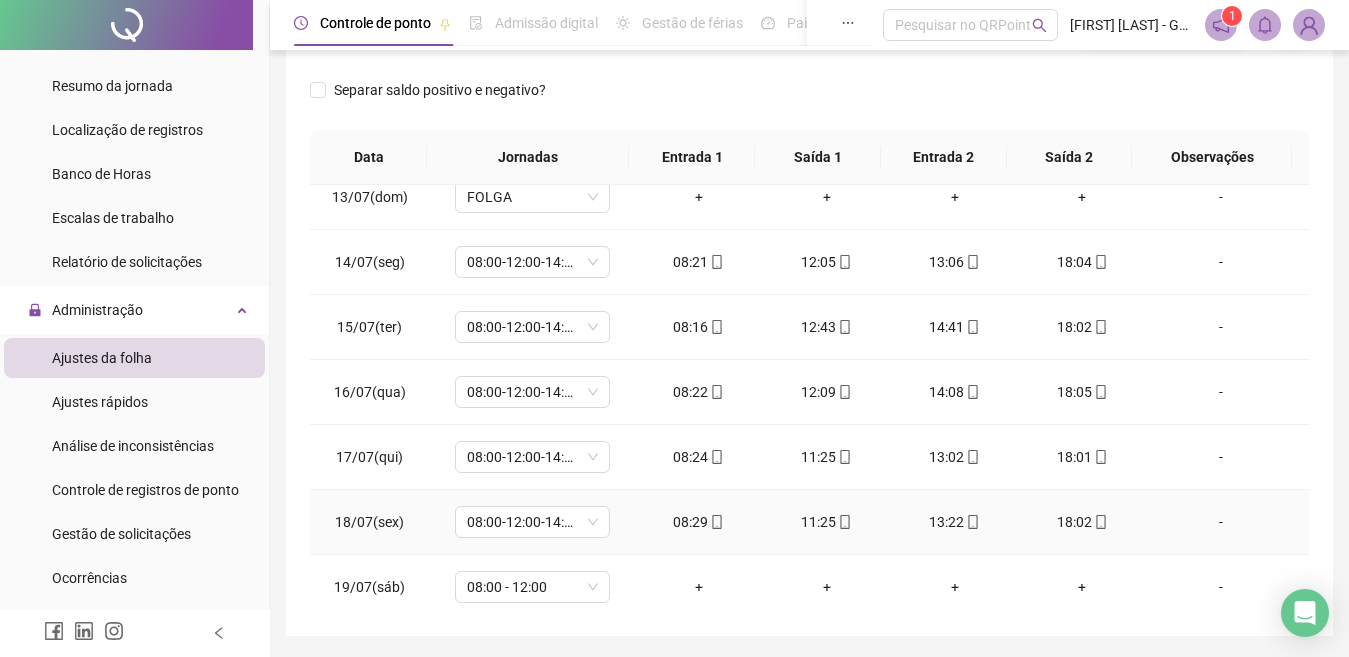 scroll, scrollTop: 900, scrollLeft: 0, axis: vertical 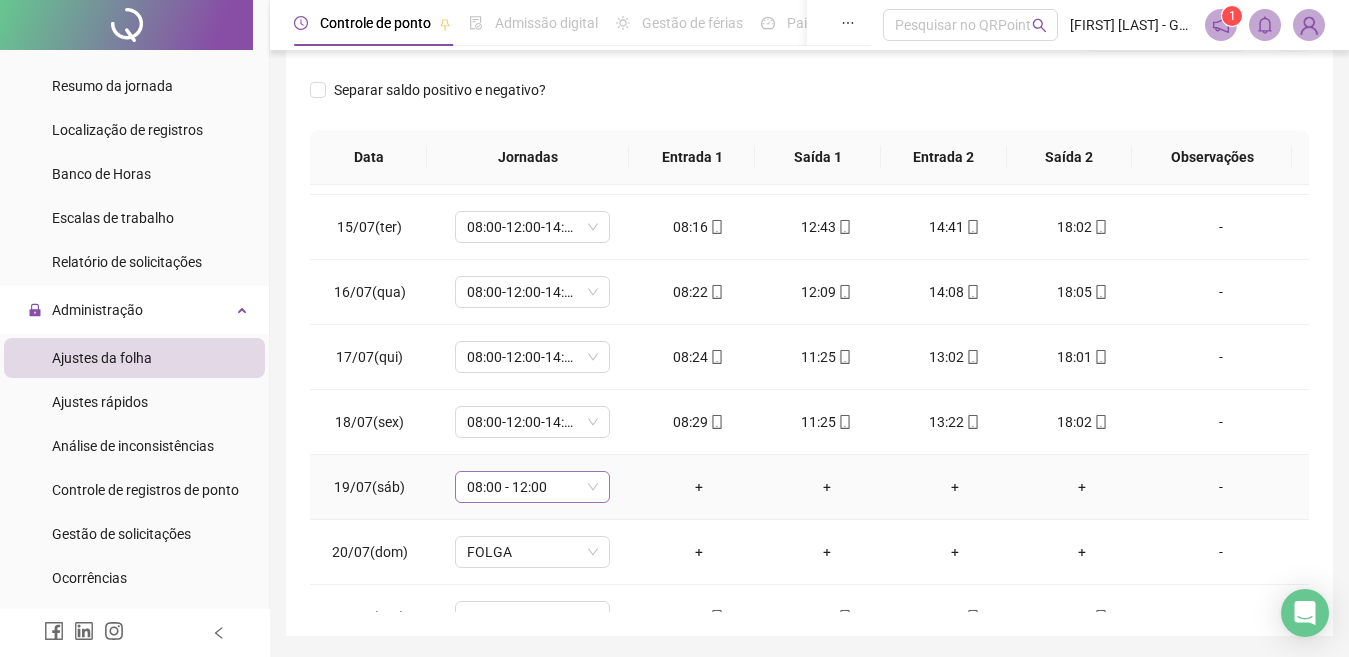 click on "08:00 - 12:00" at bounding box center [532, 487] 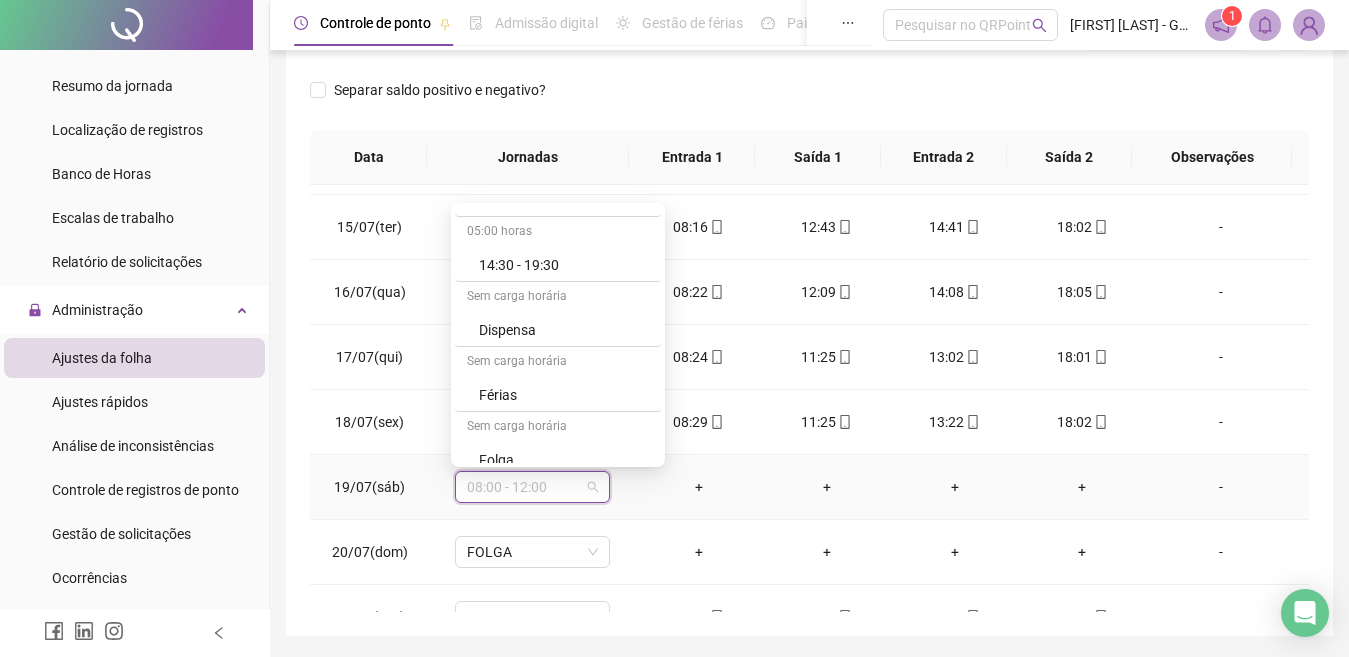 scroll, scrollTop: 2000, scrollLeft: 0, axis: vertical 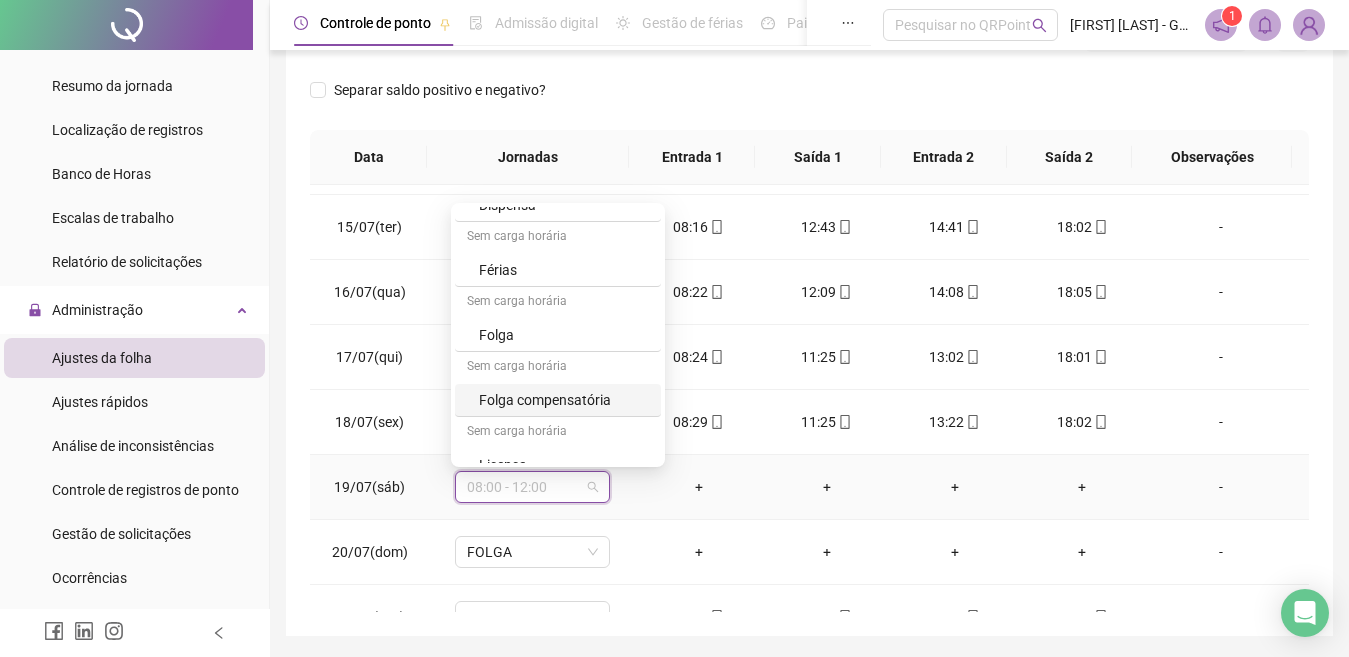 click on "Folga compensatória" at bounding box center (564, 400) 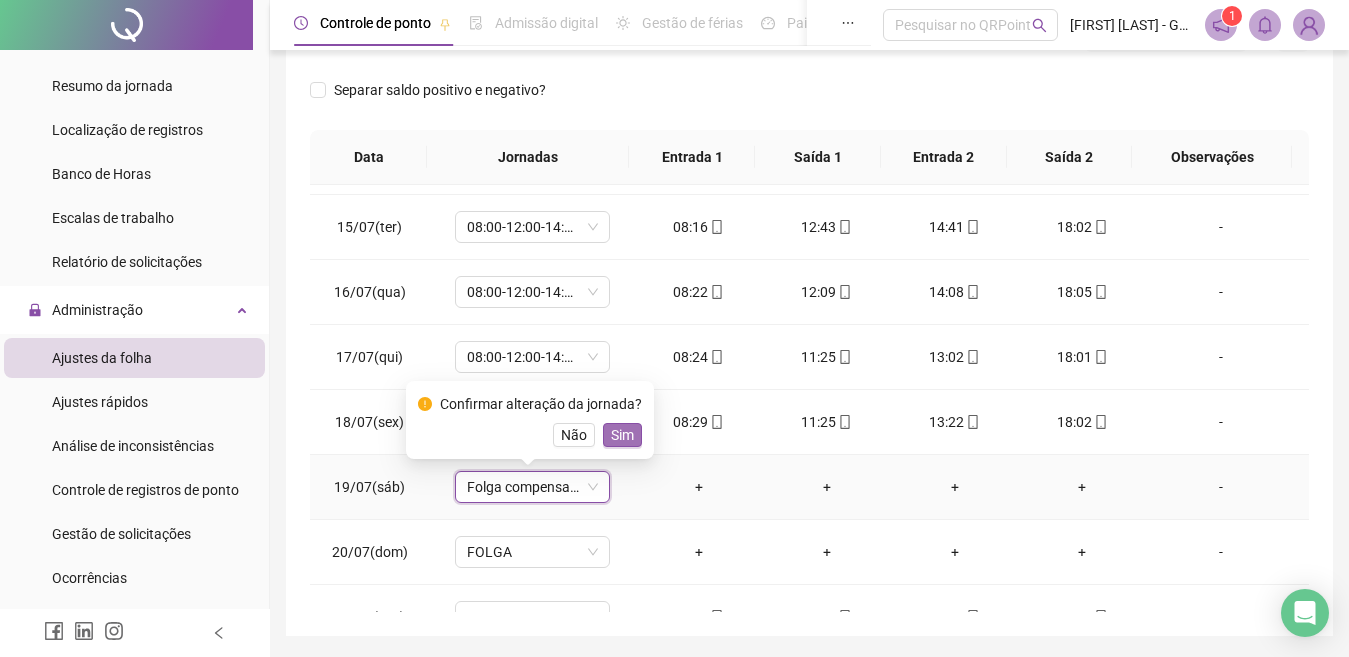 click on "Sim" at bounding box center (622, 435) 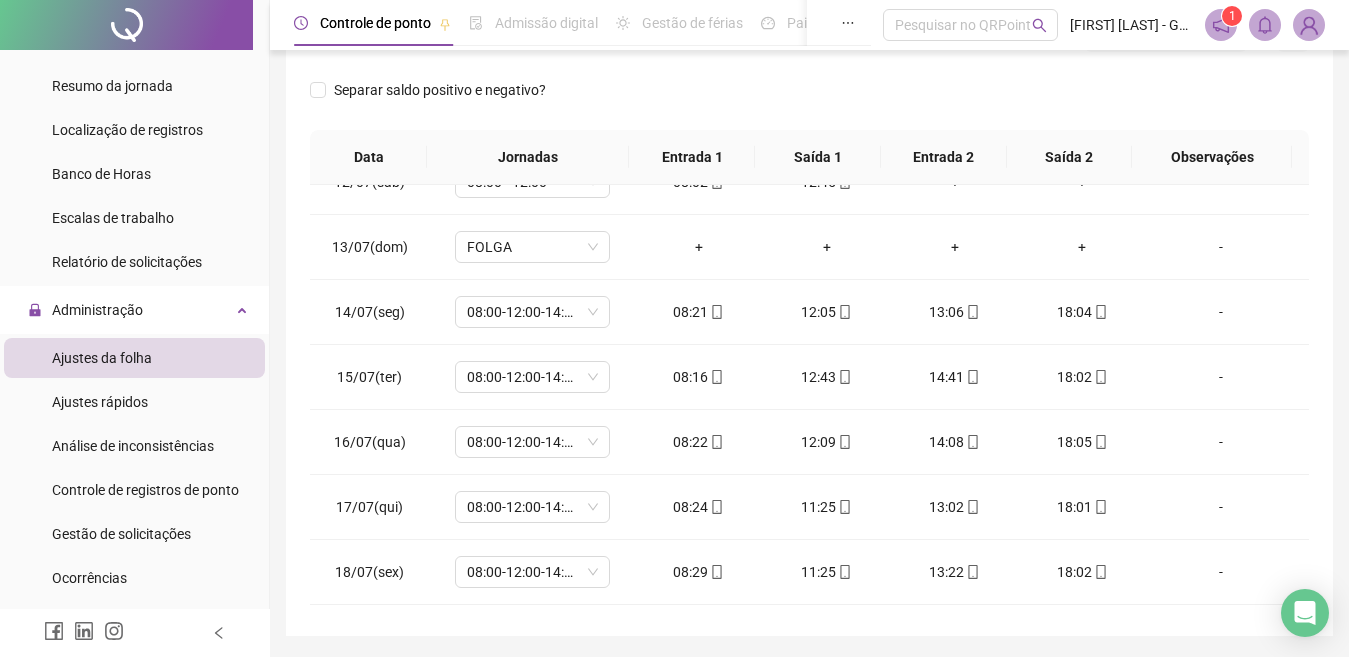 scroll, scrollTop: 600, scrollLeft: 0, axis: vertical 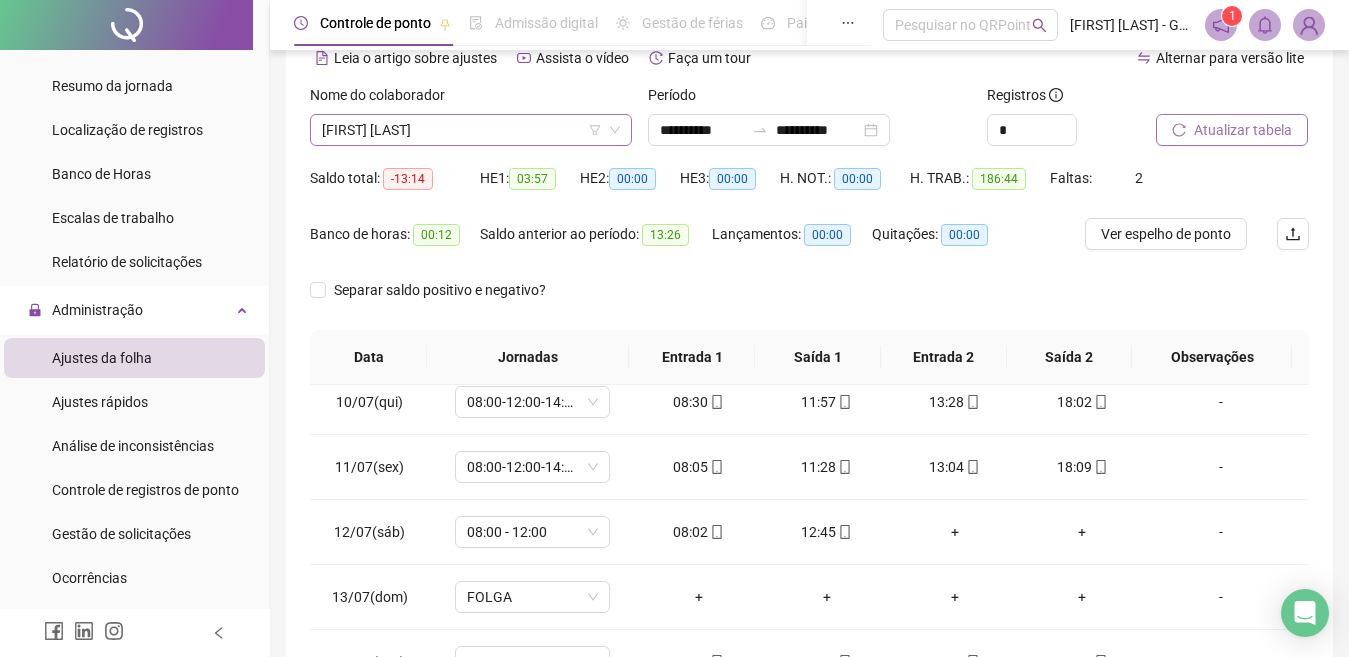 click on "[FIRST] [LAST]" at bounding box center [471, 130] 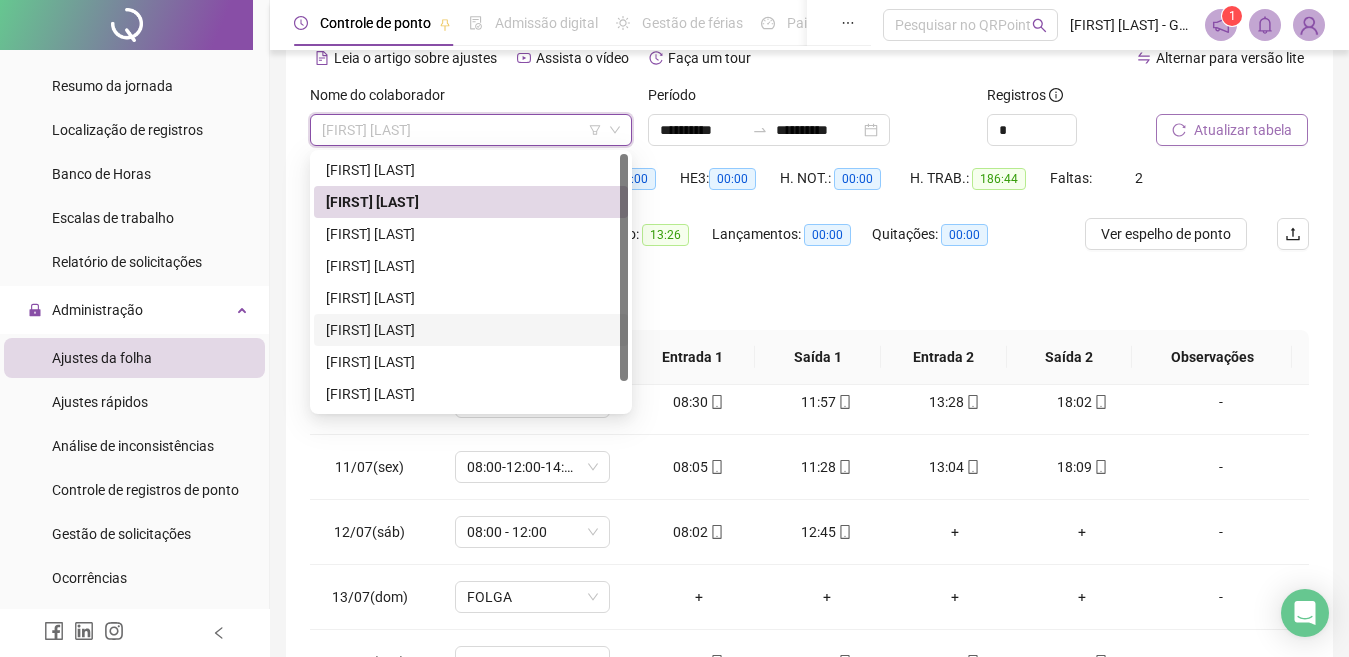 click on "[FIRST] [LAST]" at bounding box center [471, 330] 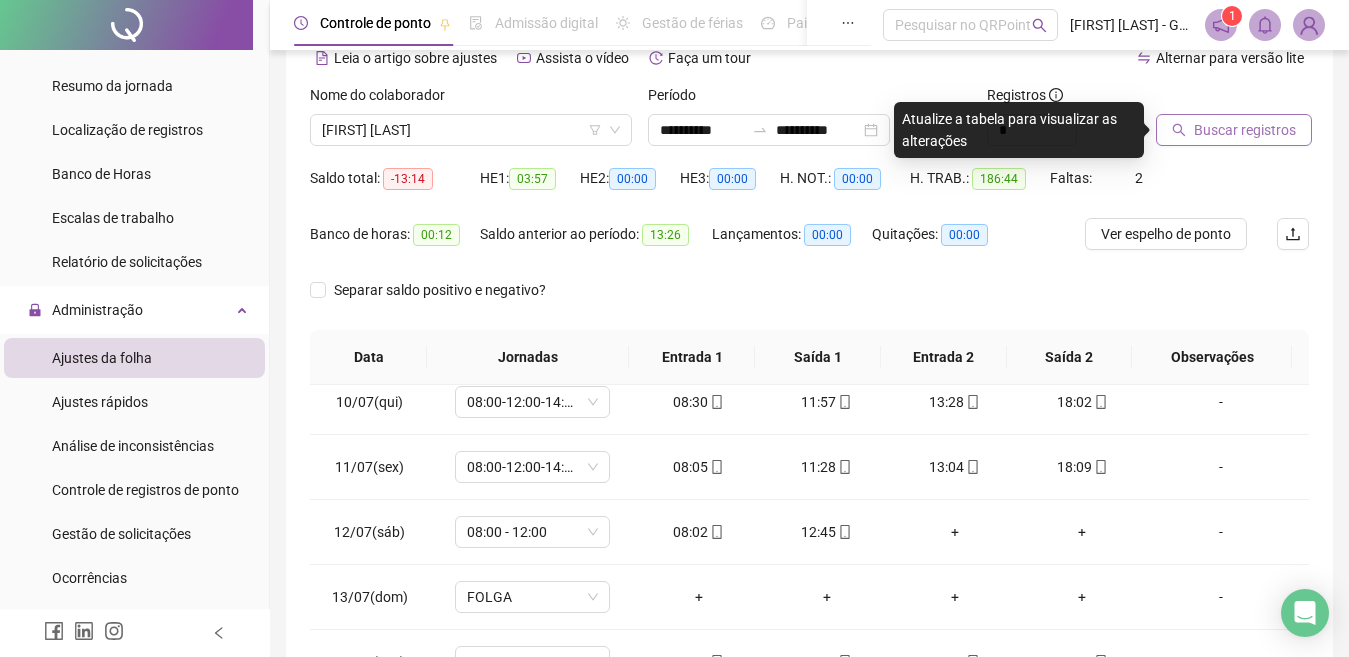 click on "Buscar registros" at bounding box center [1245, 130] 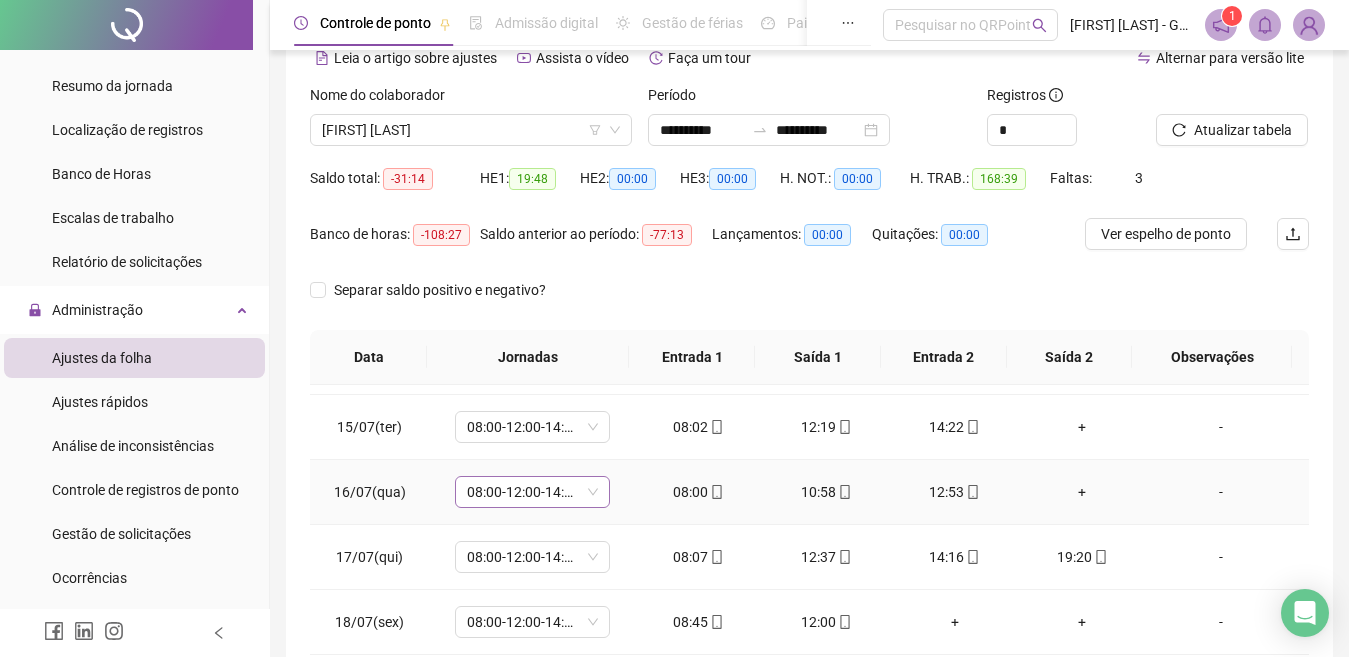 scroll, scrollTop: 1100, scrollLeft: 0, axis: vertical 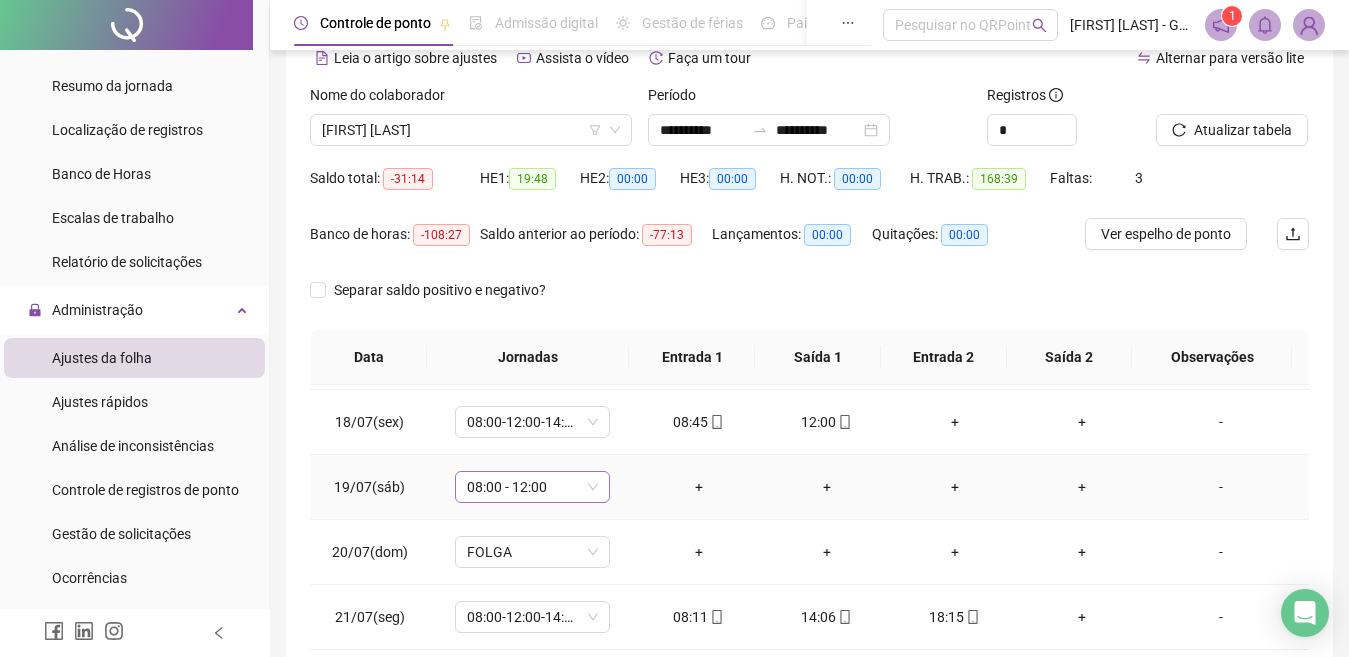 click on "08:00 - 12:00" at bounding box center (532, 487) 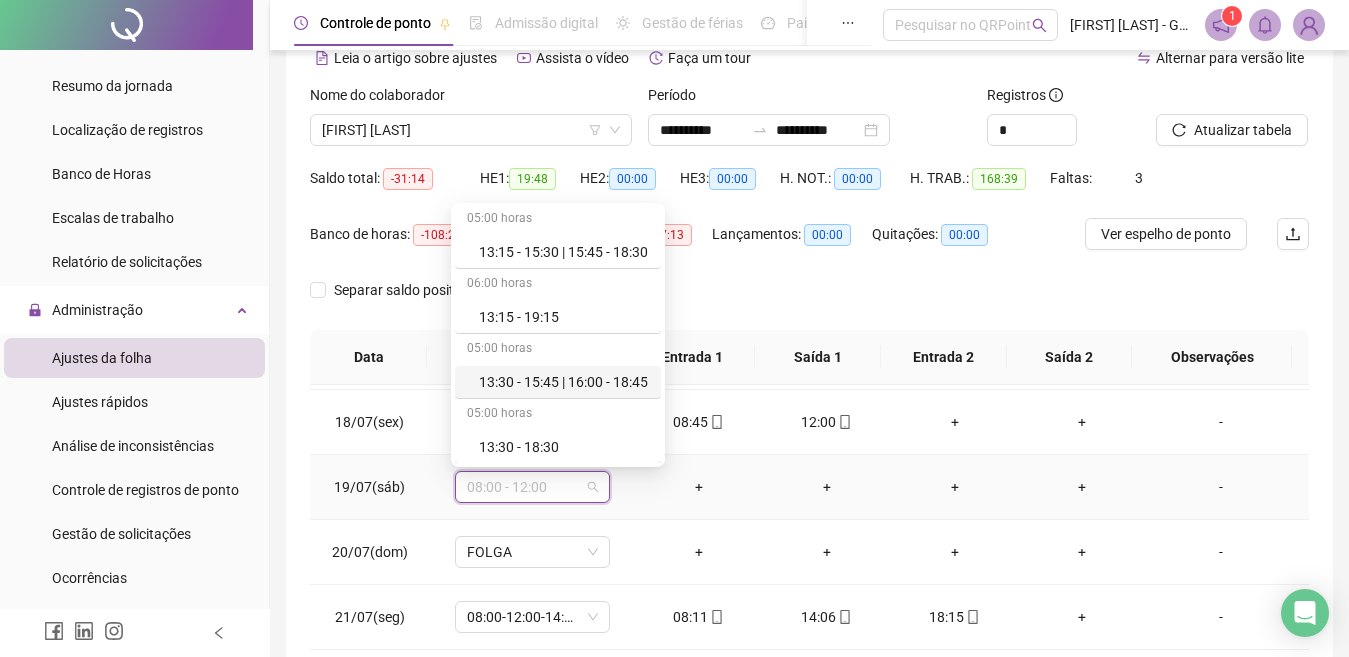 scroll, scrollTop: 2019, scrollLeft: 0, axis: vertical 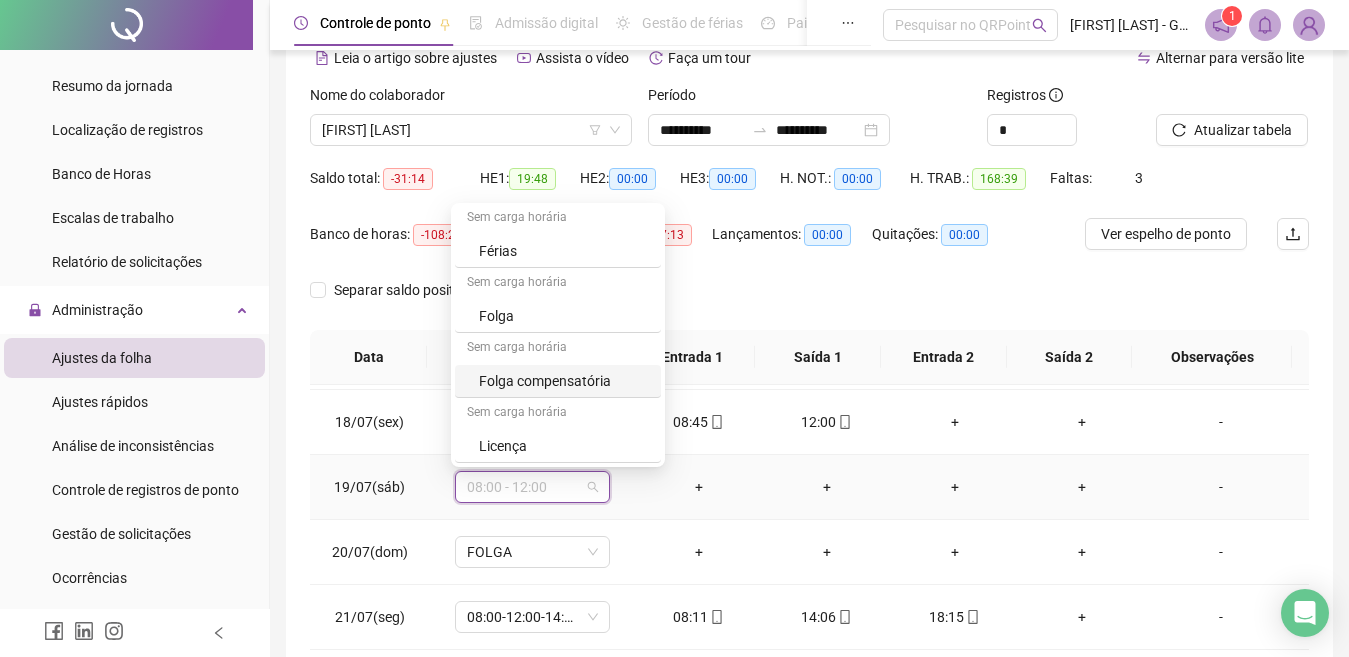 click on "Folga compensatória" at bounding box center [564, 381] 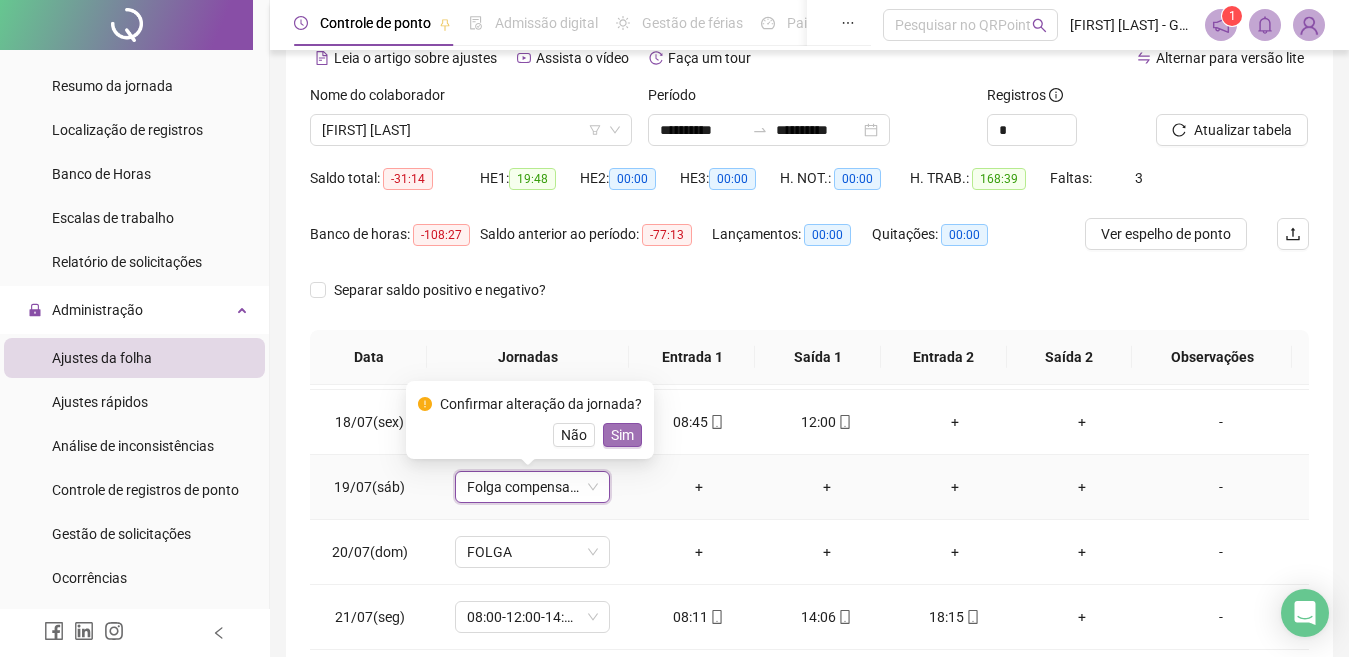 click on "Sim" at bounding box center (622, 435) 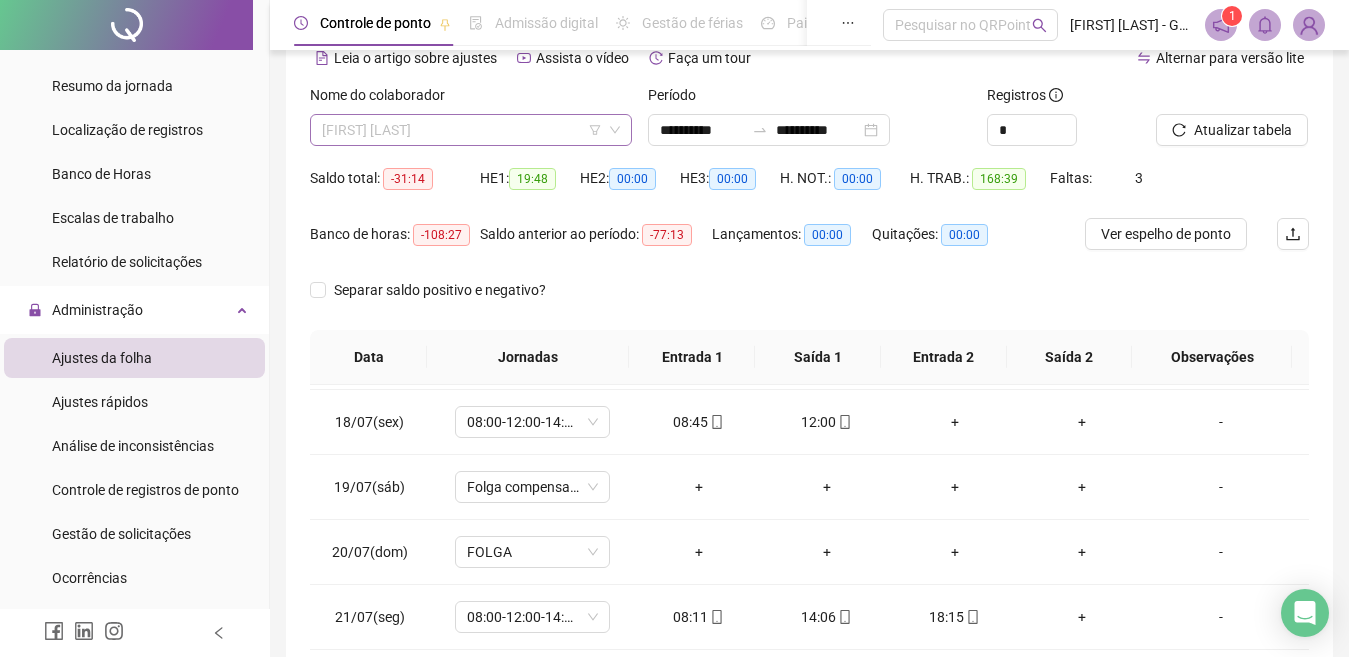 click on "[FIRST] [LAST]" at bounding box center (471, 130) 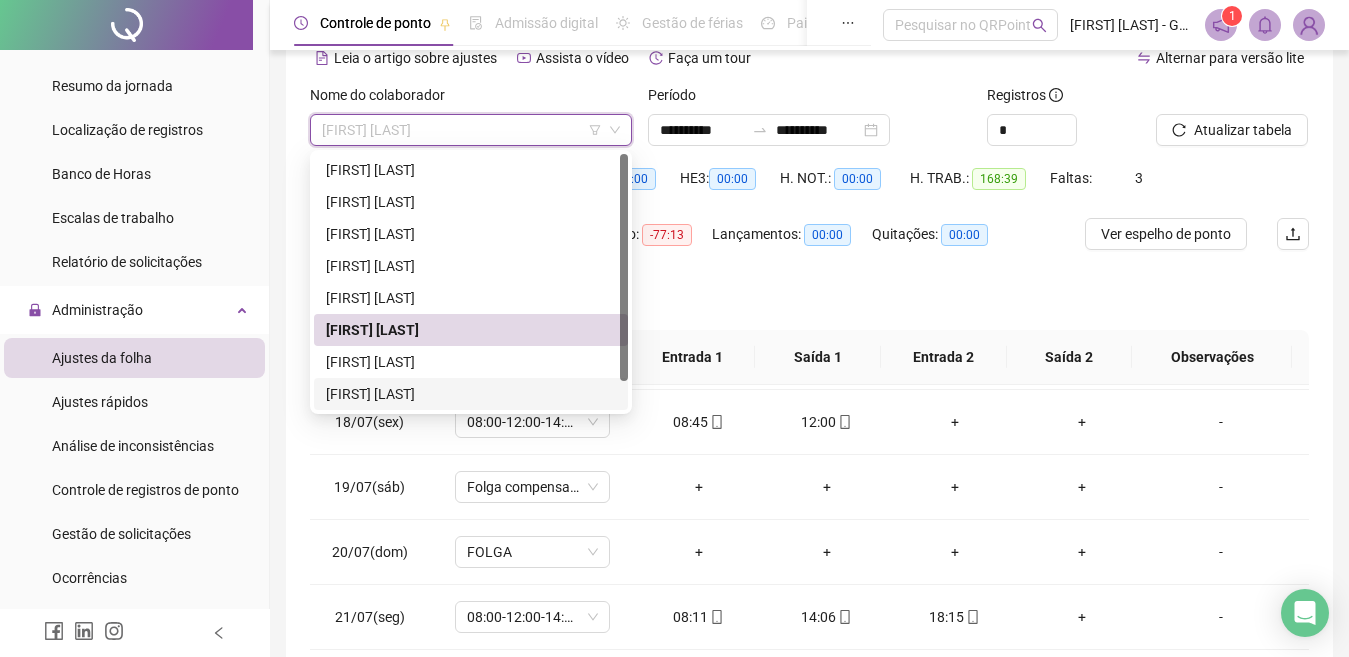 click on "[FIRST] [LAST]" at bounding box center [471, 394] 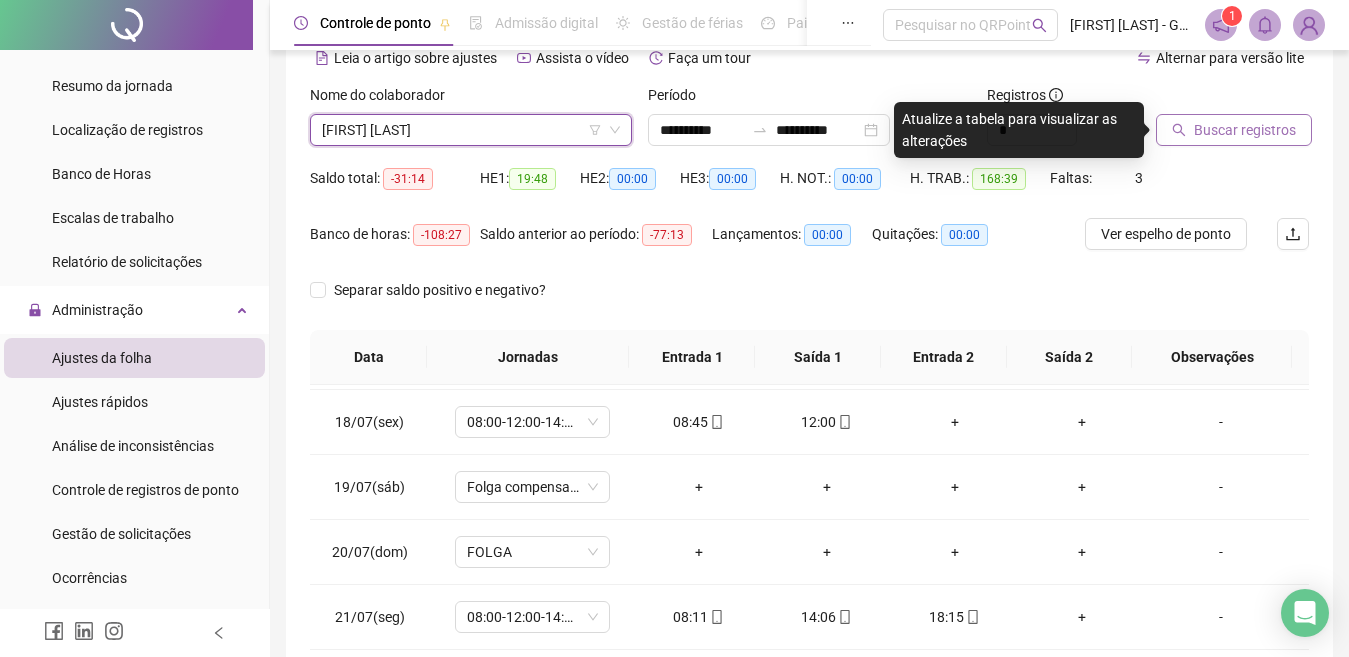 click on "Buscar registros" at bounding box center (1245, 130) 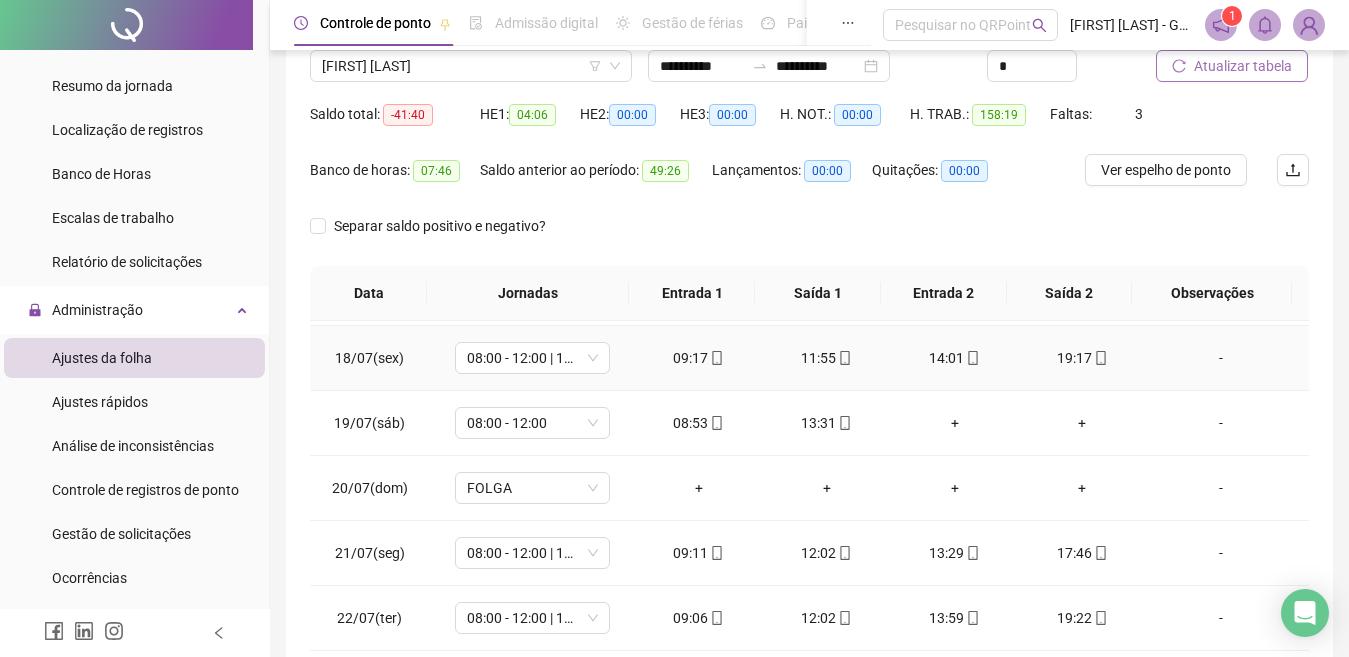 scroll, scrollTop: 200, scrollLeft: 0, axis: vertical 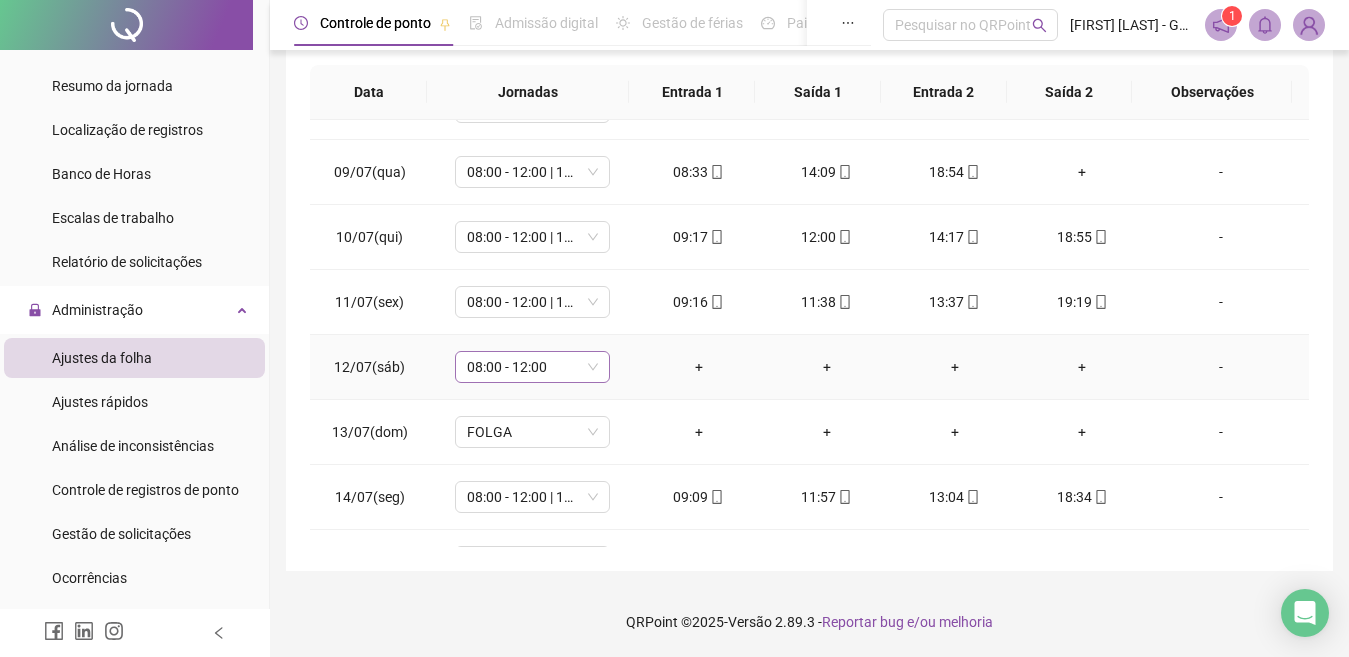 click on "08:00 - 12:00" at bounding box center [532, 367] 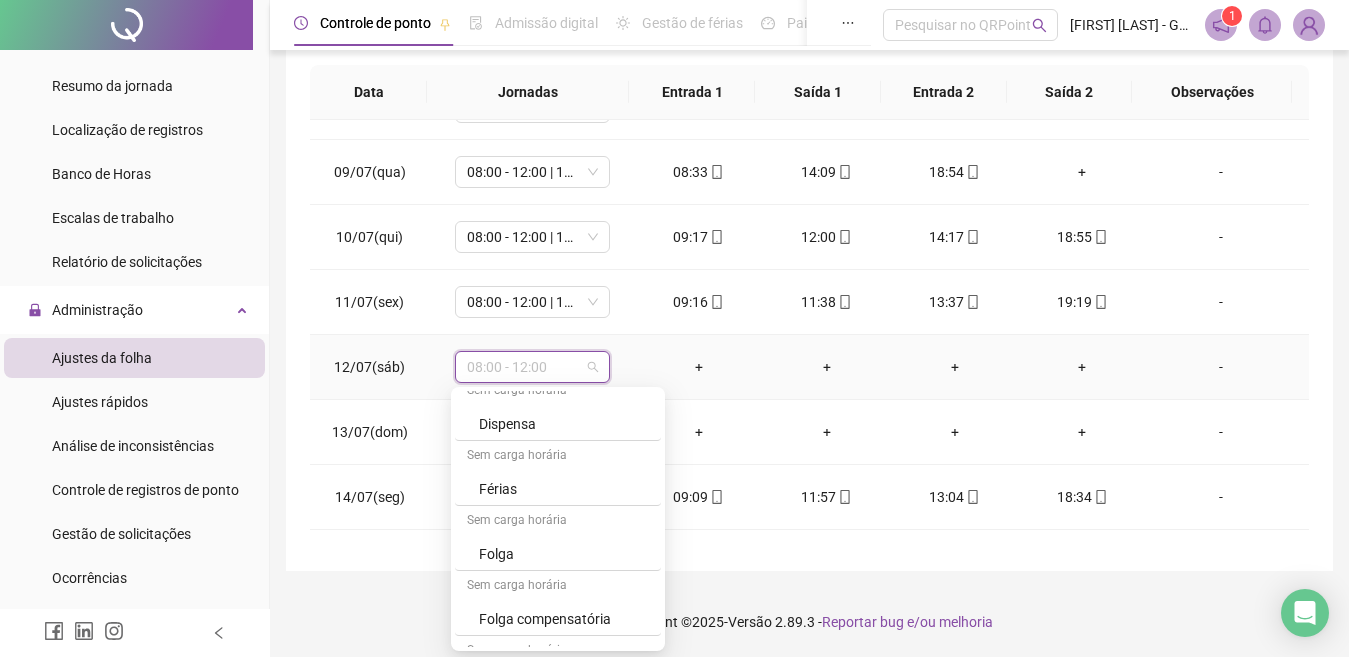 scroll, scrollTop: 2019, scrollLeft: 0, axis: vertical 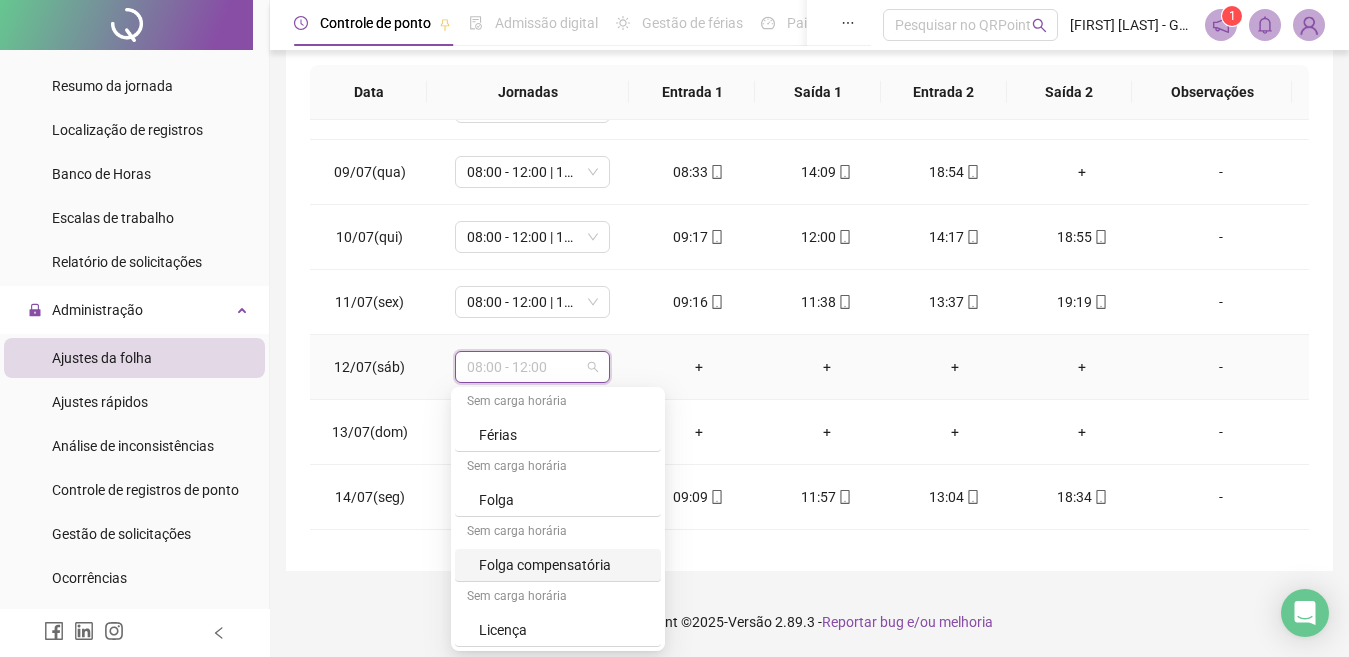 click on "Folga compensatória" at bounding box center [564, 565] 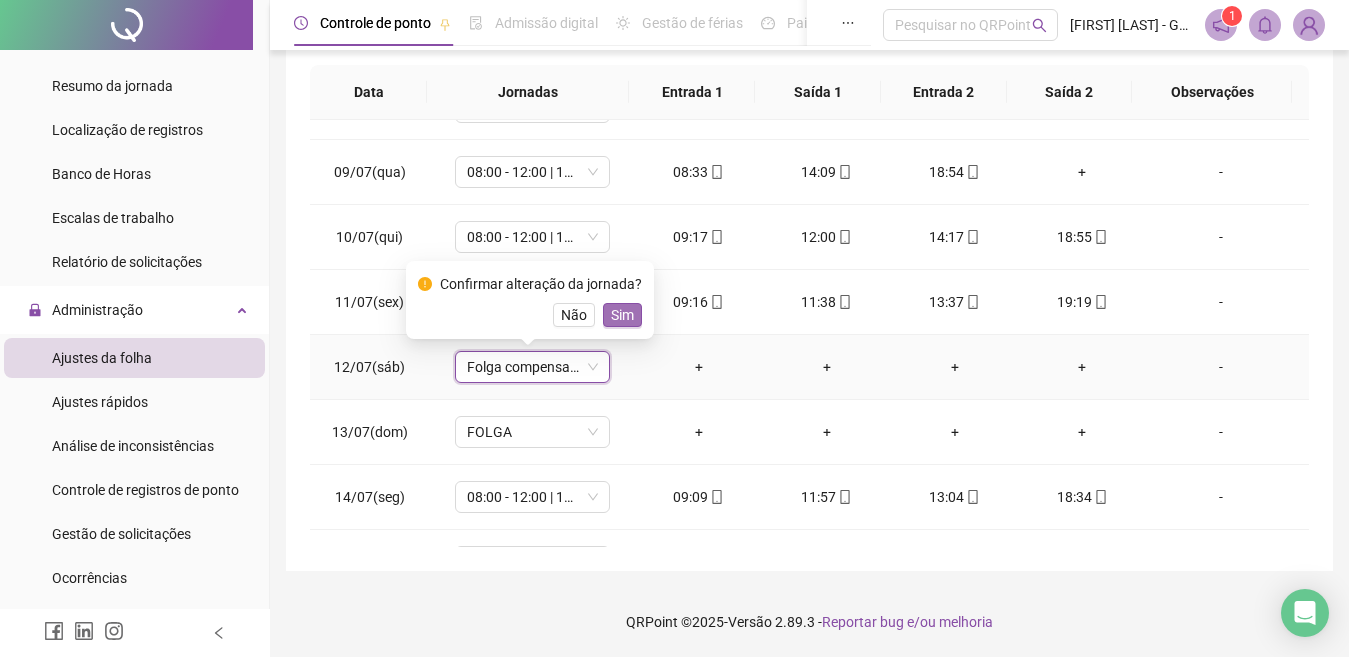 click on "Sim" at bounding box center [622, 315] 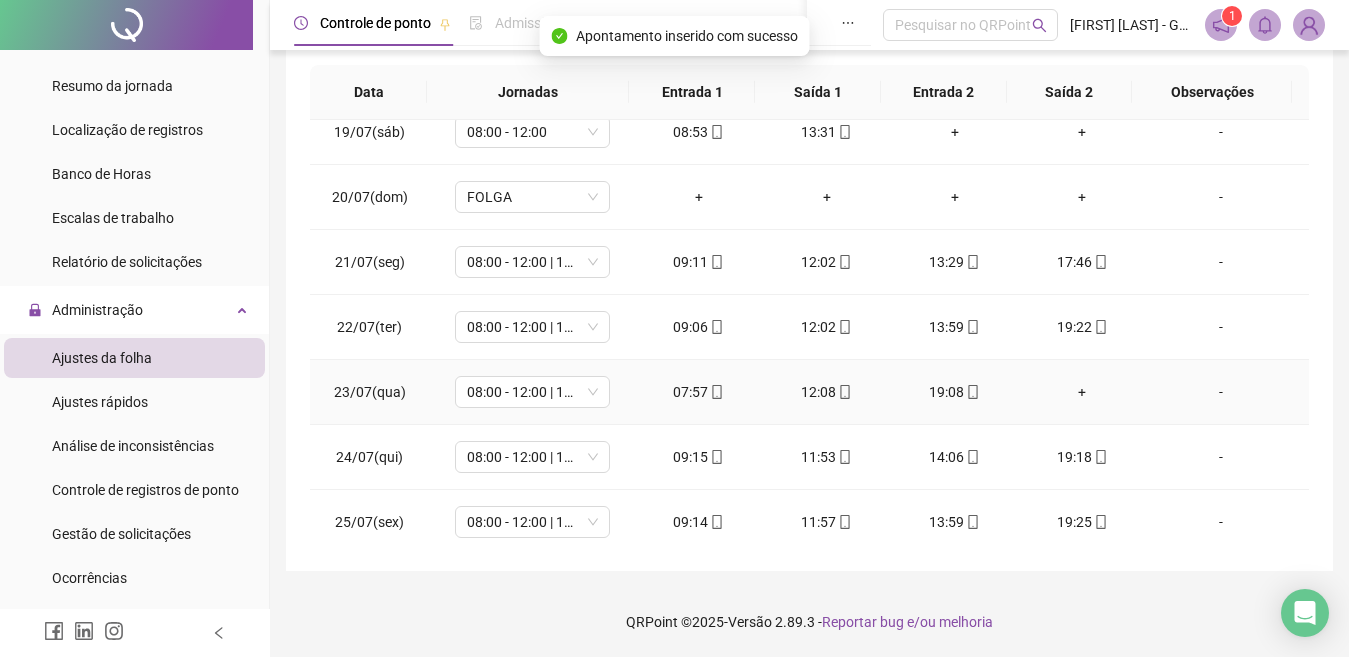 scroll, scrollTop: 1300, scrollLeft: 0, axis: vertical 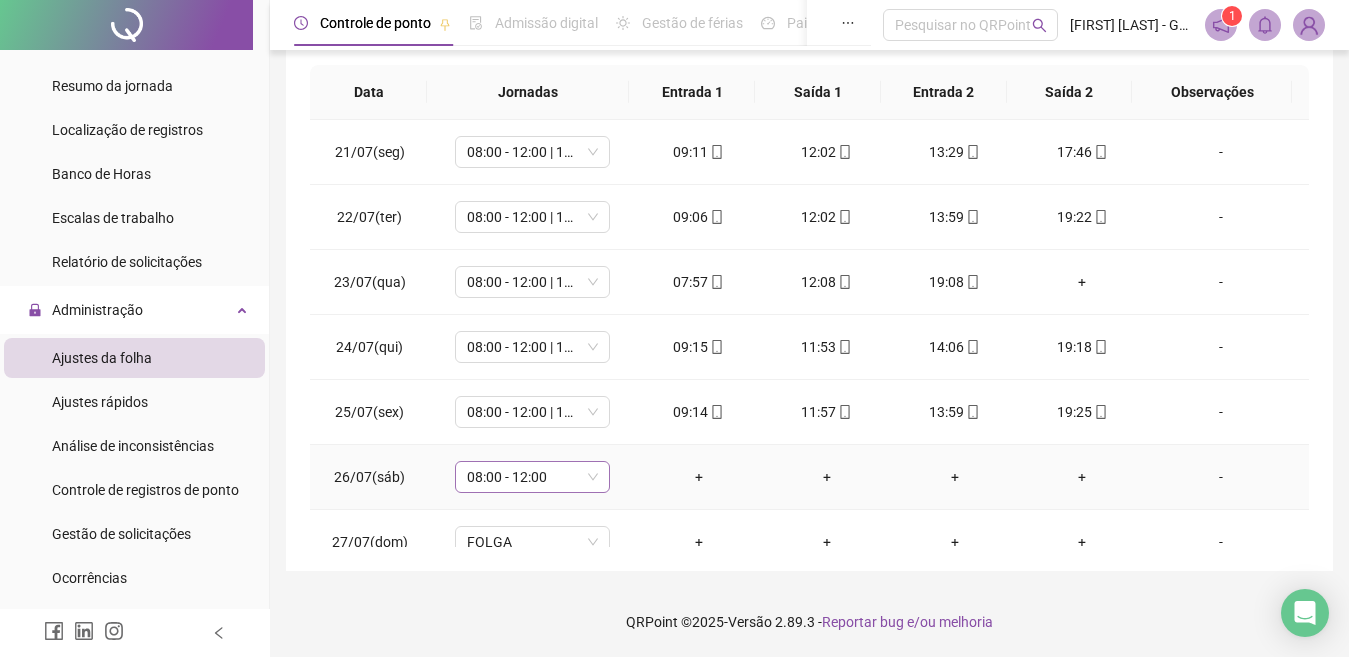 click on "08:00 - 12:00" at bounding box center (532, 477) 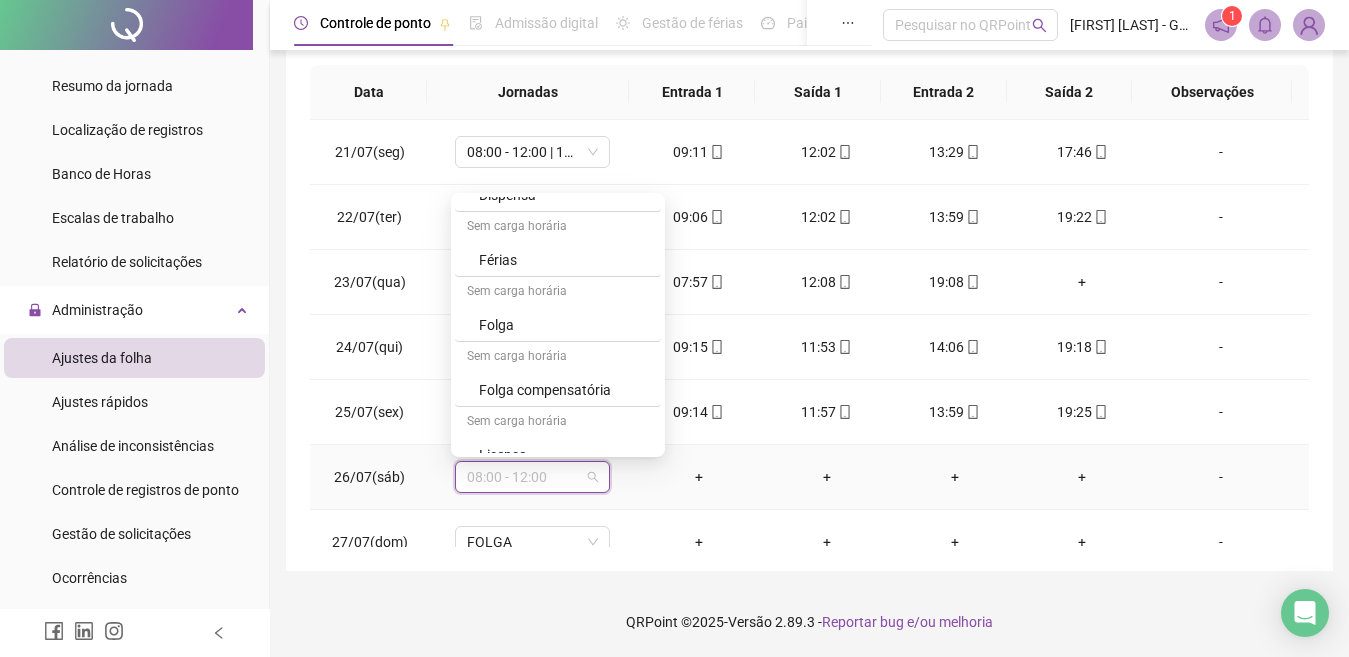 scroll, scrollTop: 2019, scrollLeft: 0, axis: vertical 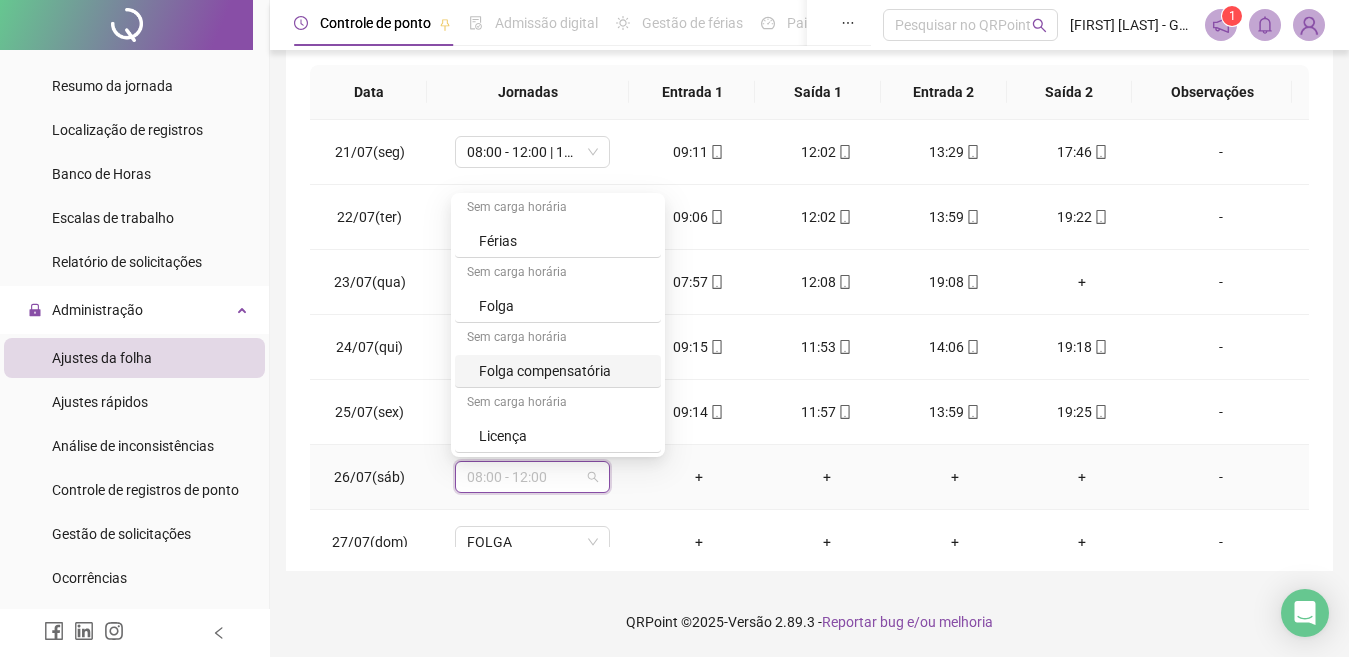 click on "Folga compensatória" at bounding box center (564, 371) 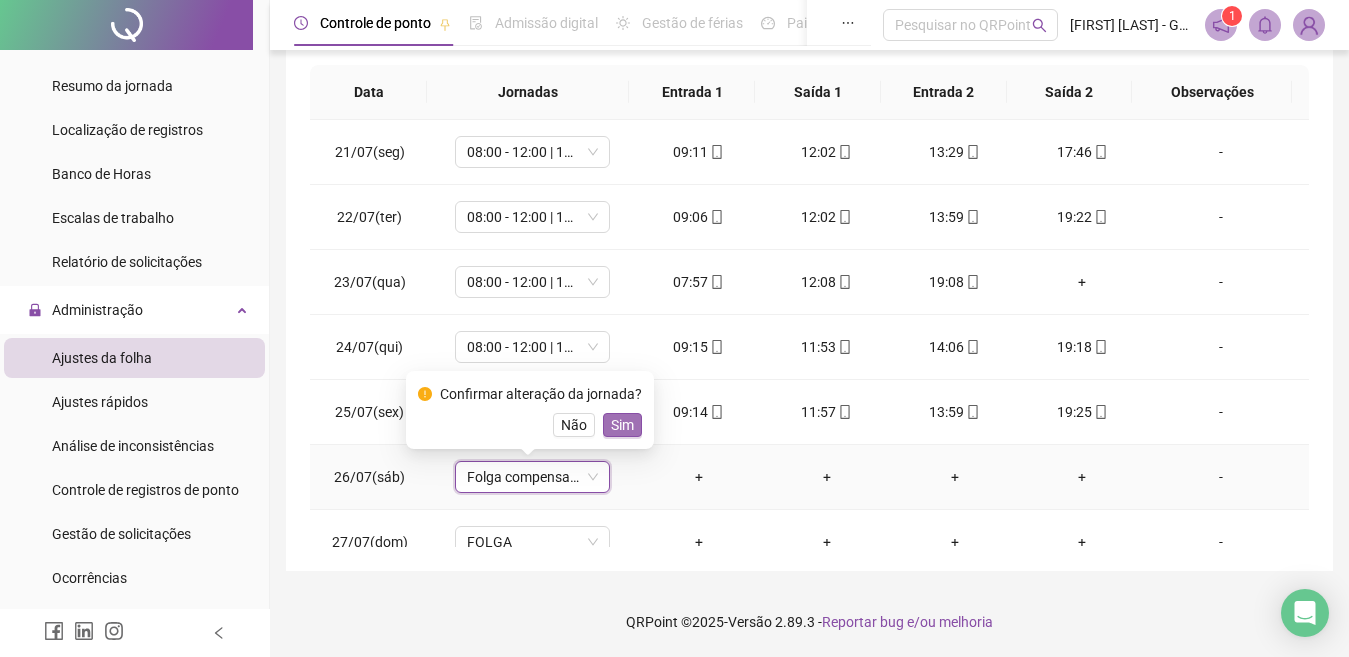 click on "Sim" at bounding box center (622, 425) 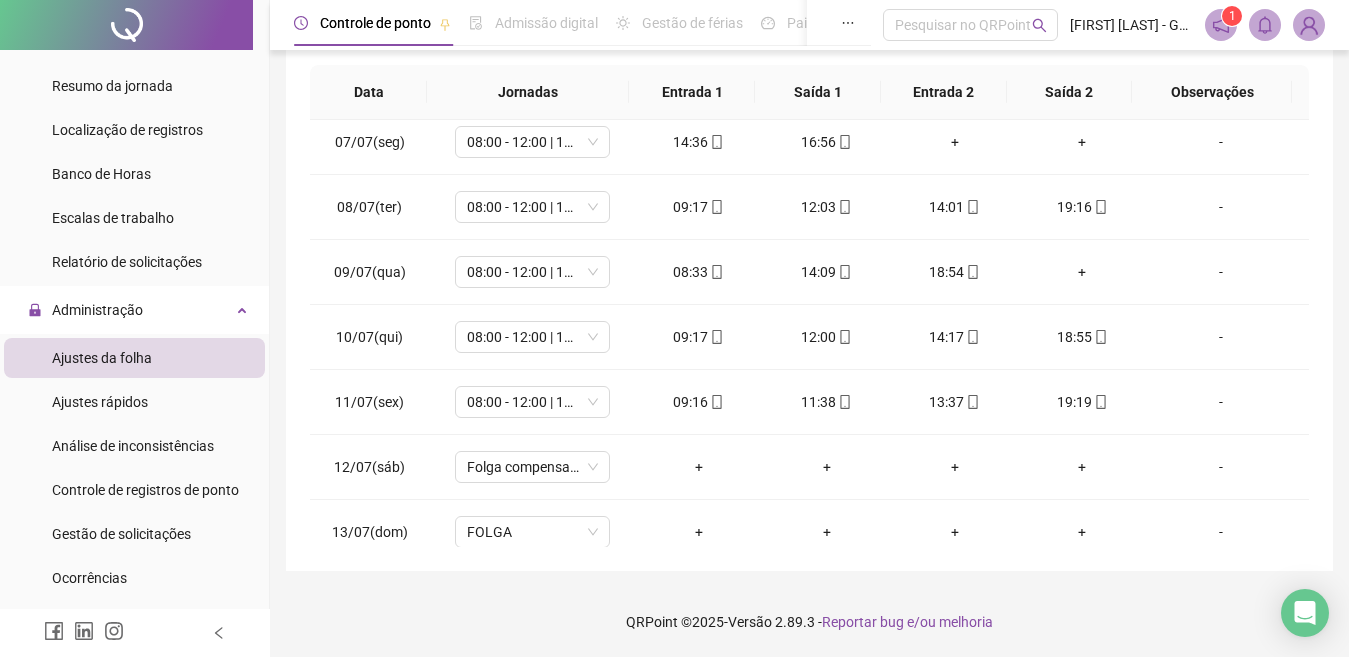 scroll, scrollTop: 0, scrollLeft: 0, axis: both 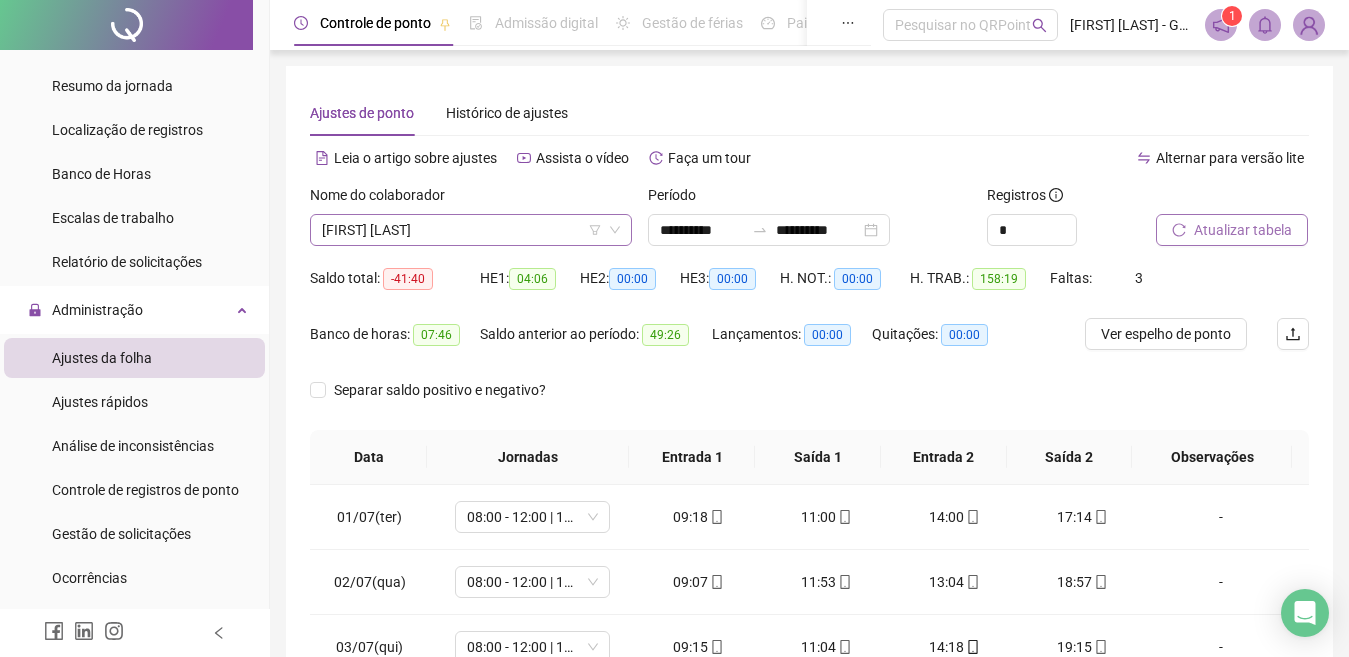 click on "[FIRST] [LAST]" at bounding box center [471, 230] 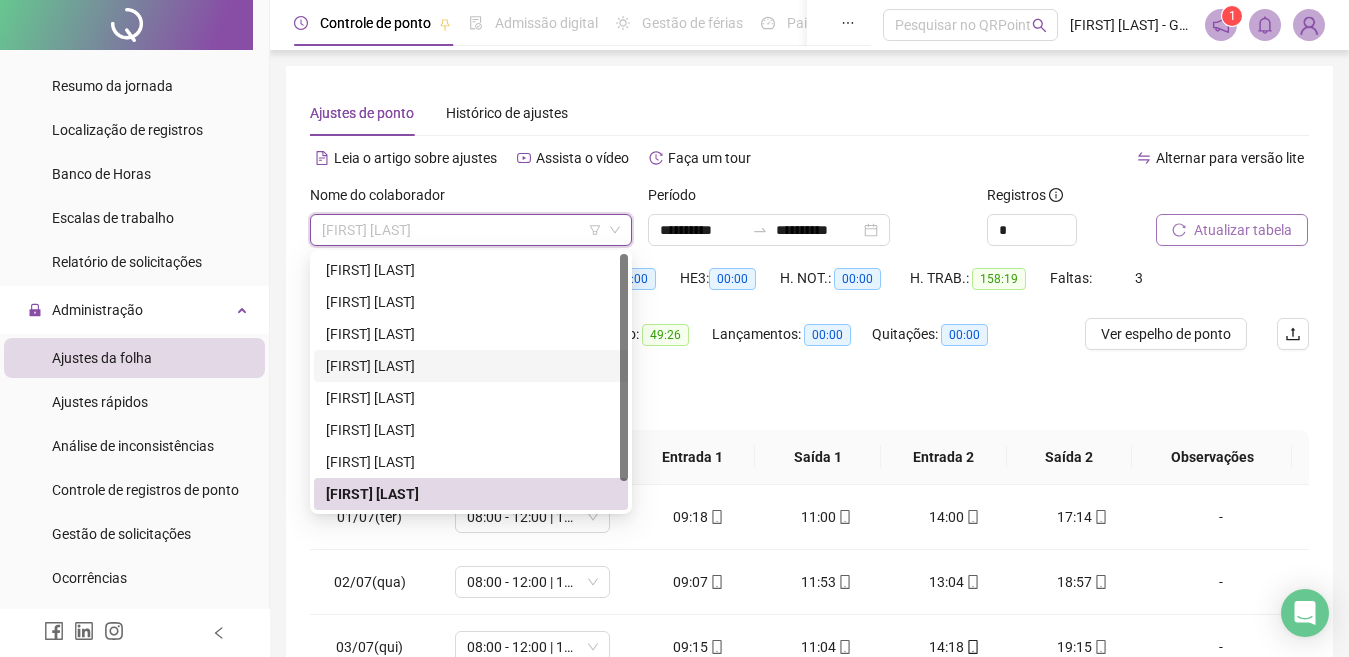 scroll, scrollTop: 32, scrollLeft: 0, axis: vertical 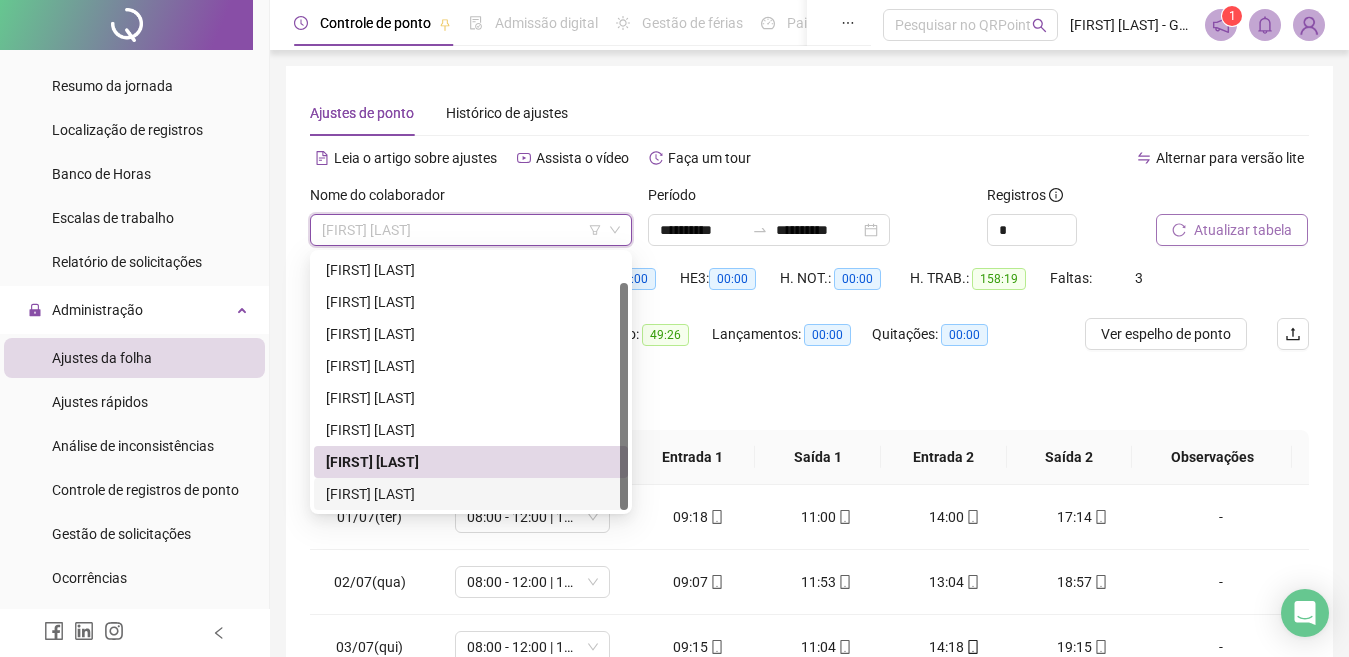 drag, startPoint x: 471, startPoint y: 480, endPoint x: 561, endPoint y: 471, distance: 90.44888 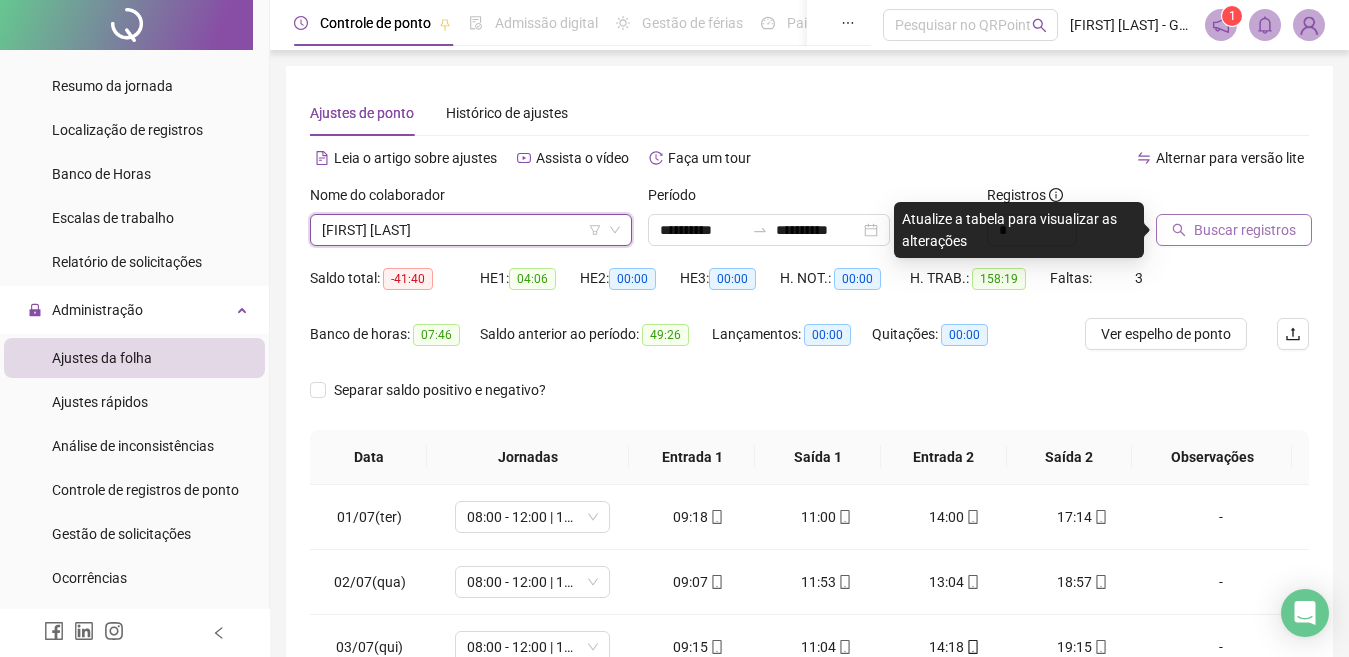 click on "Buscar registros" at bounding box center [1245, 230] 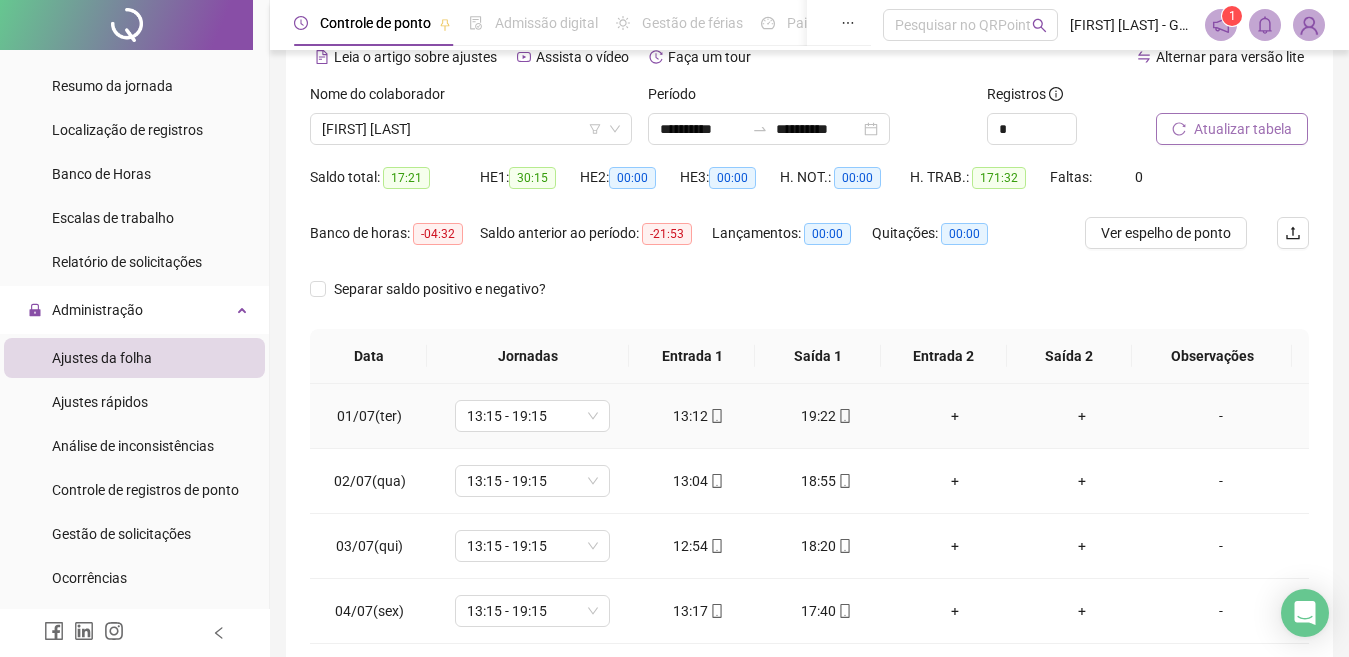 scroll, scrollTop: 300, scrollLeft: 0, axis: vertical 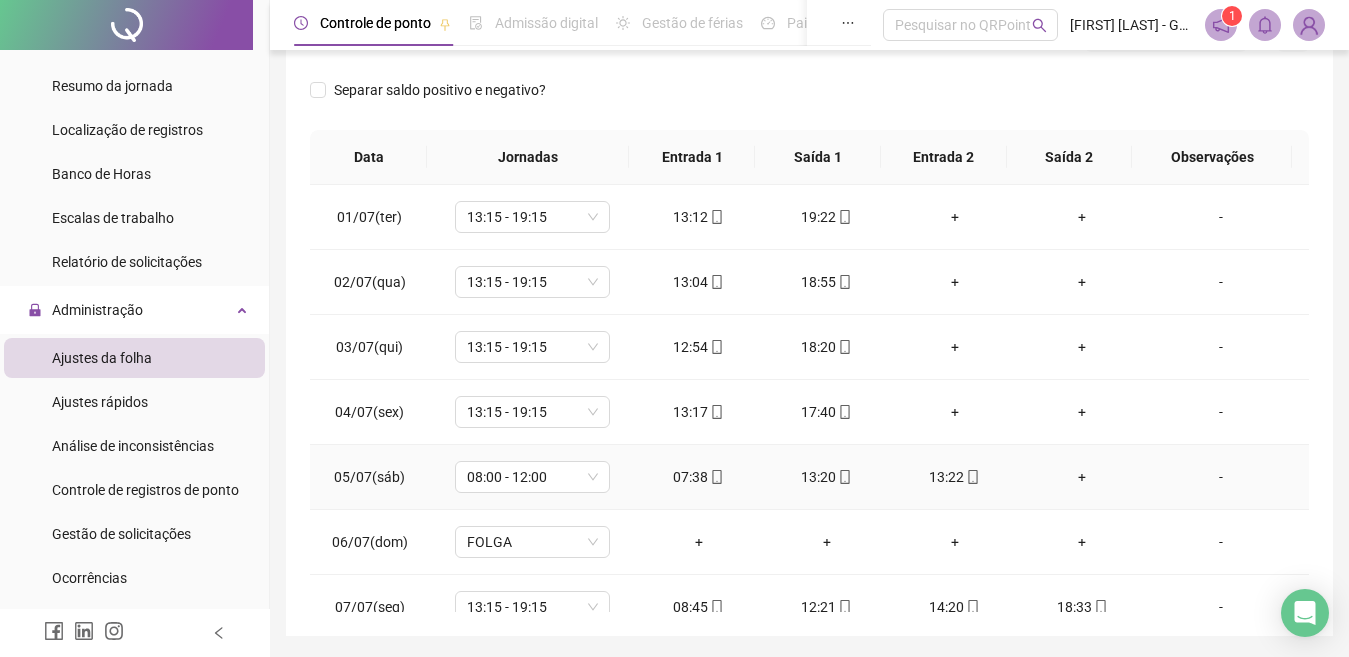 click on "13:22" at bounding box center [955, 477] 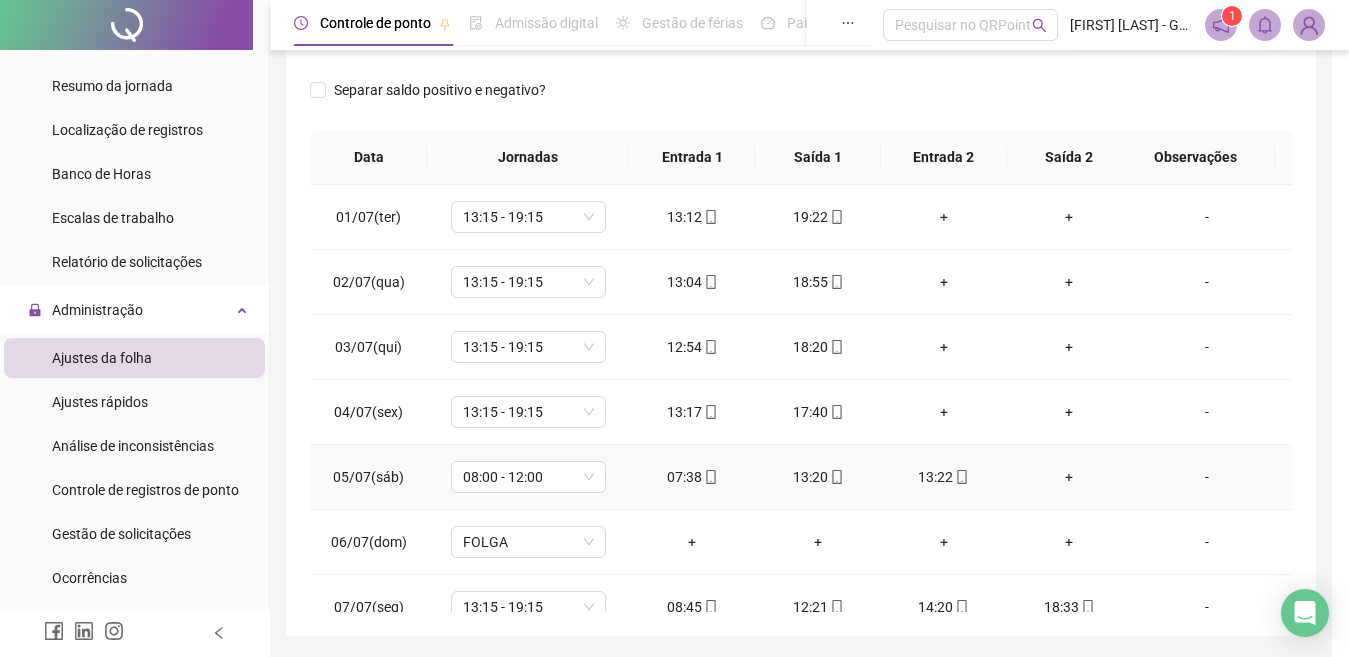 type on "**********" 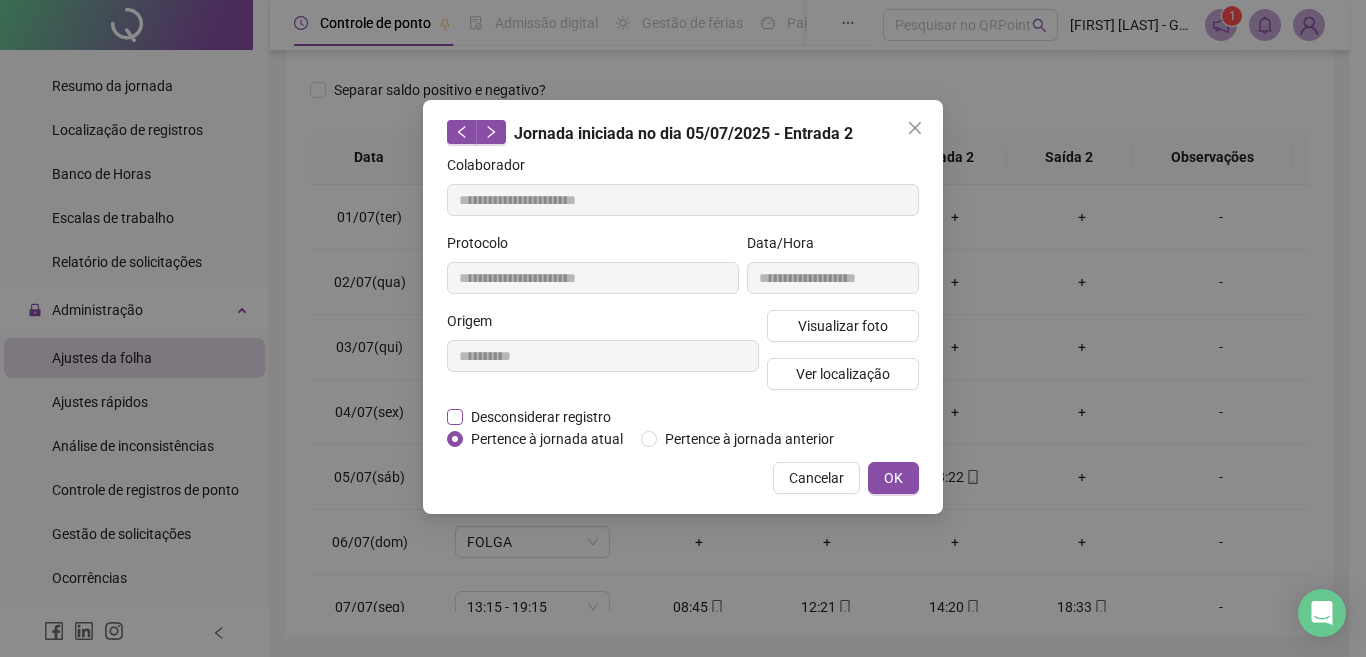 click on "Desconsiderar registro" at bounding box center [541, 417] 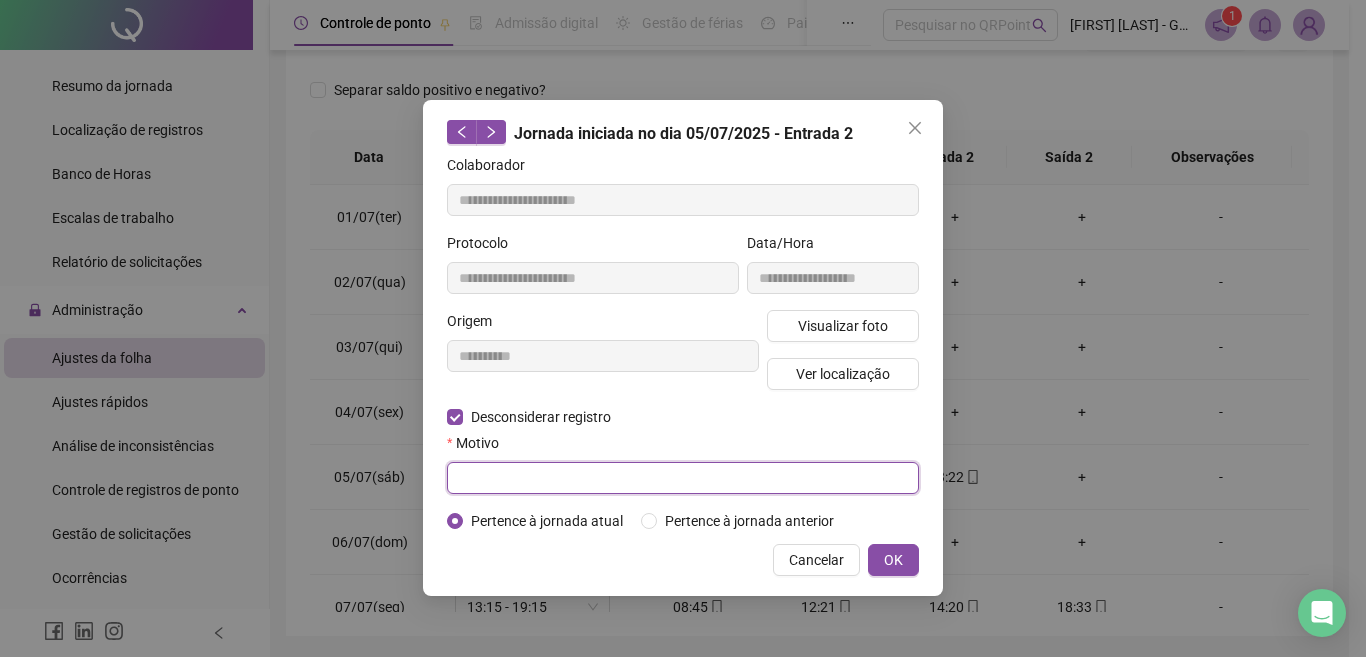 click at bounding box center [683, 478] 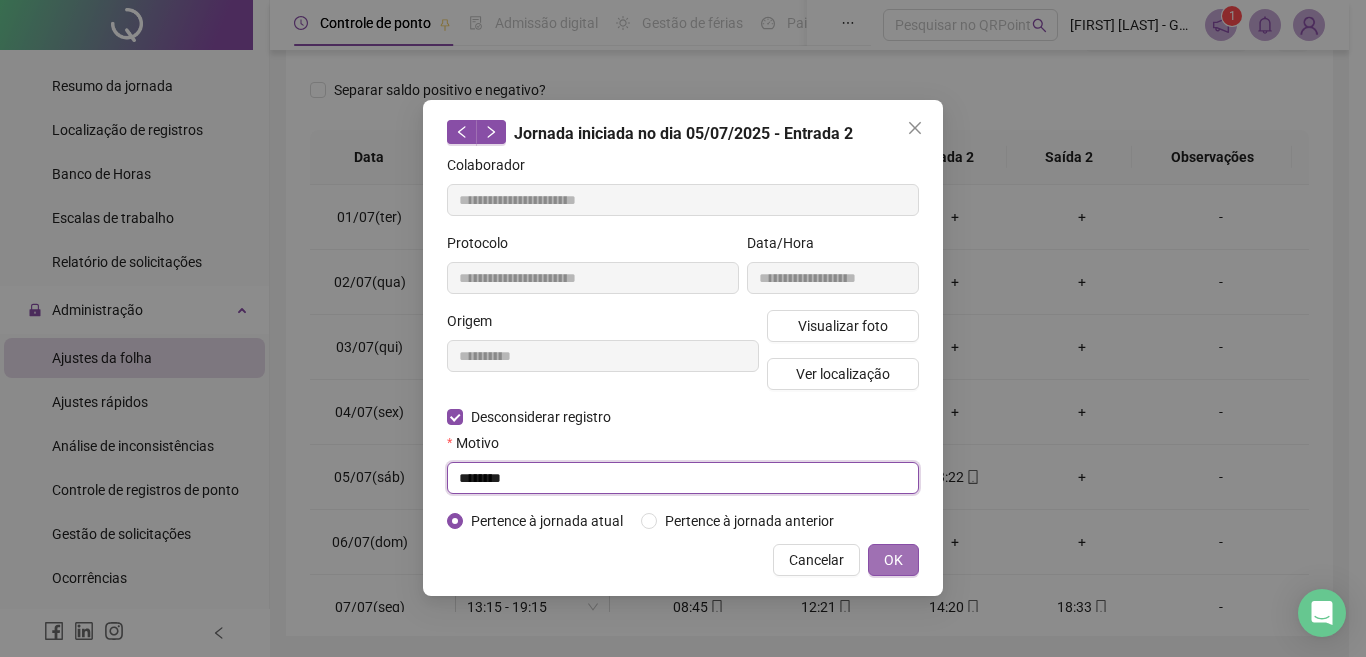 type on "********" 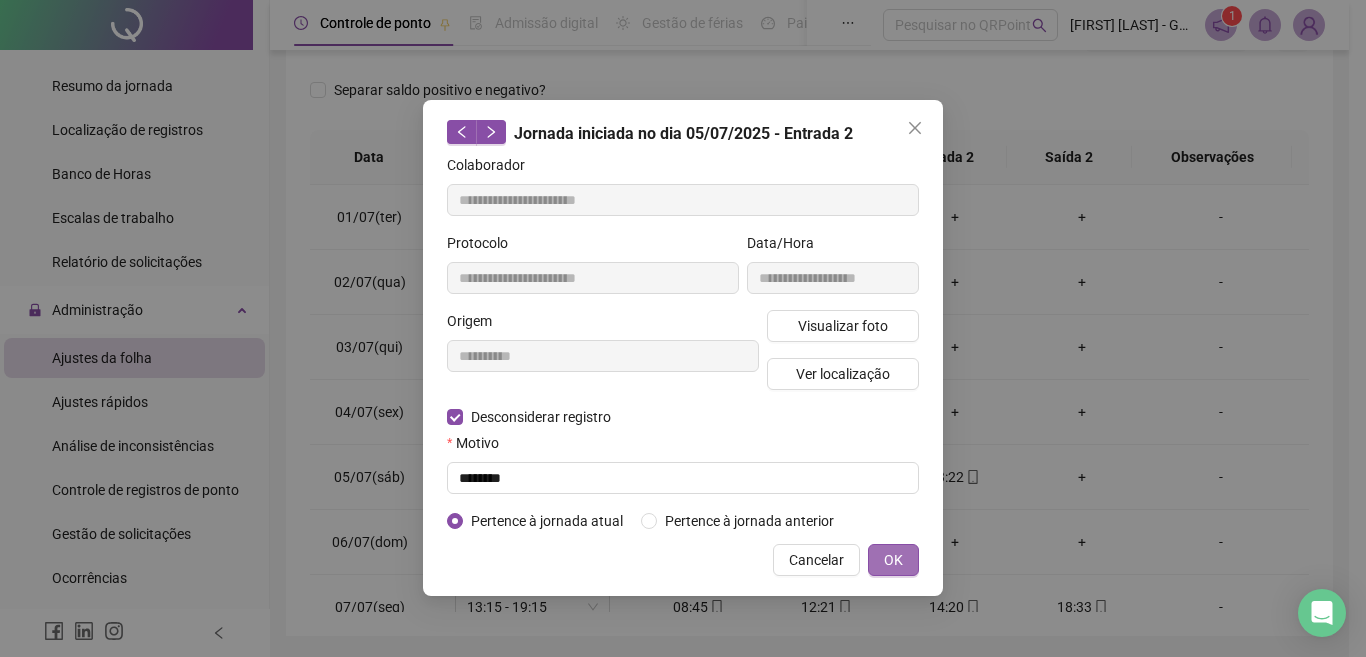 click on "OK" at bounding box center [893, 560] 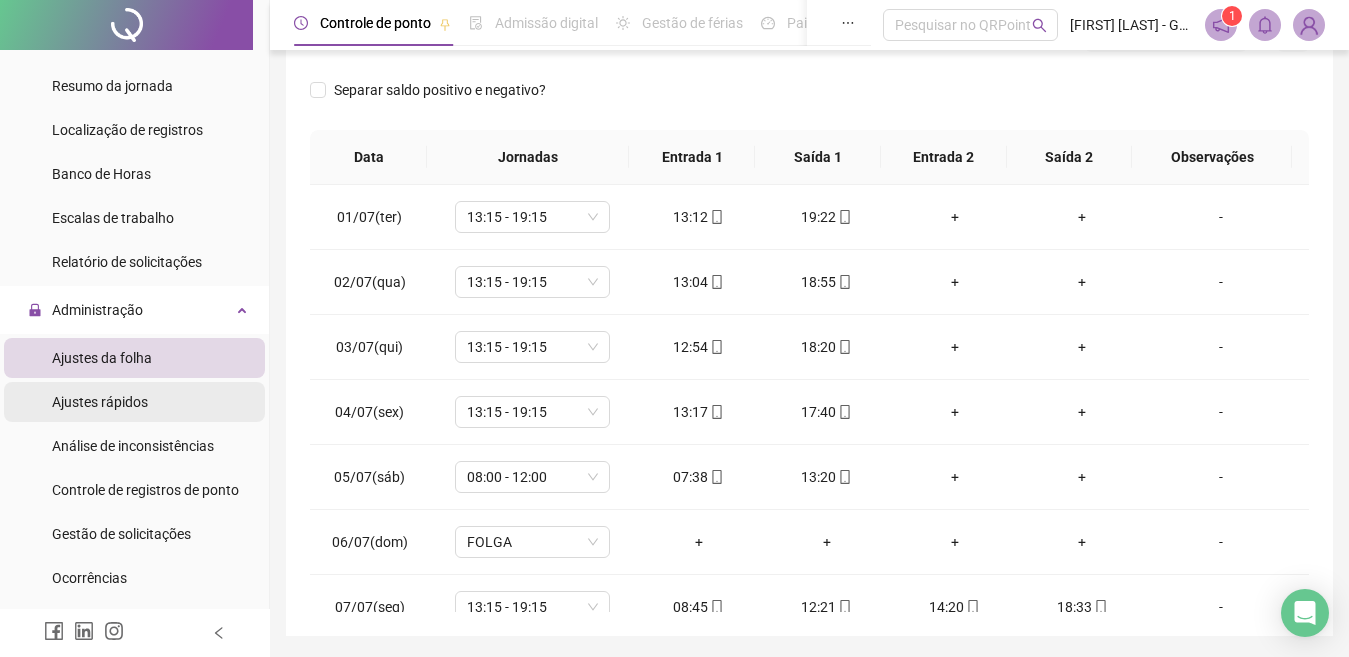 click on "Ajustes rápidos" at bounding box center (100, 402) 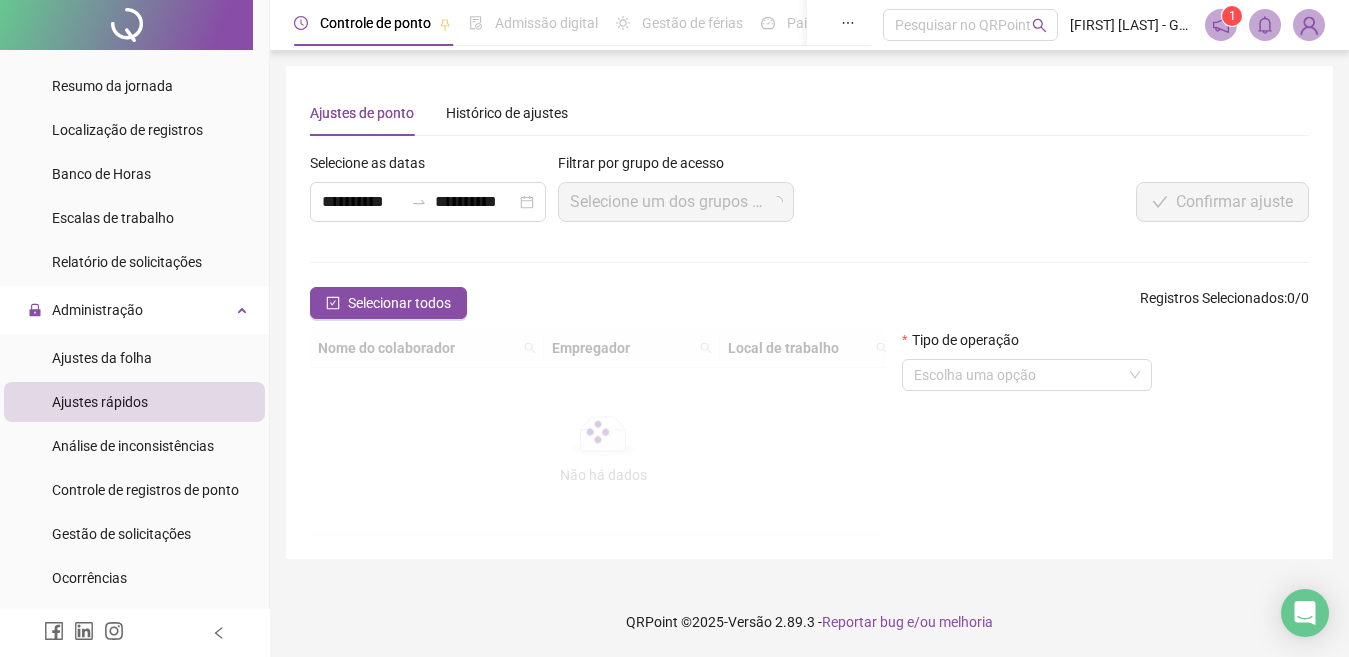 scroll, scrollTop: 0, scrollLeft: 0, axis: both 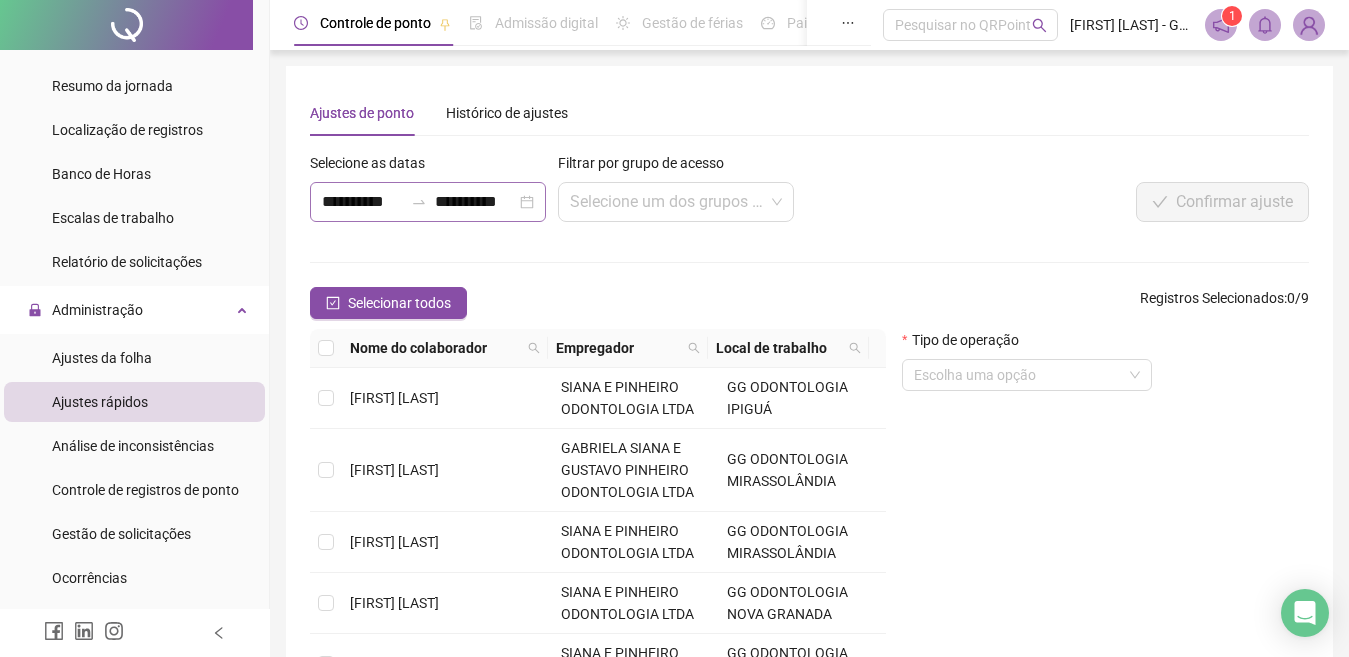 click on "**********" at bounding box center [428, 202] 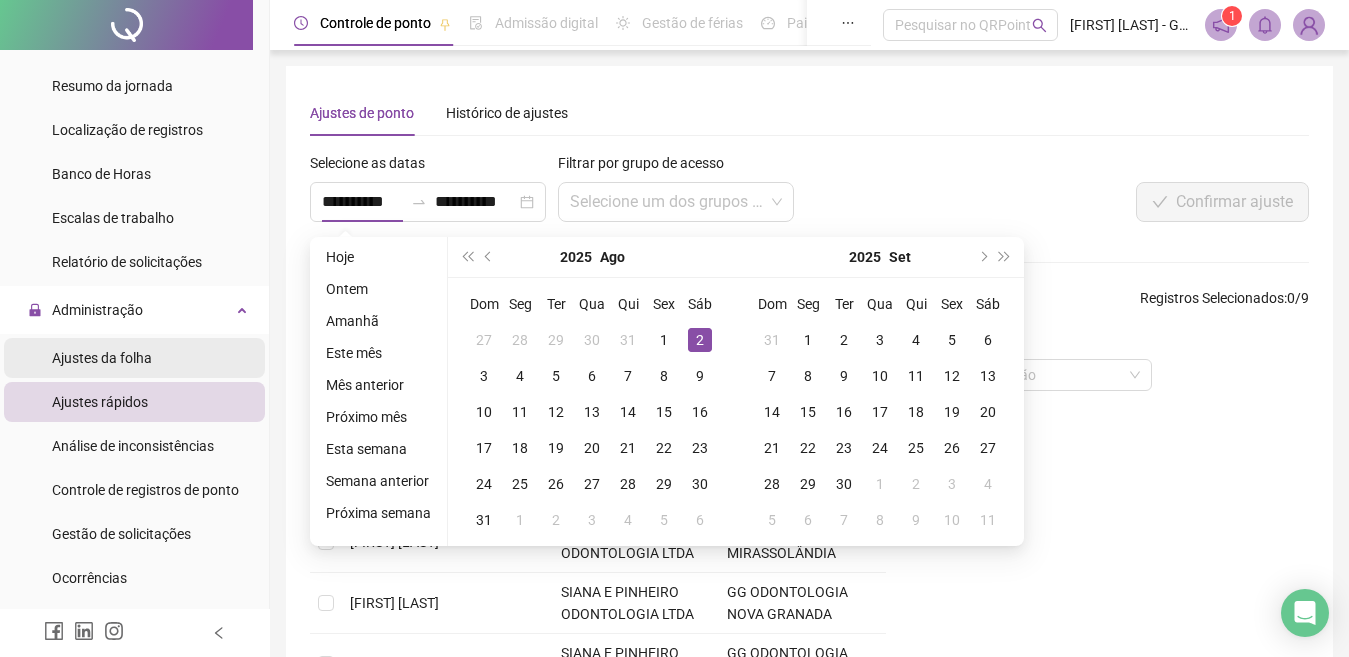 click on "Ajustes da folha" at bounding box center [102, 358] 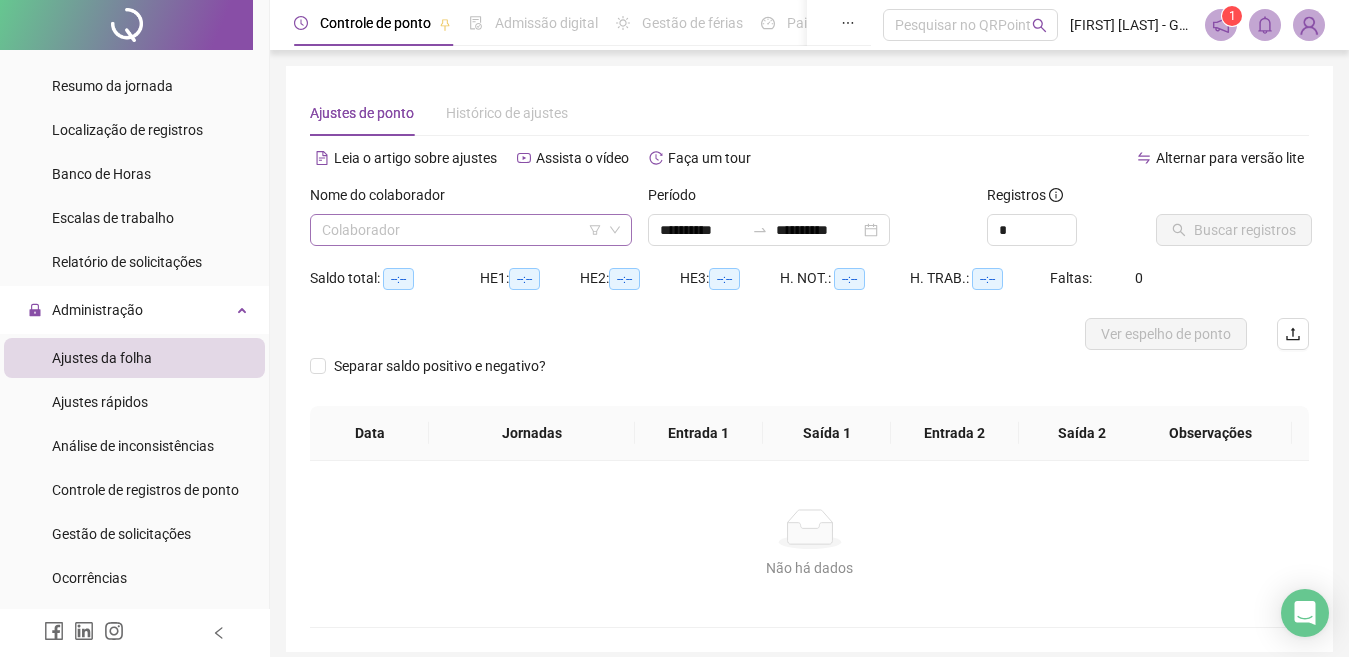 click at bounding box center [462, 230] 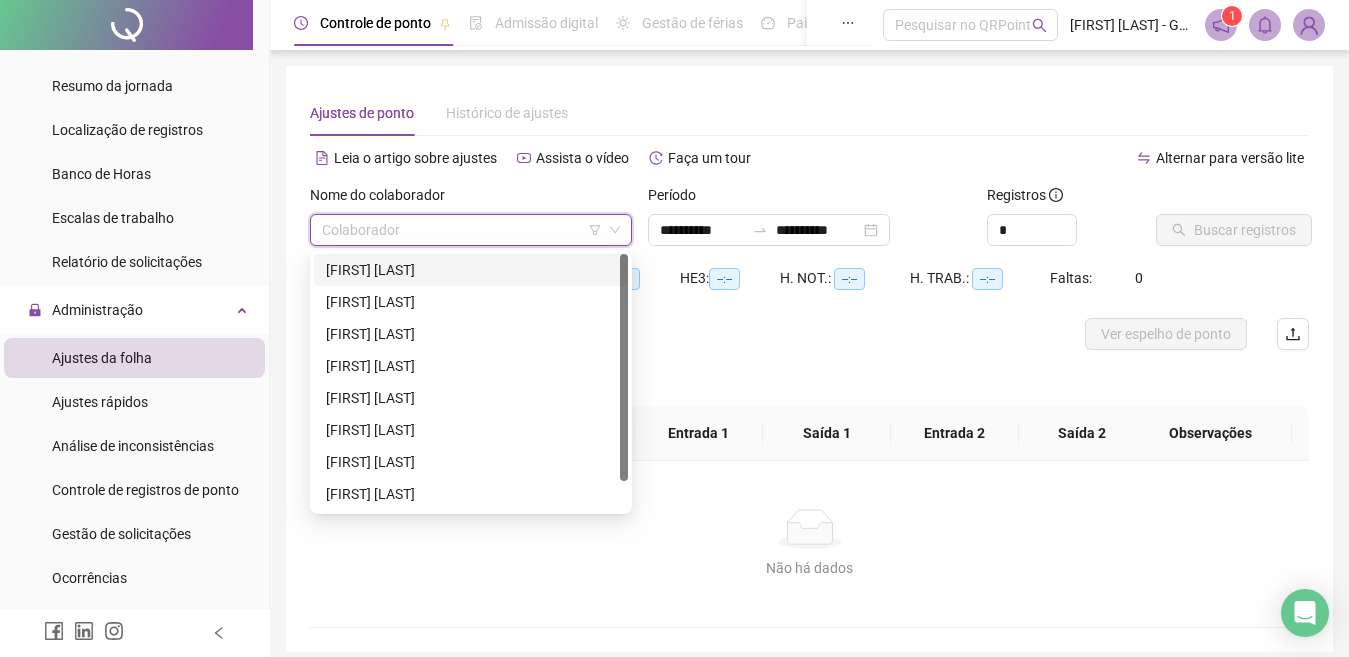 click on "[FIRST] [LAST]" at bounding box center (471, 270) 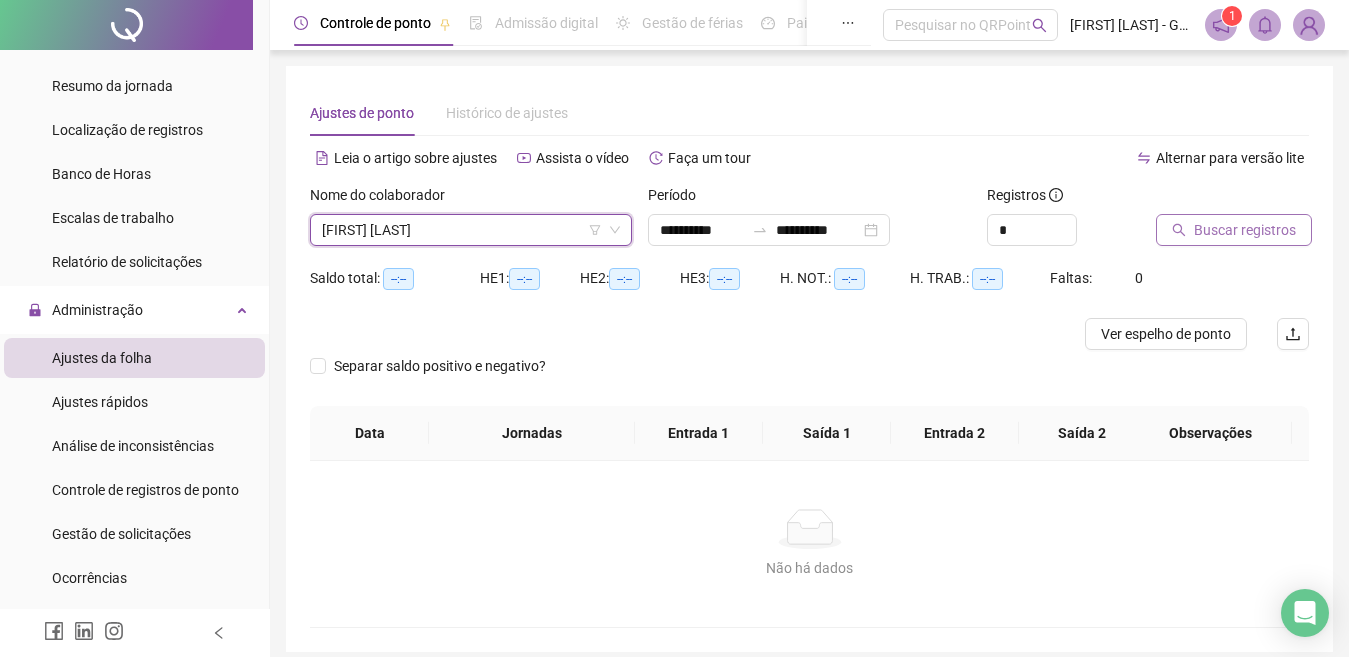 click on "Buscar registros" at bounding box center [1234, 230] 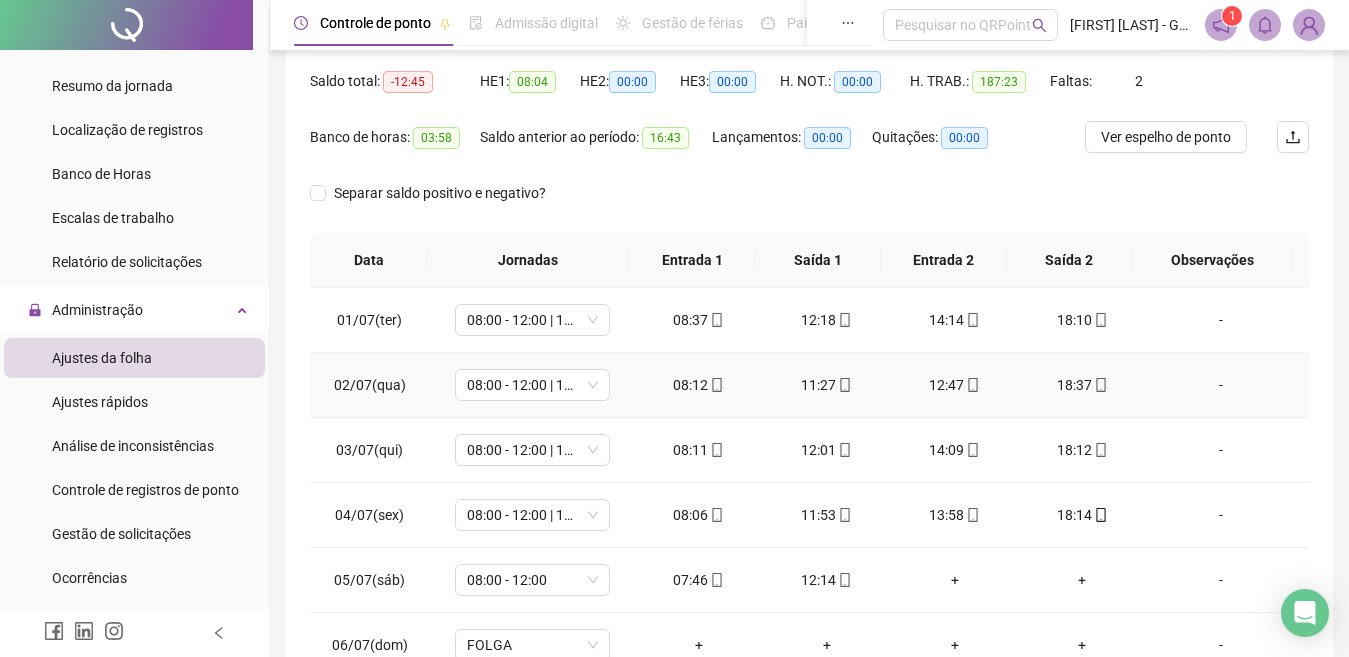 scroll, scrollTop: 200, scrollLeft: 0, axis: vertical 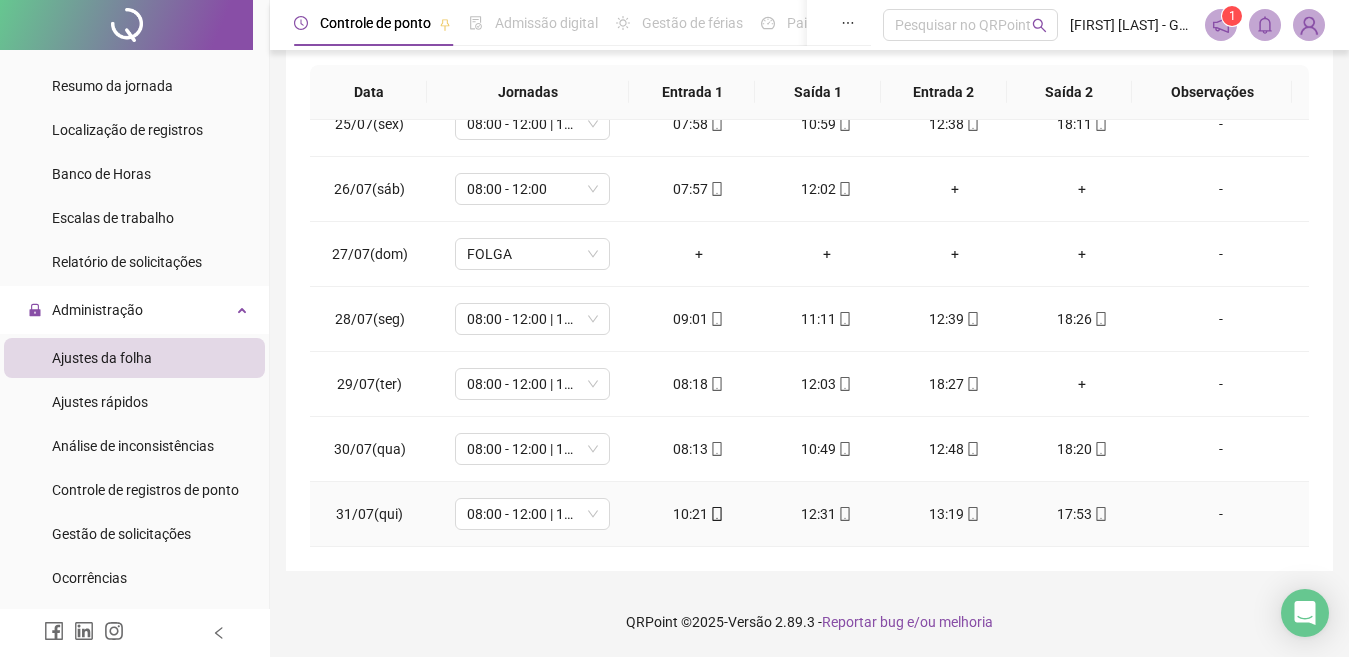 click on "13:19" at bounding box center (955, 514) 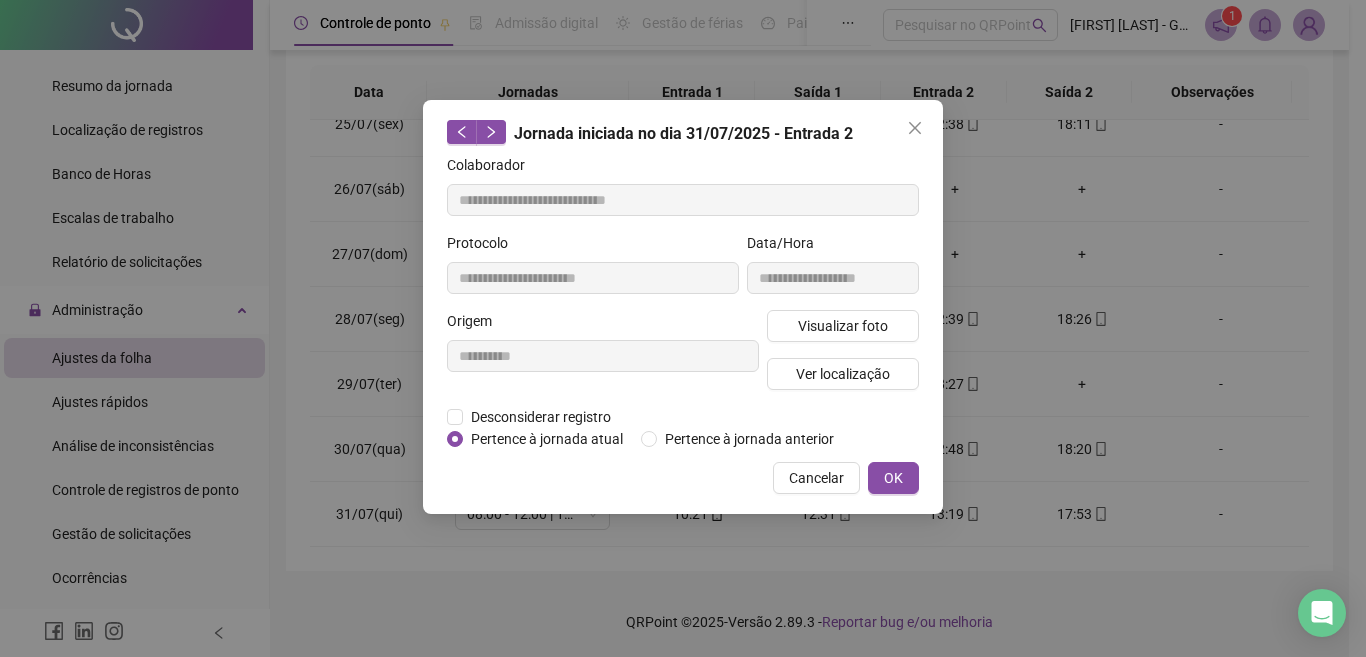 type on "**********" 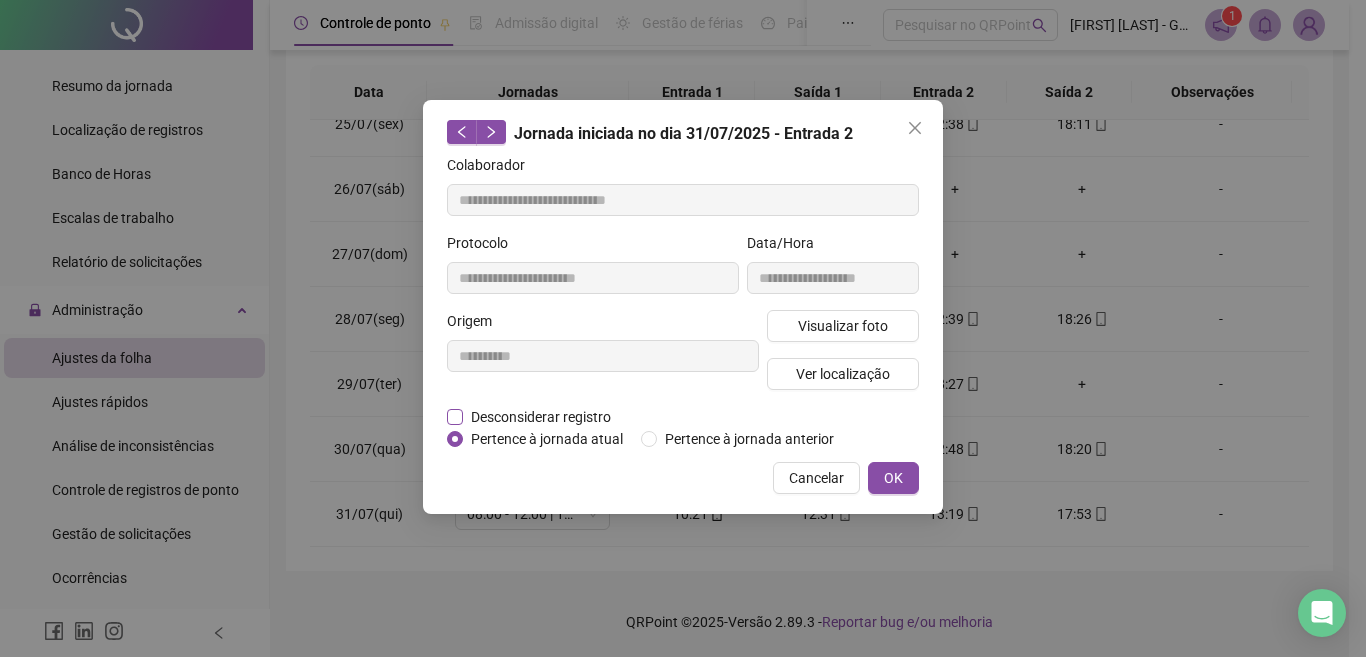 click on "Desconsiderar registro" at bounding box center (541, 417) 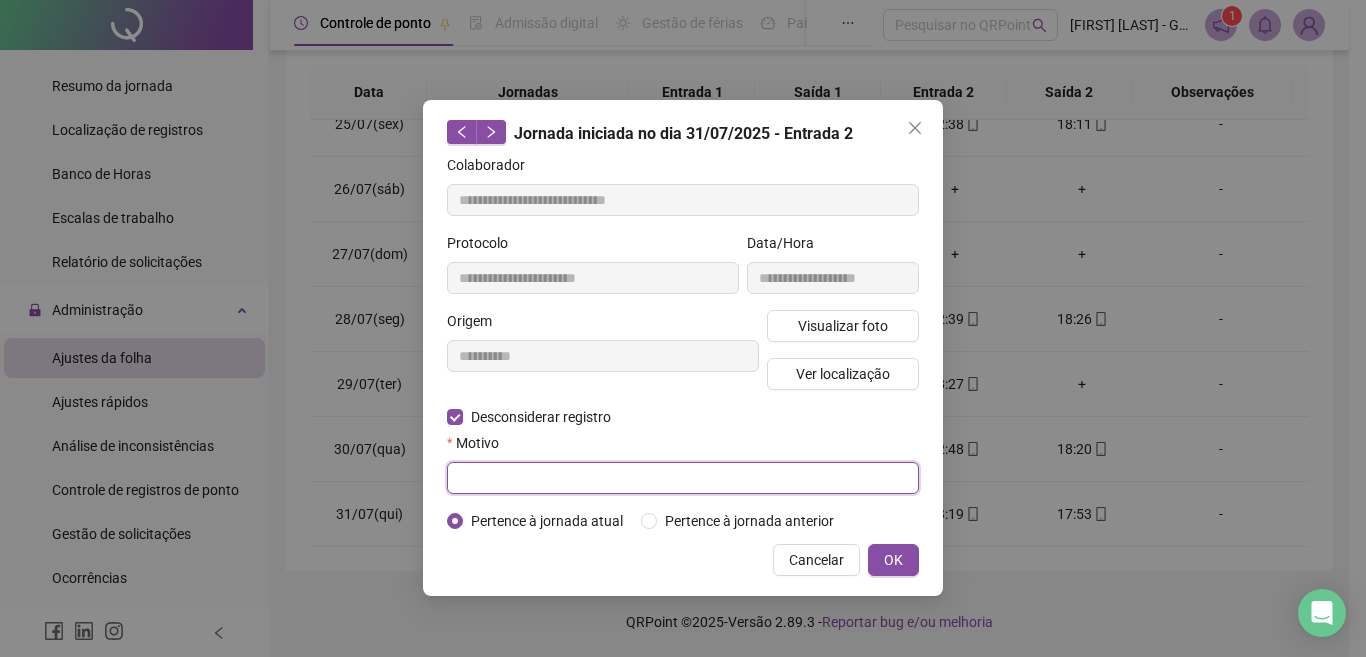 click at bounding box center [683, 478] 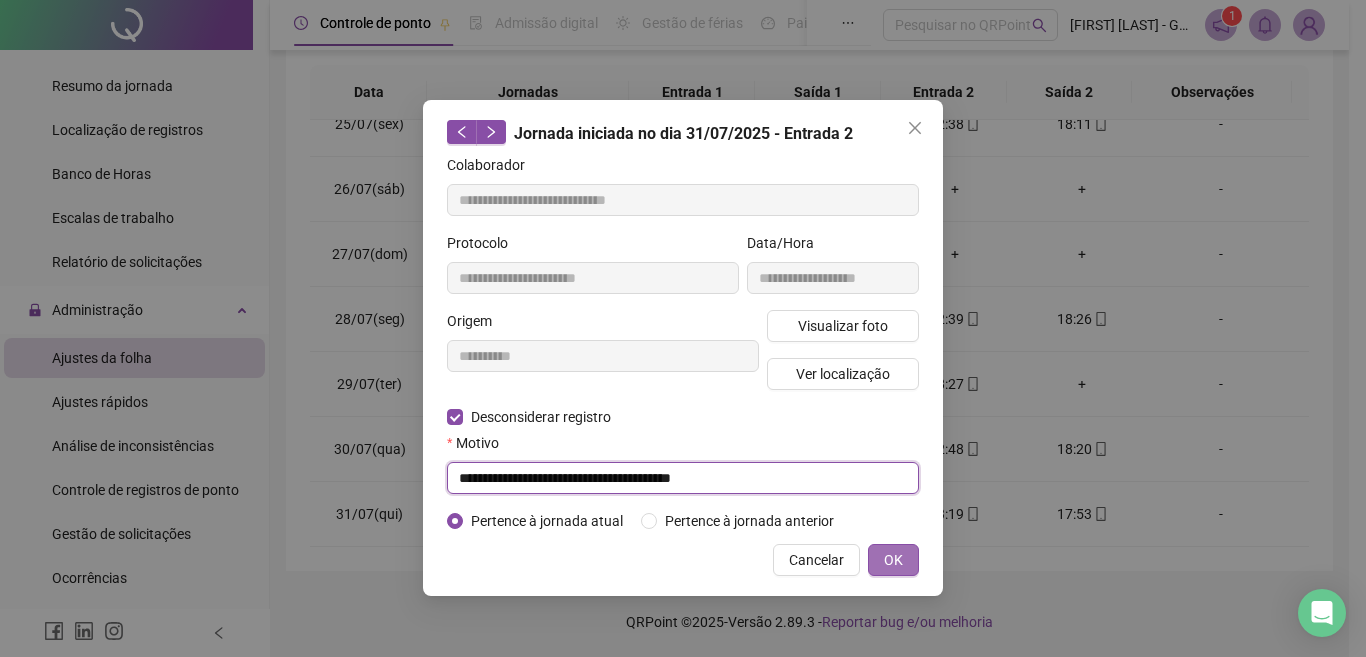 type on "**********" 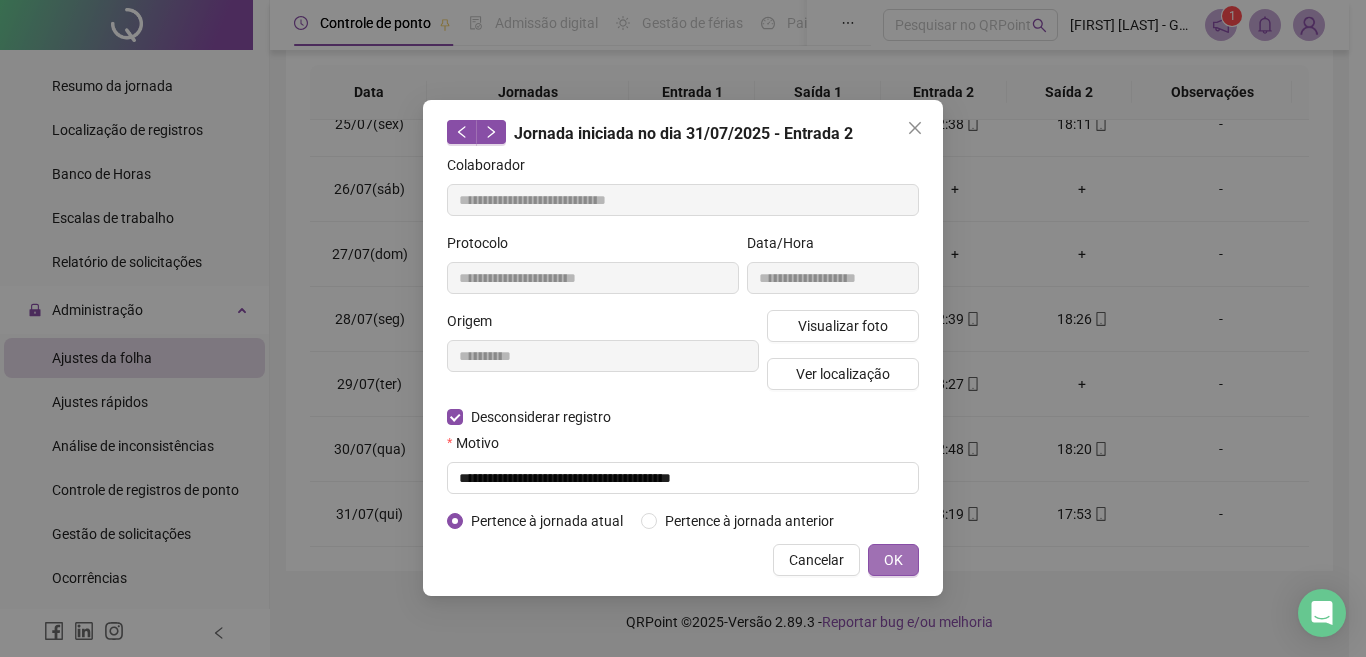 click on "OK" at bounding box center (893, 560) 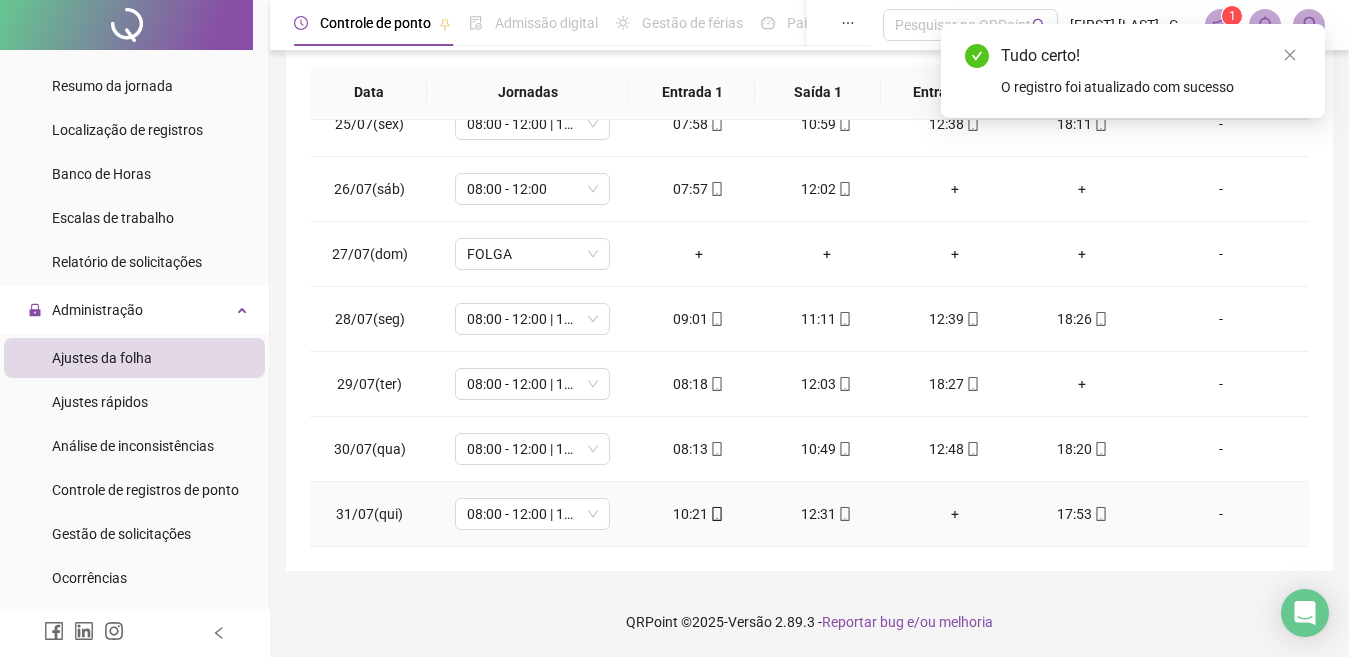 click on "+" at bounding box center (955, 514) 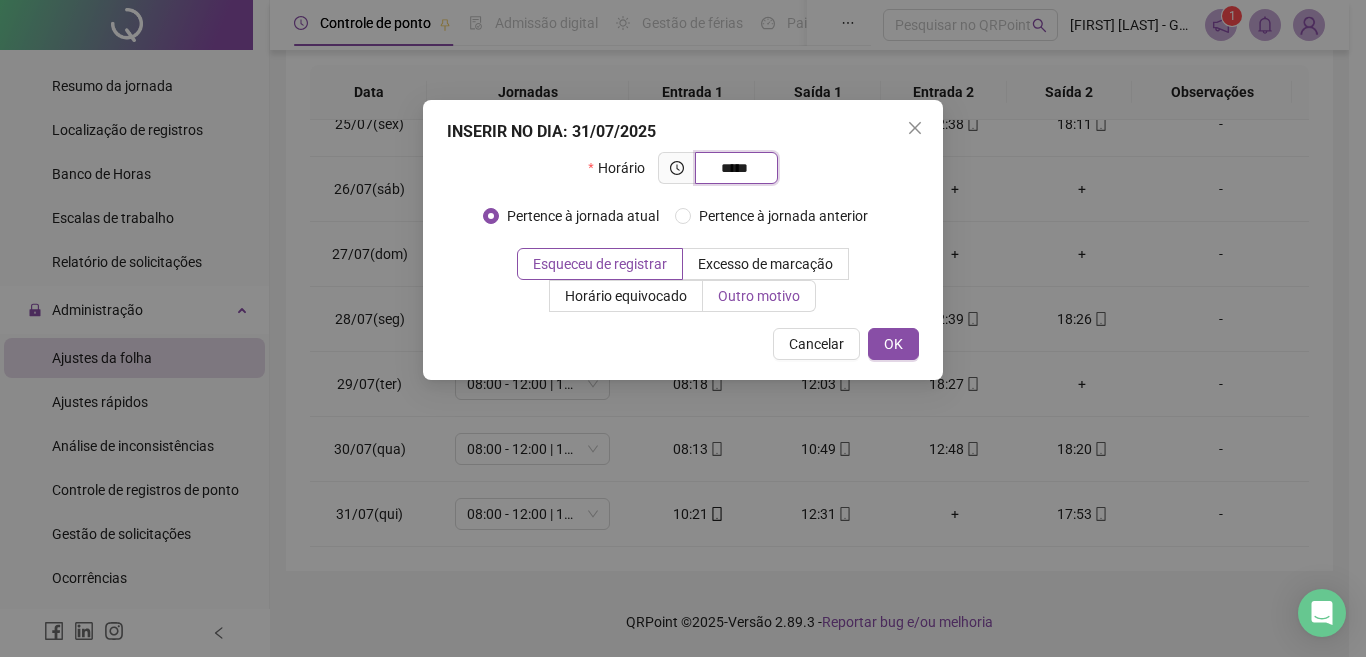 type on "*****" 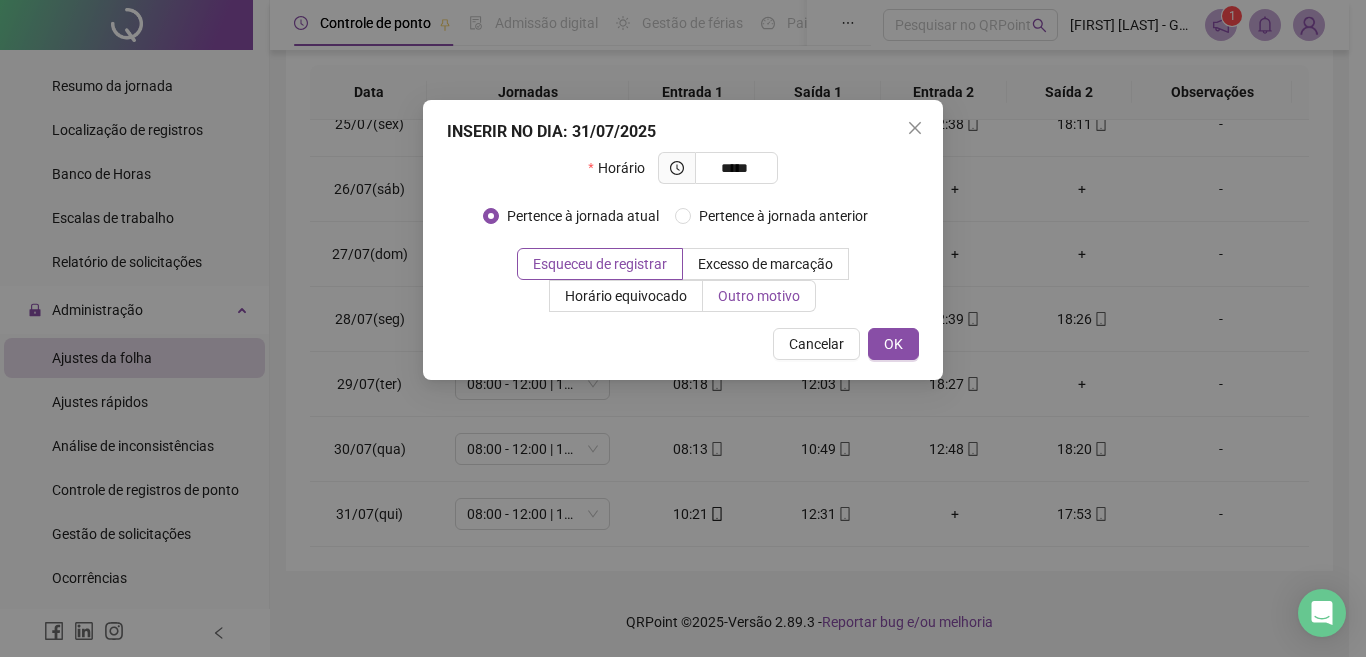 click on "Outro motivo" at bounding box center [759, 296] 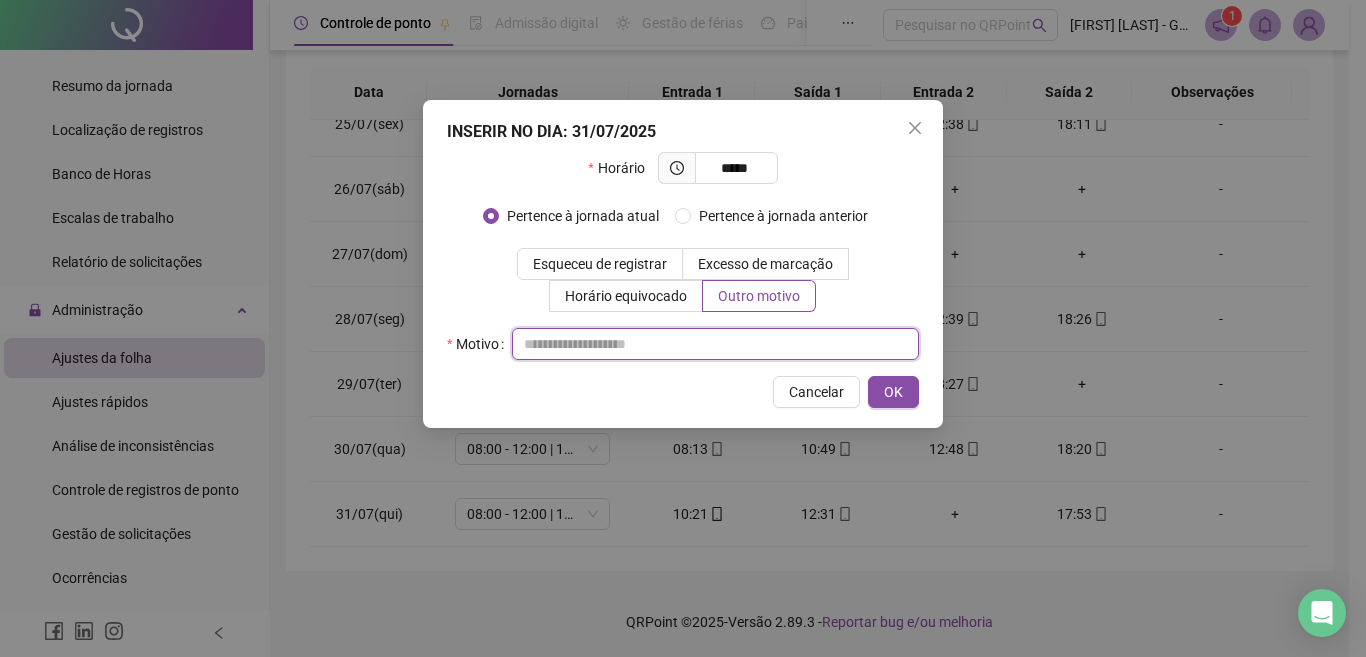 click at bounding box center [715, 344] 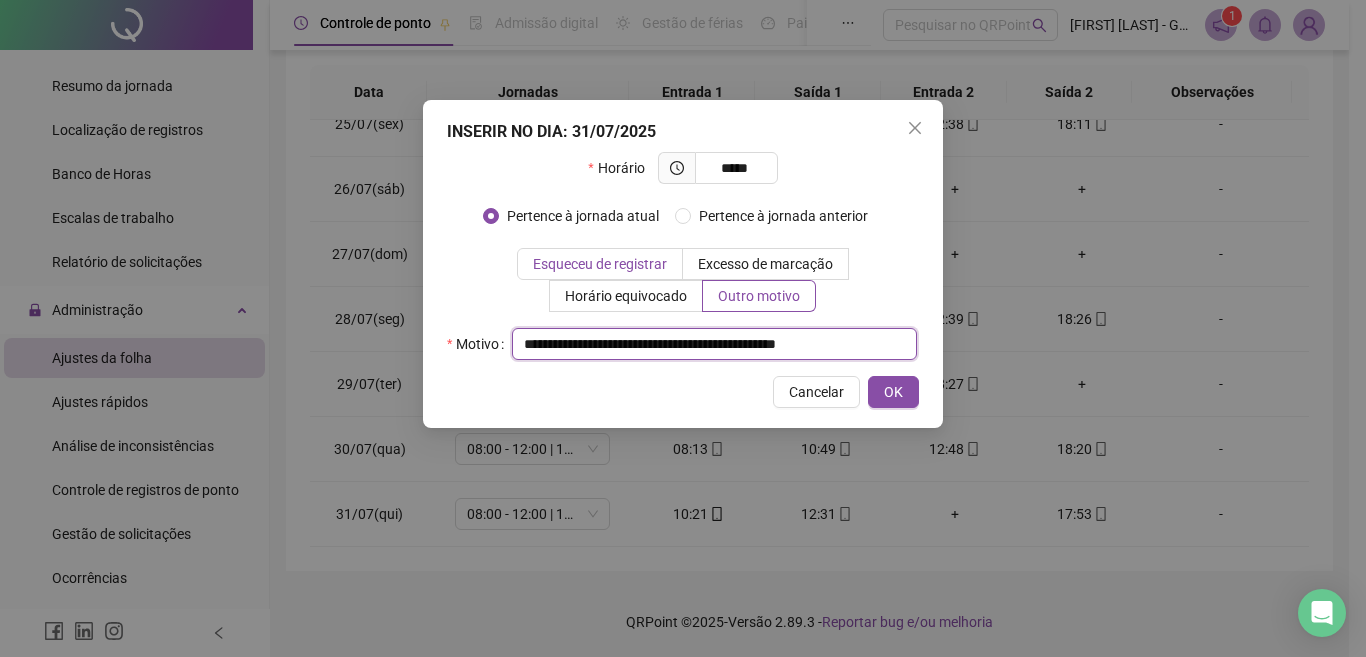 scroll, scrollTop: 0, scrollLeft: 13, axis: horizontal 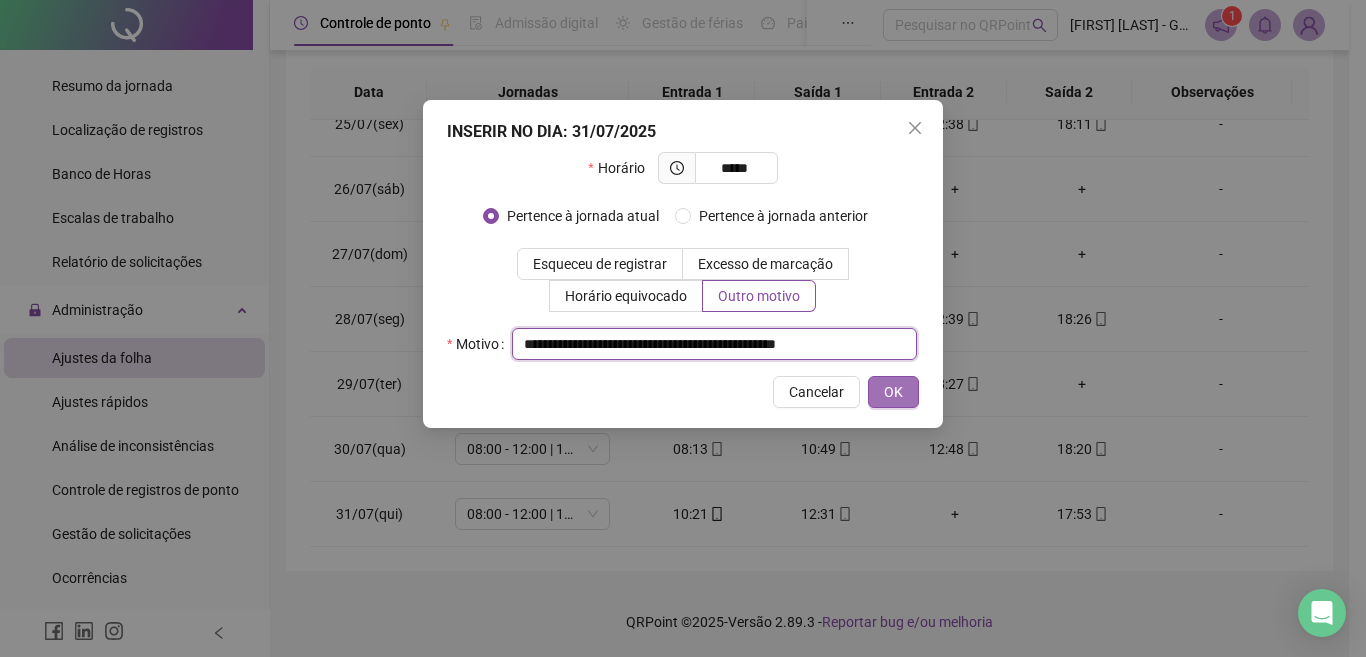 type on "**********" 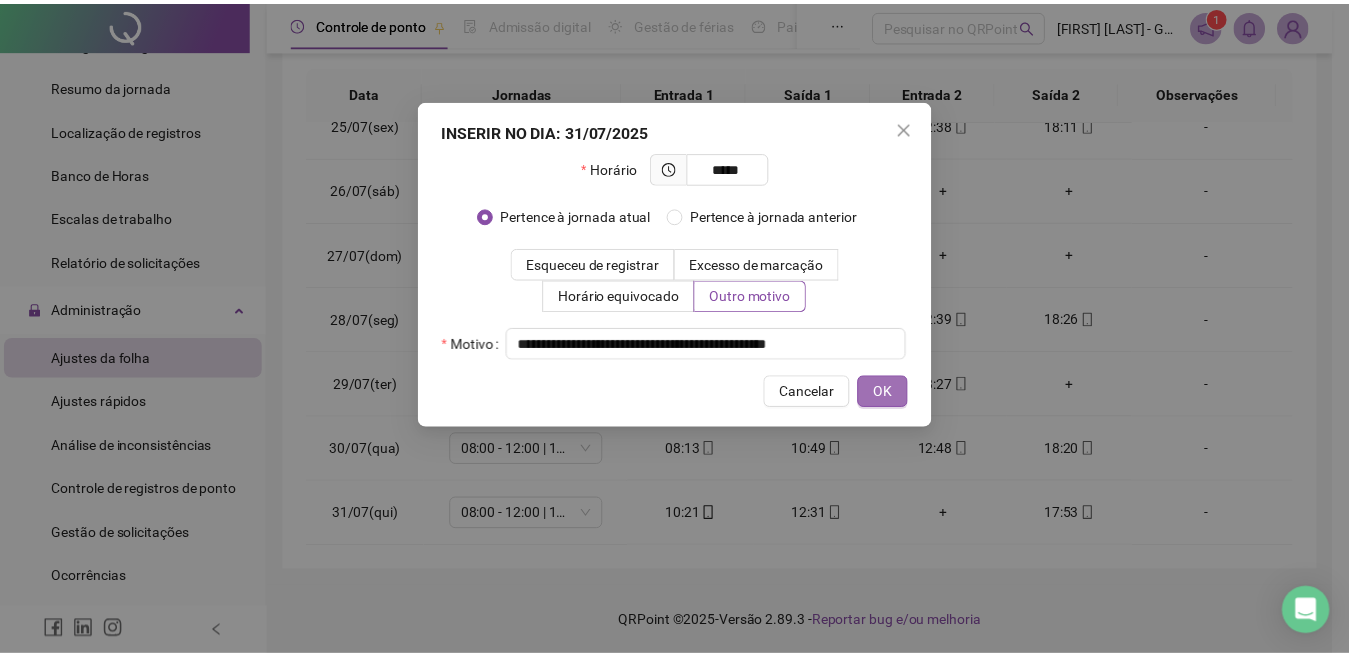 scroll, scrollTop: 0, scrollLeft: 0, axis: both 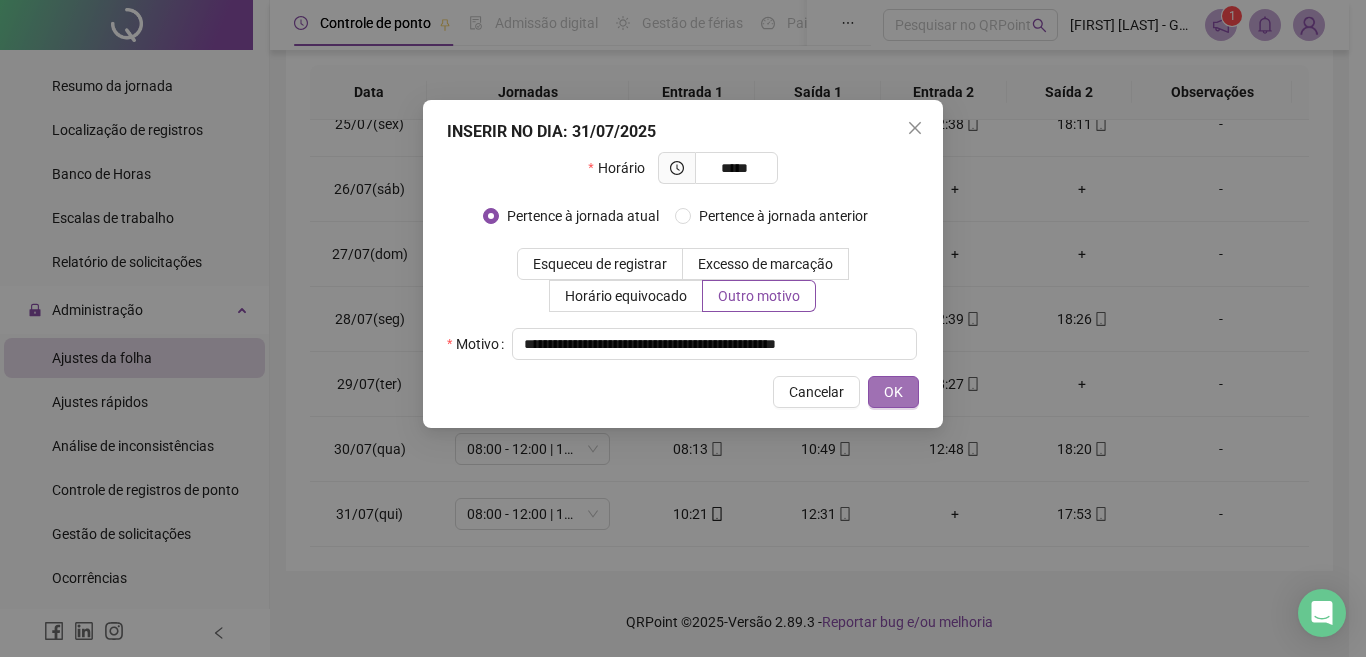 click on "OK" at bounding box center (893, 392) 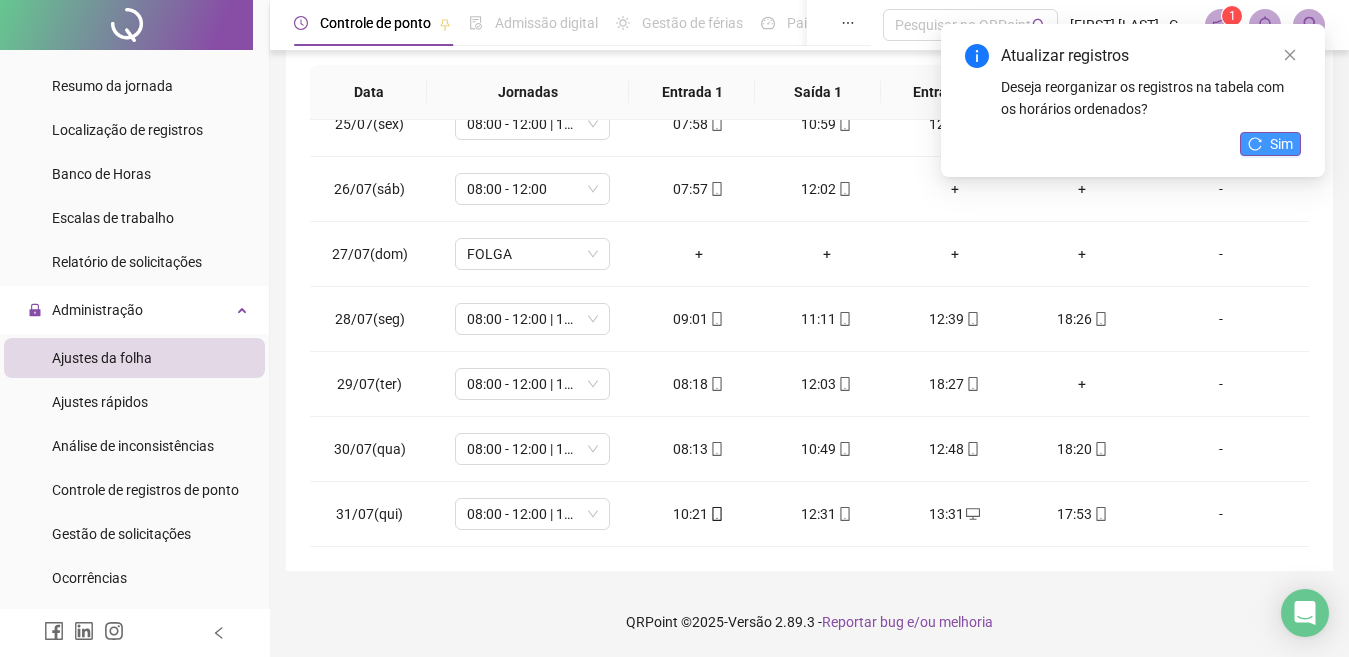 click on "Sim" at bounding box center (1281, 144) 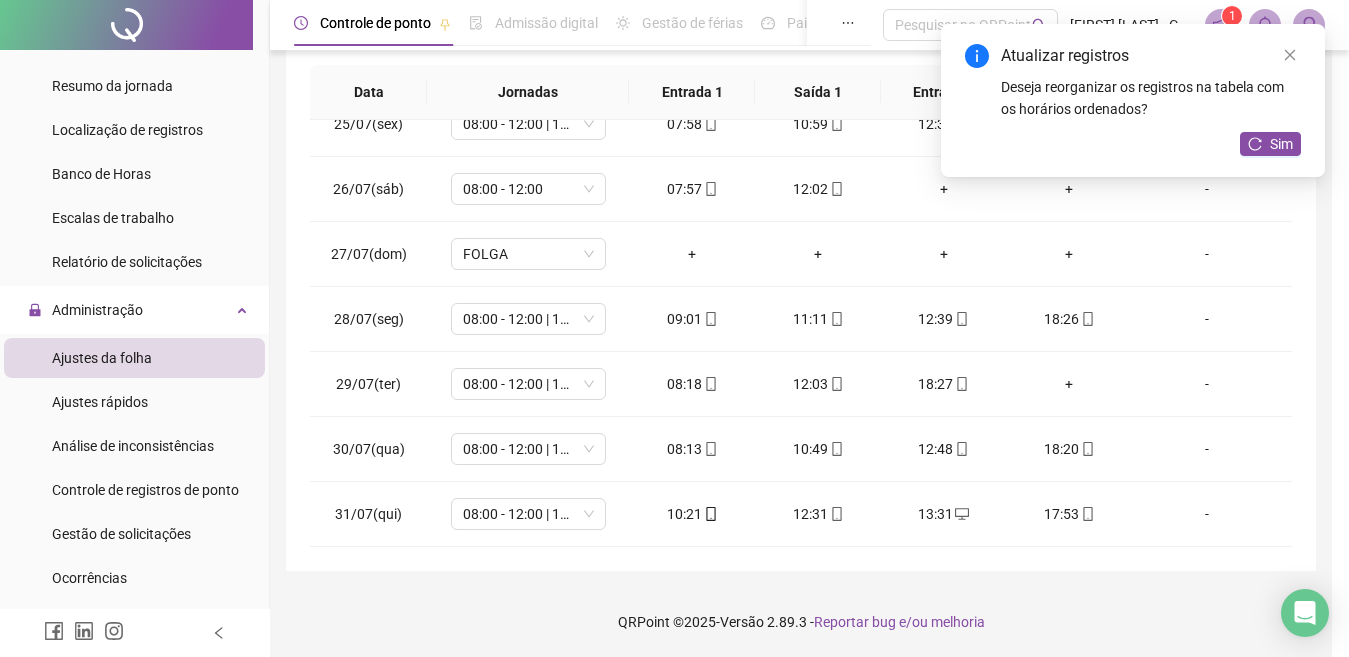 click on "Atualizando tabela Atualizando e reorganizando os registros... OK" at bounding box center (674, 328) 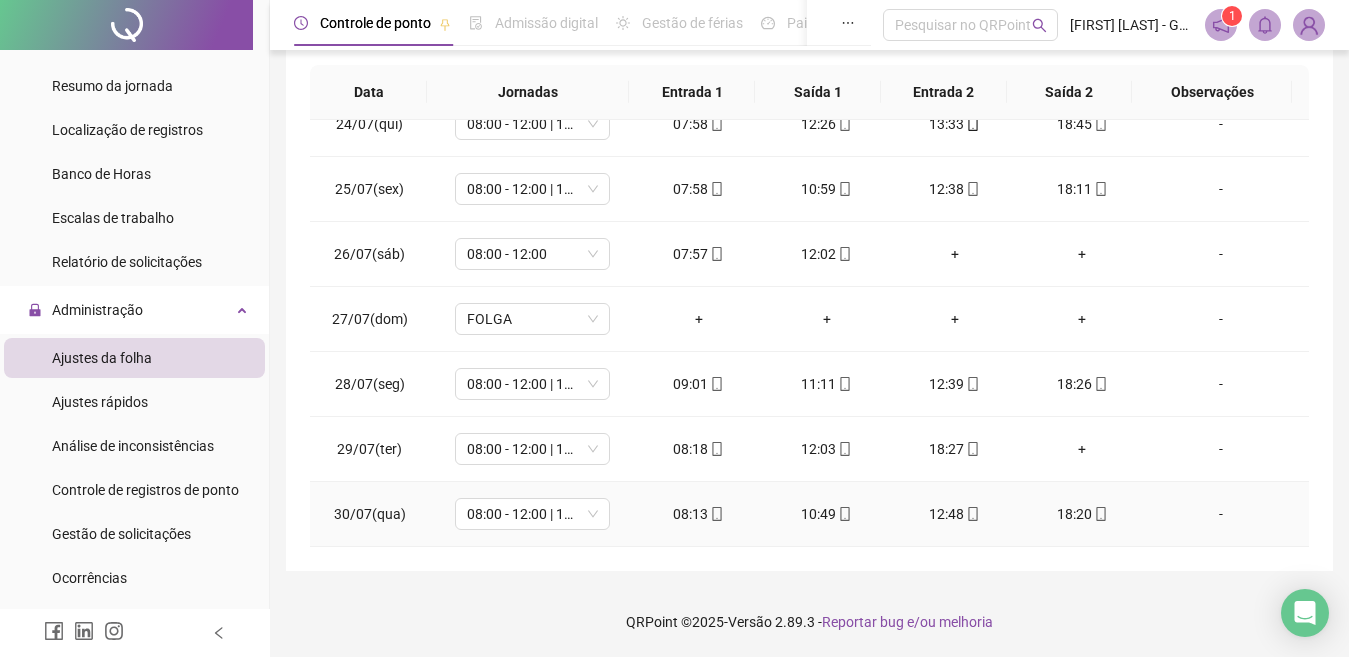 scroll, scrollTop: 1488, scrollLeft: 0, axis: vertical 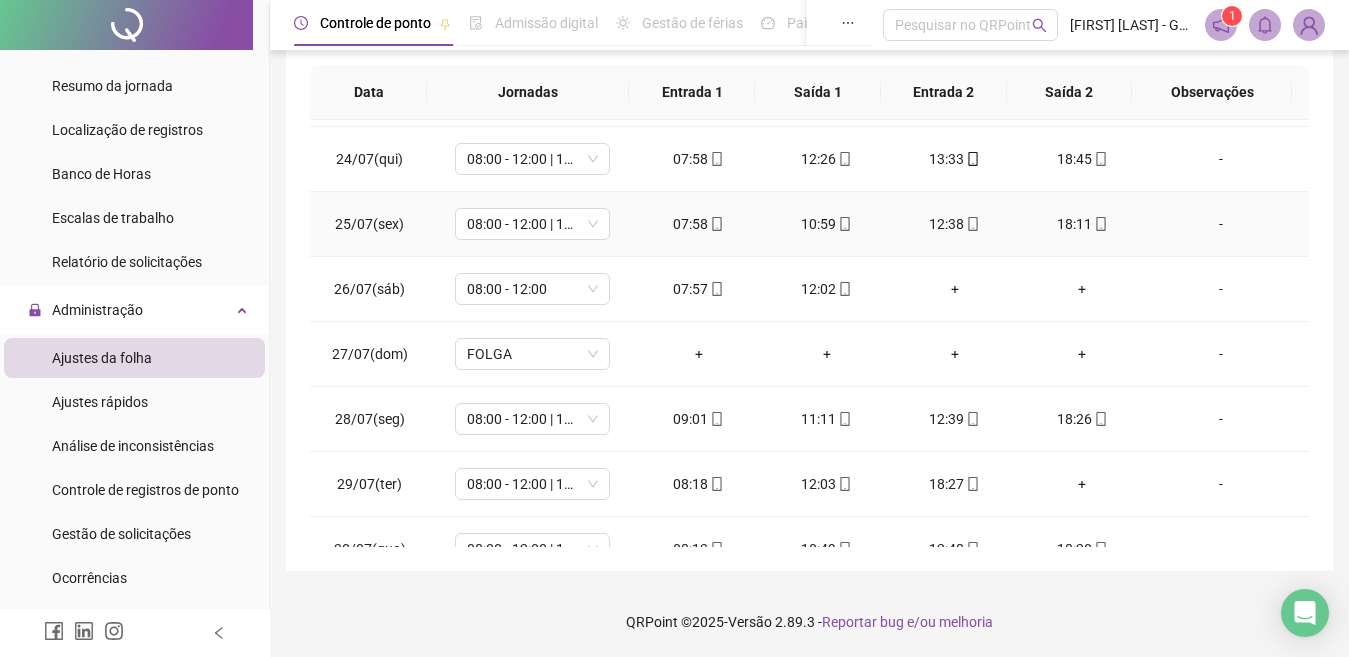 click on "-" at bounding box center (1221, 224) 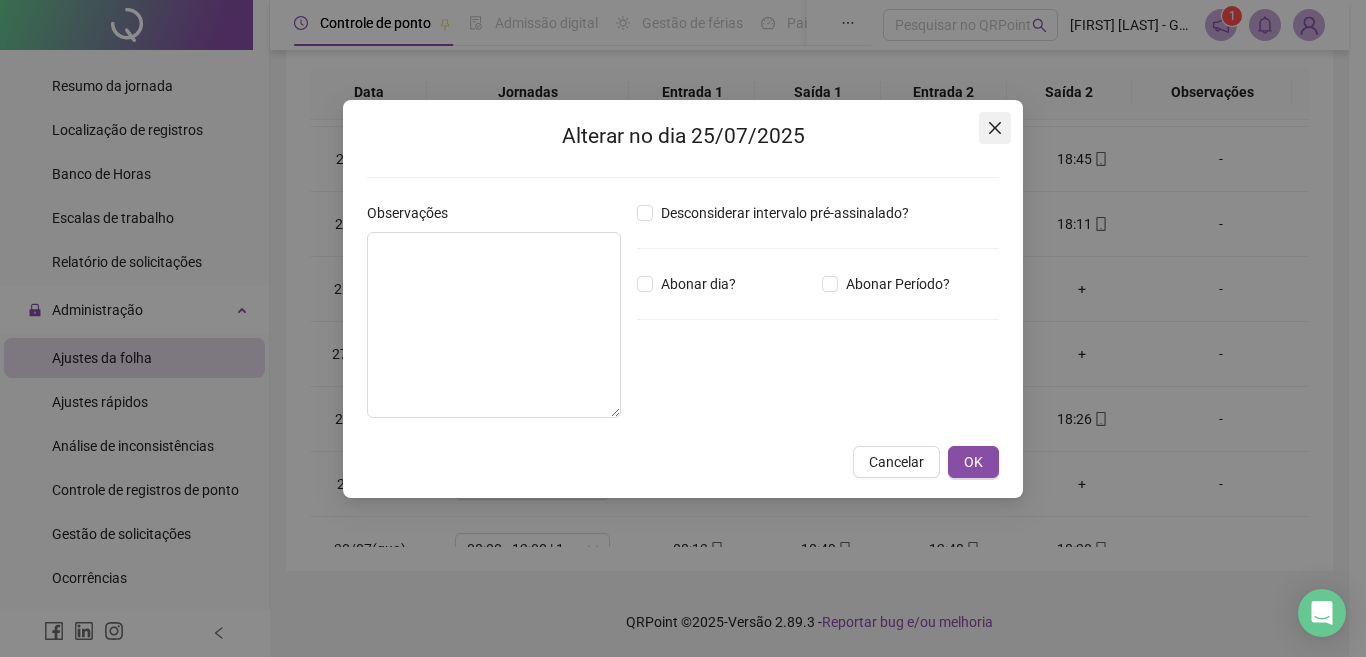 click at bounding box center [995, 128] 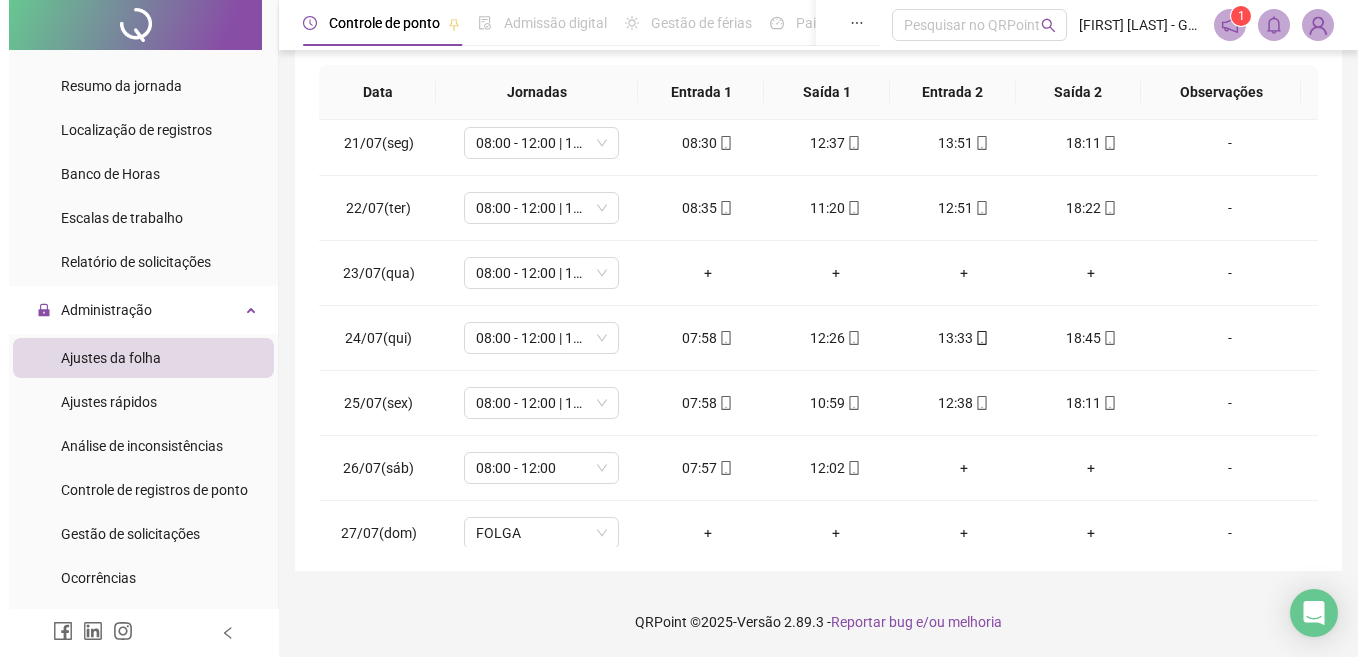 scroll, scrollTop: 1288, scrollLeft: 0, axis: vertical 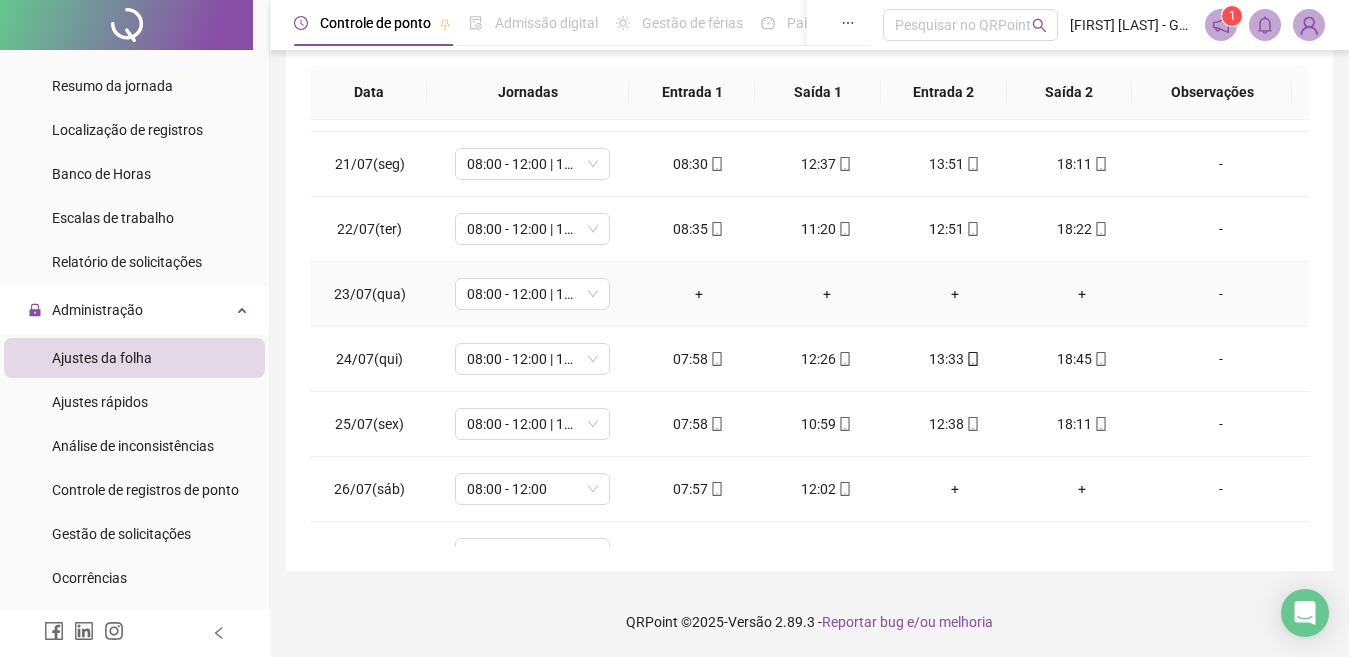 click on "-" at bounding box center (1221, 294) 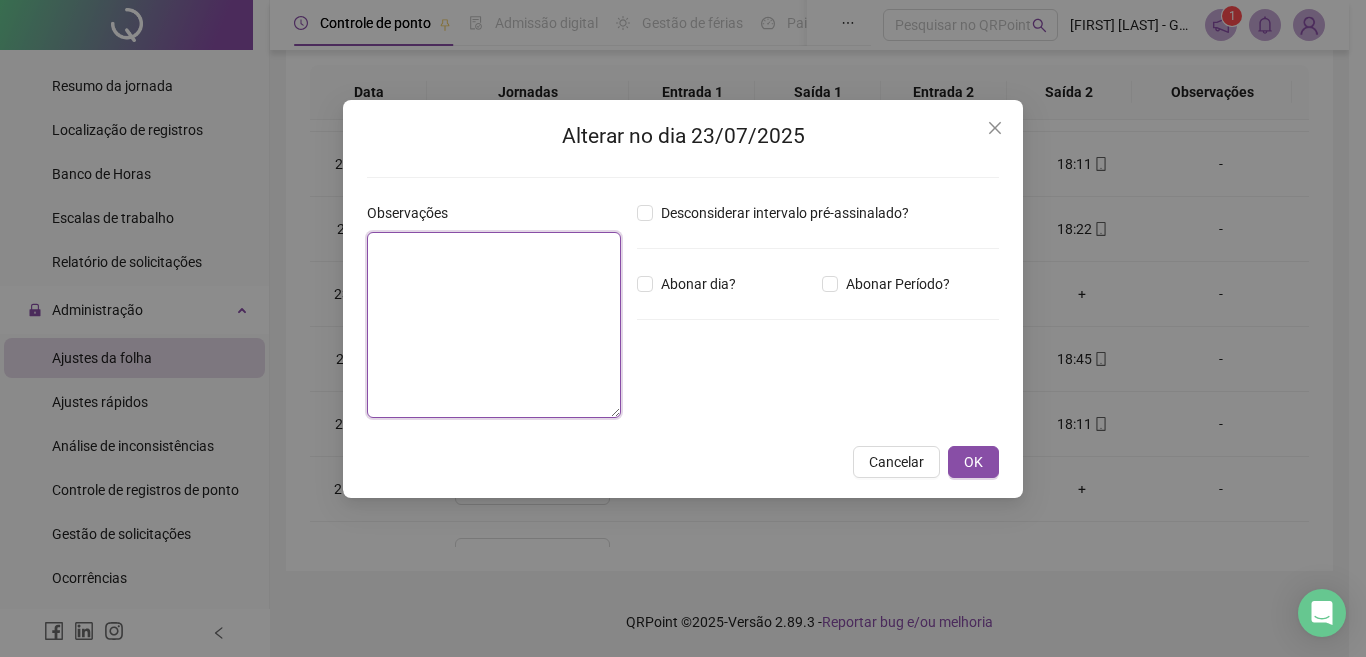 click at bounding box center [494, 325] 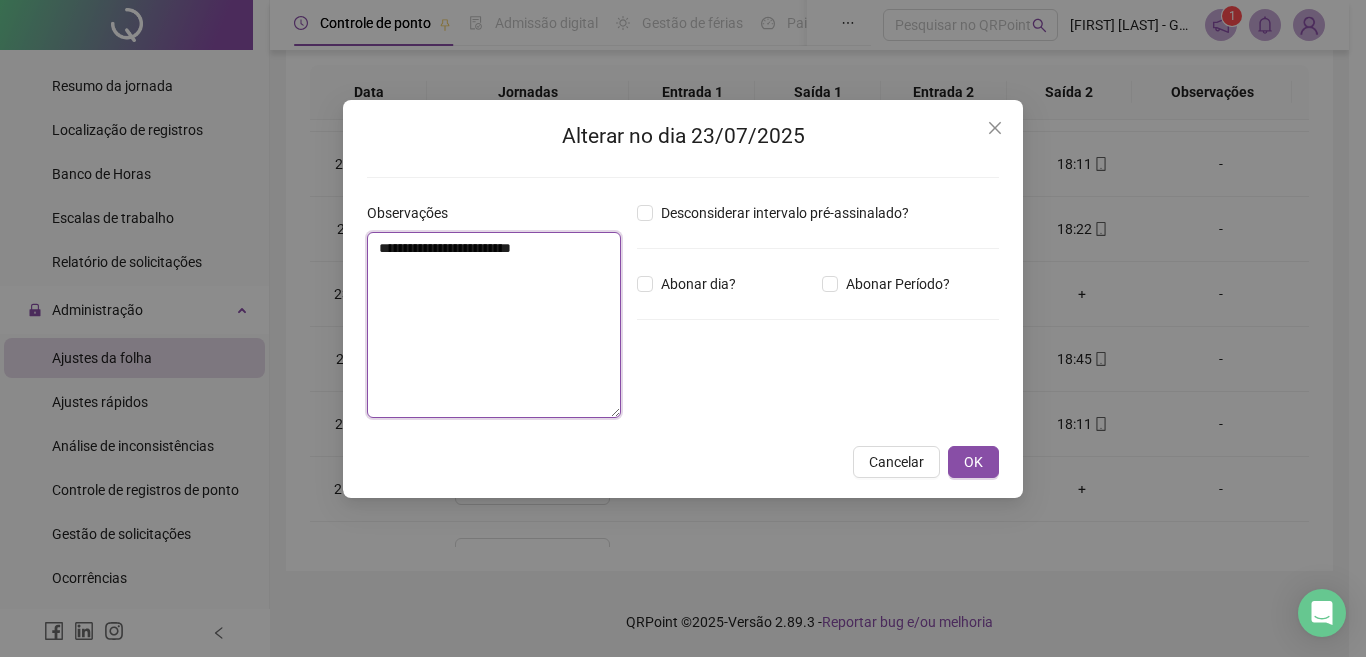drag, startPoint x: 475, startPoint y: 246, endPoint x: 494, endPoint y: 255, distance: 21.023796 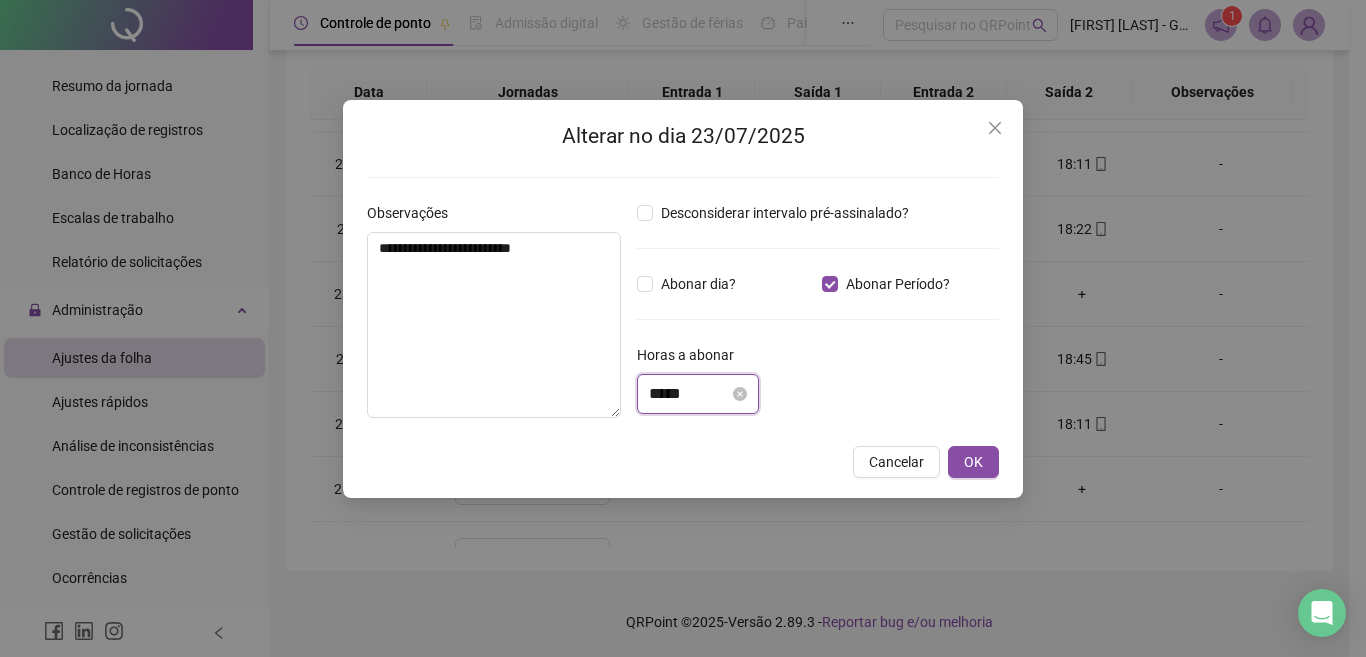 click on "*****" at bounding box center [689, 394] 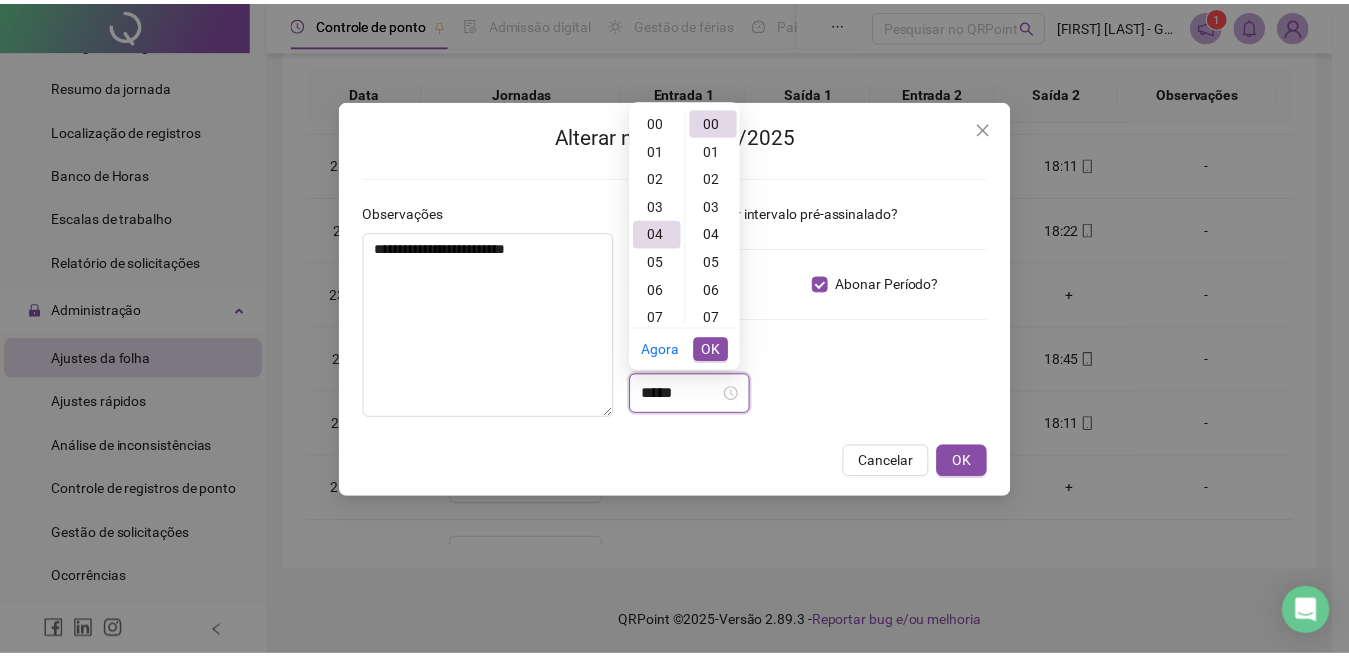 scroll, scrollTop: 110, scrollLeft: 0, axis: vertical 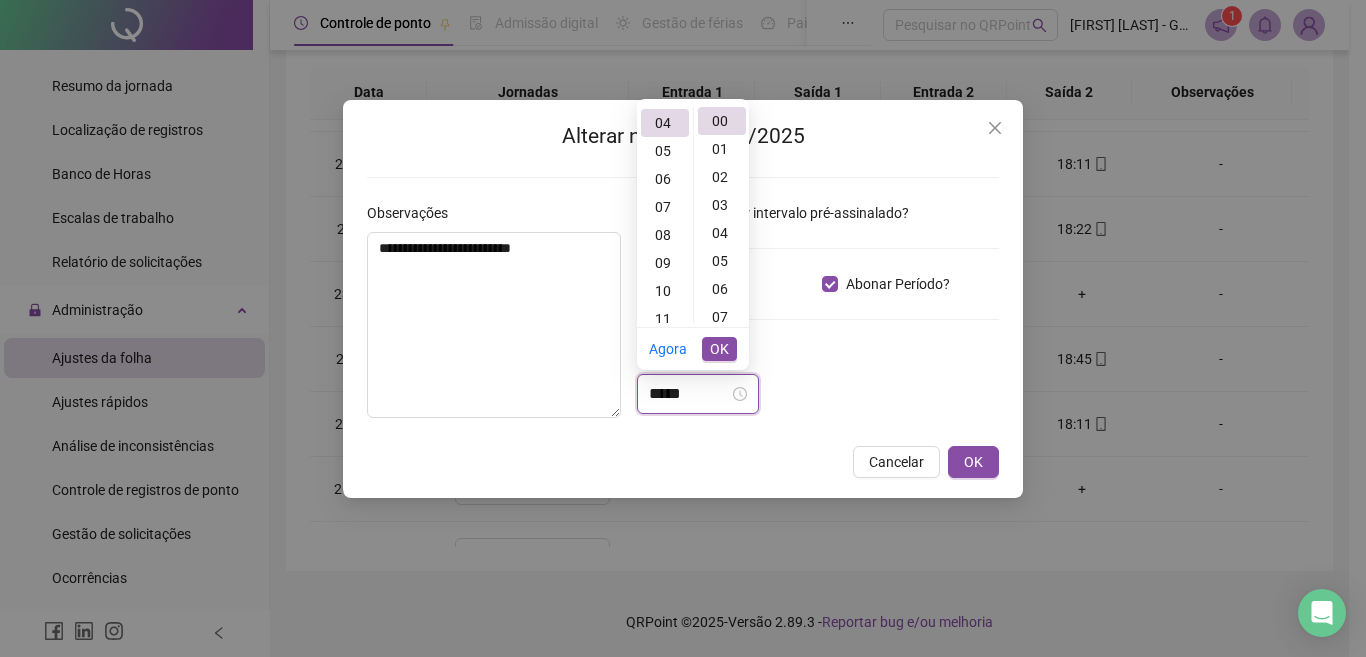 type on "*****" 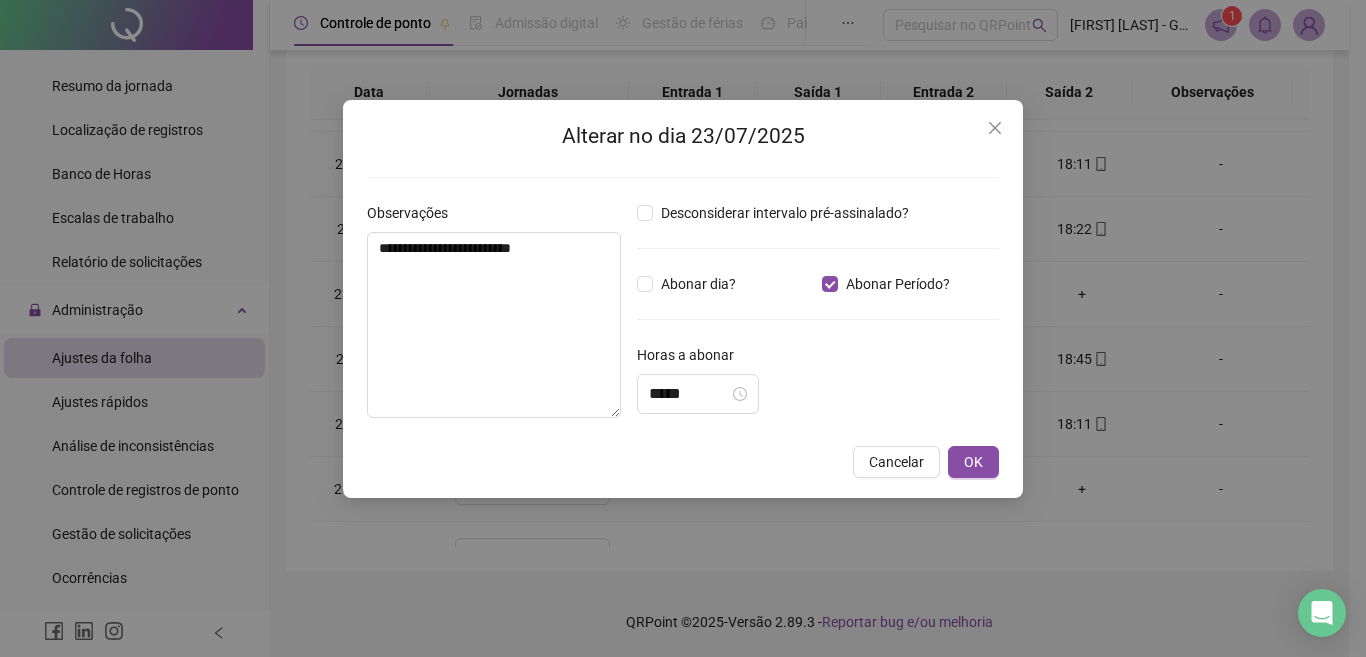 click on "Horas a abonar" at bounding box center [818, 359] 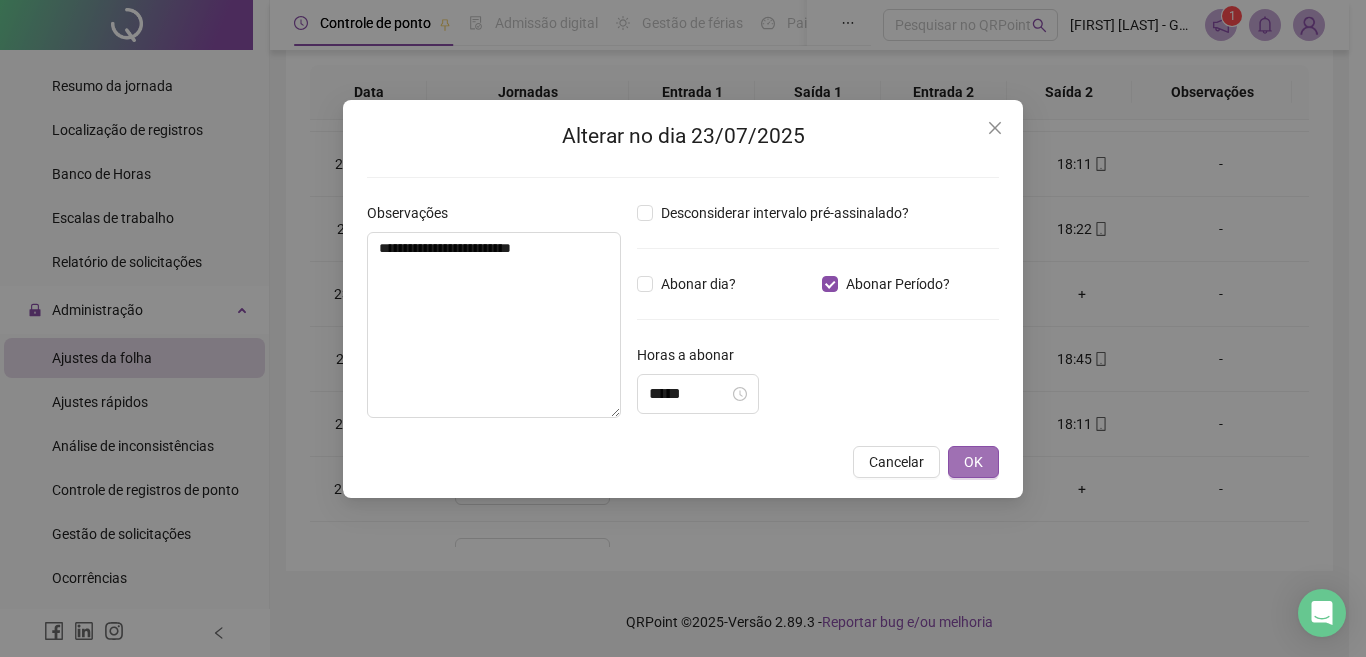 click on "OK" at bounding box center [973, 462] 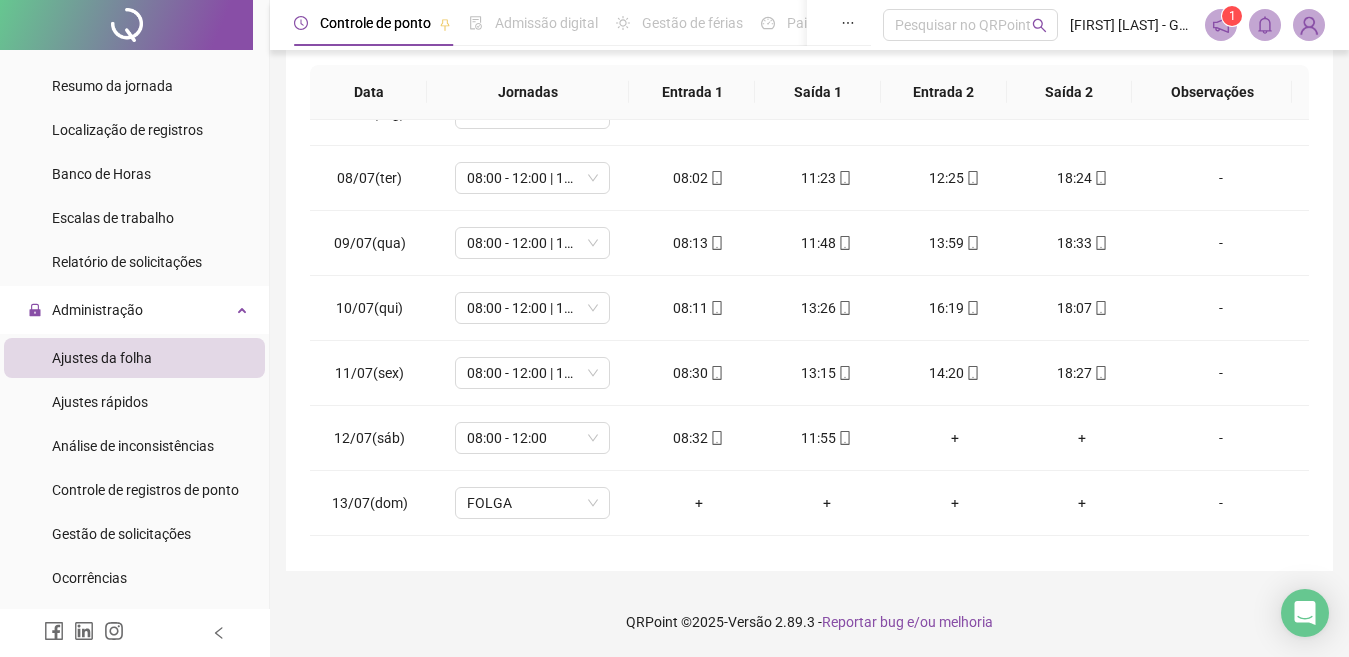scroll, scrollTop: 0, scrollLeft: 0, axis: both 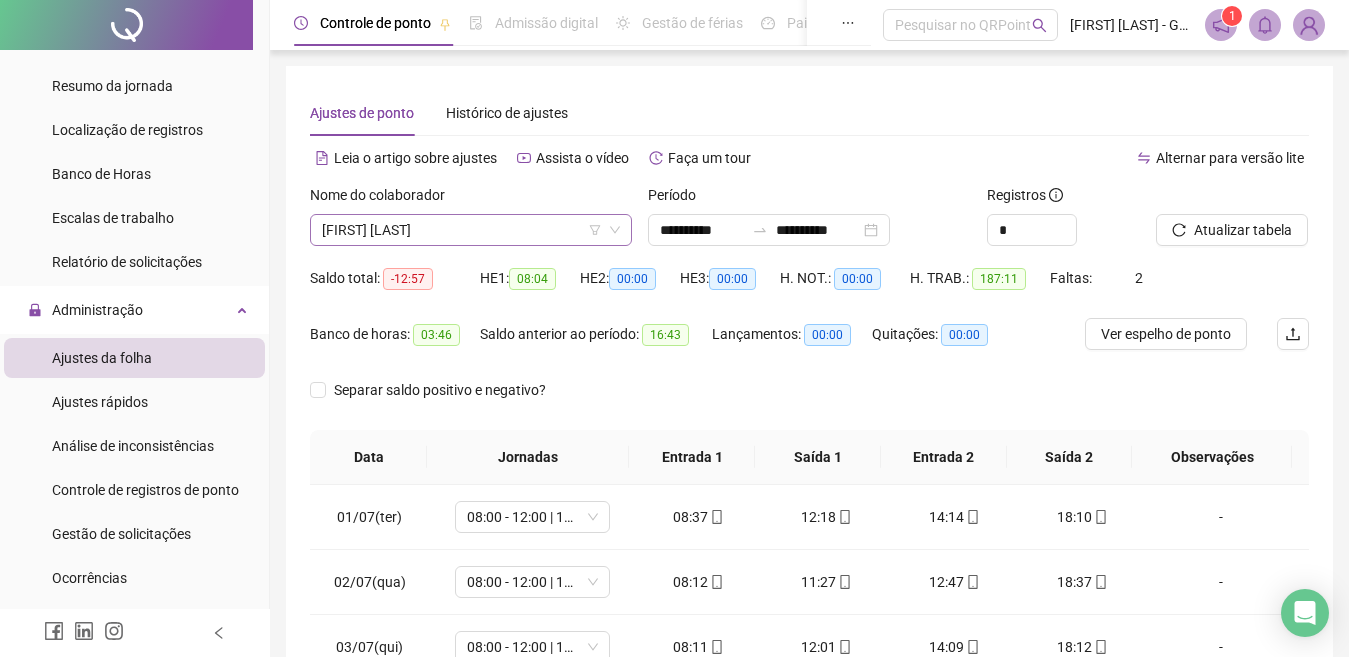 click on "[FIRST] [LAST]" at bounding box center (471, 230) 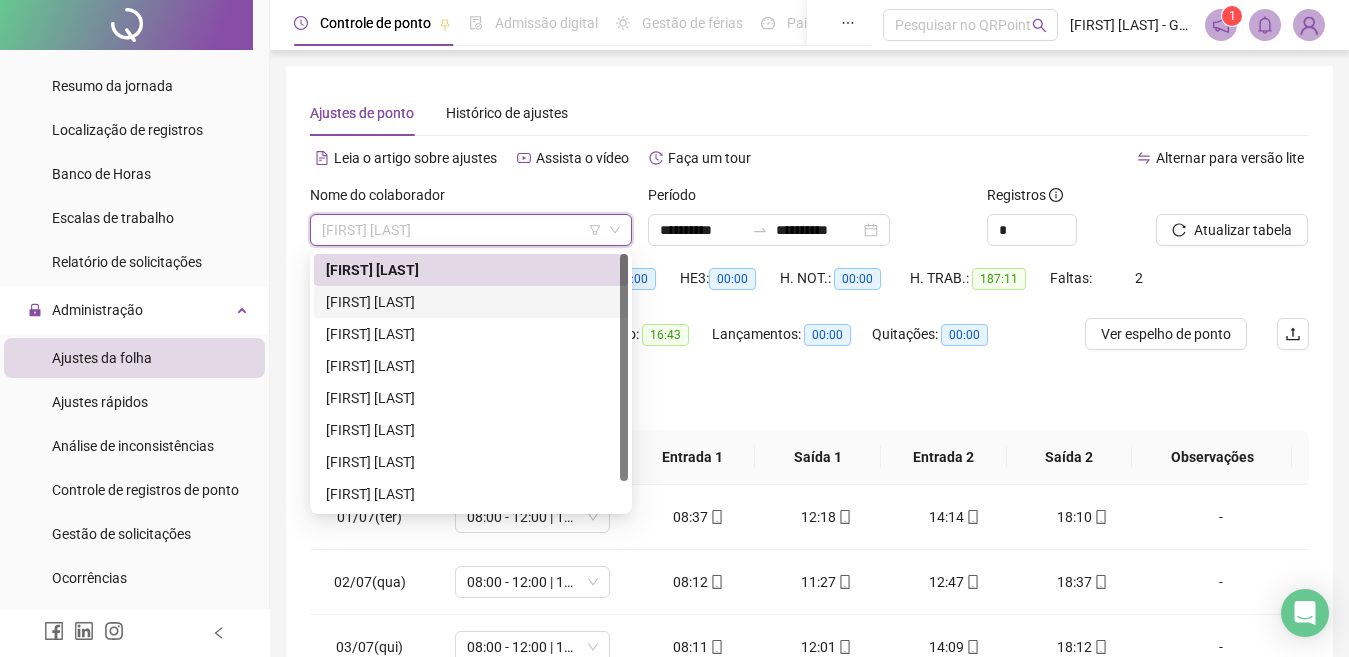 click on "[FIRST] [LAST]" at bounding box center [471, 302] 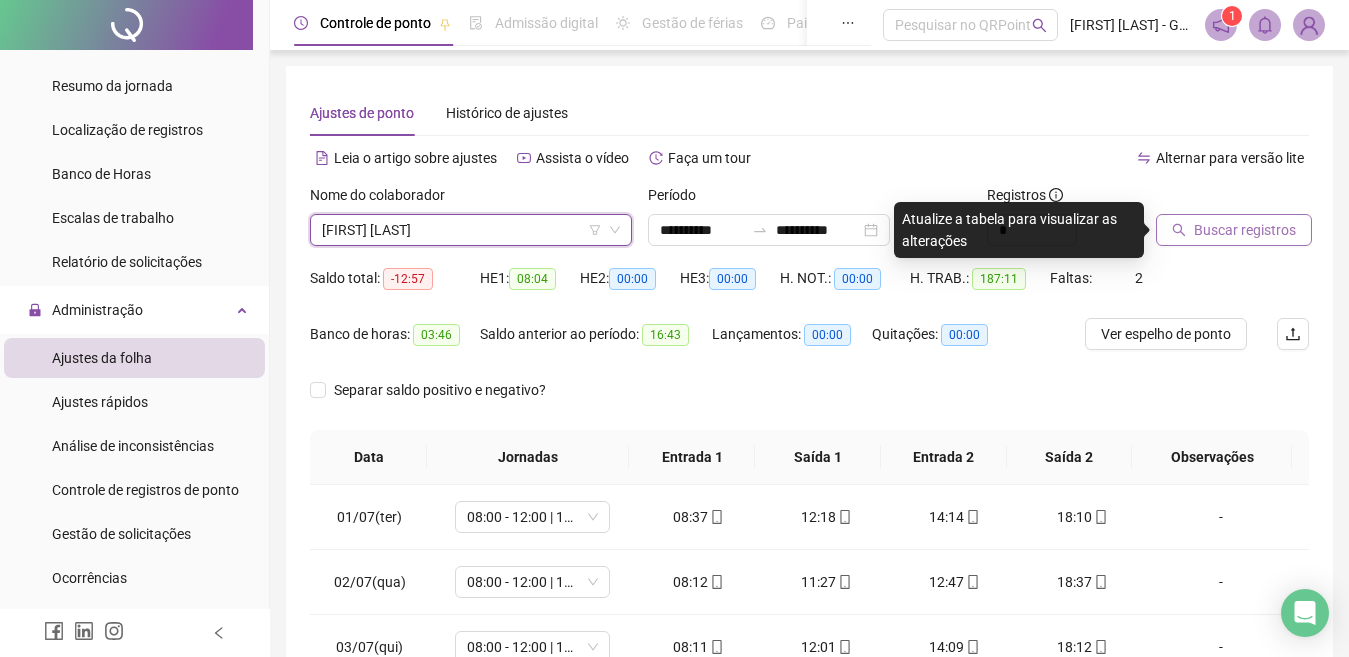 click on "Buscar registros" at bounding box center (1245, 230) 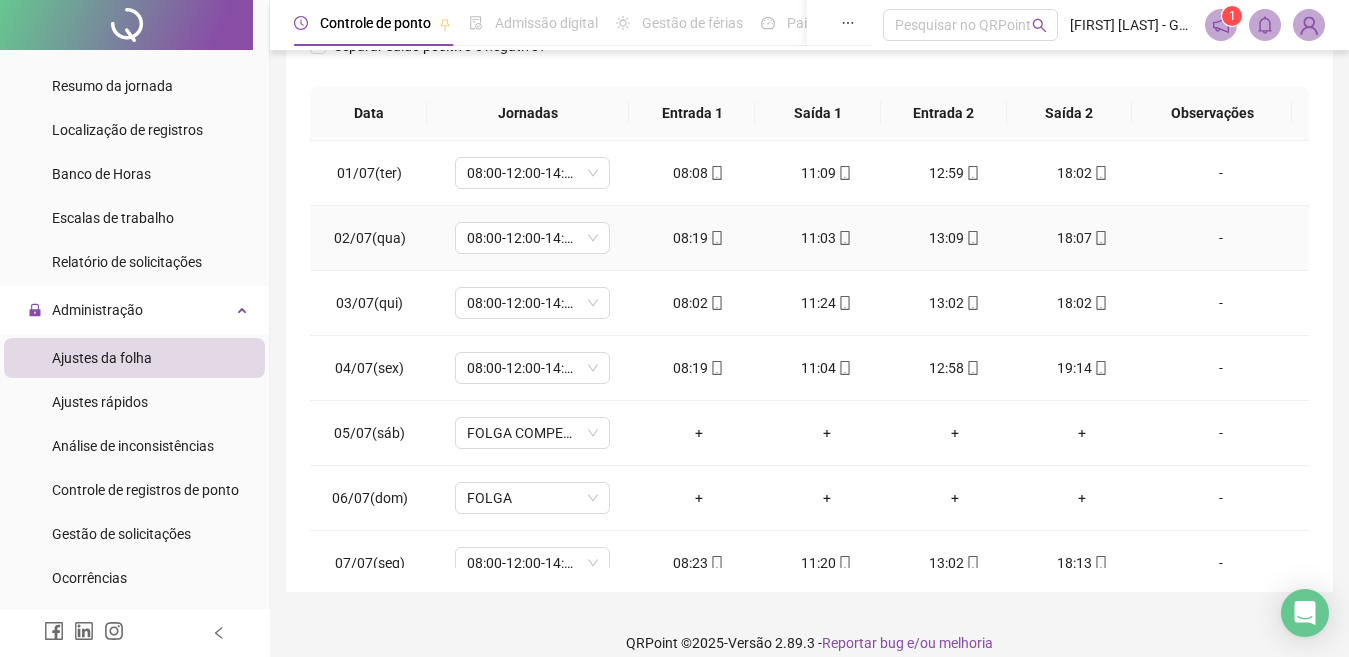 scroll, scrollTop: 365, scrollLeft: 0, axis: vertical 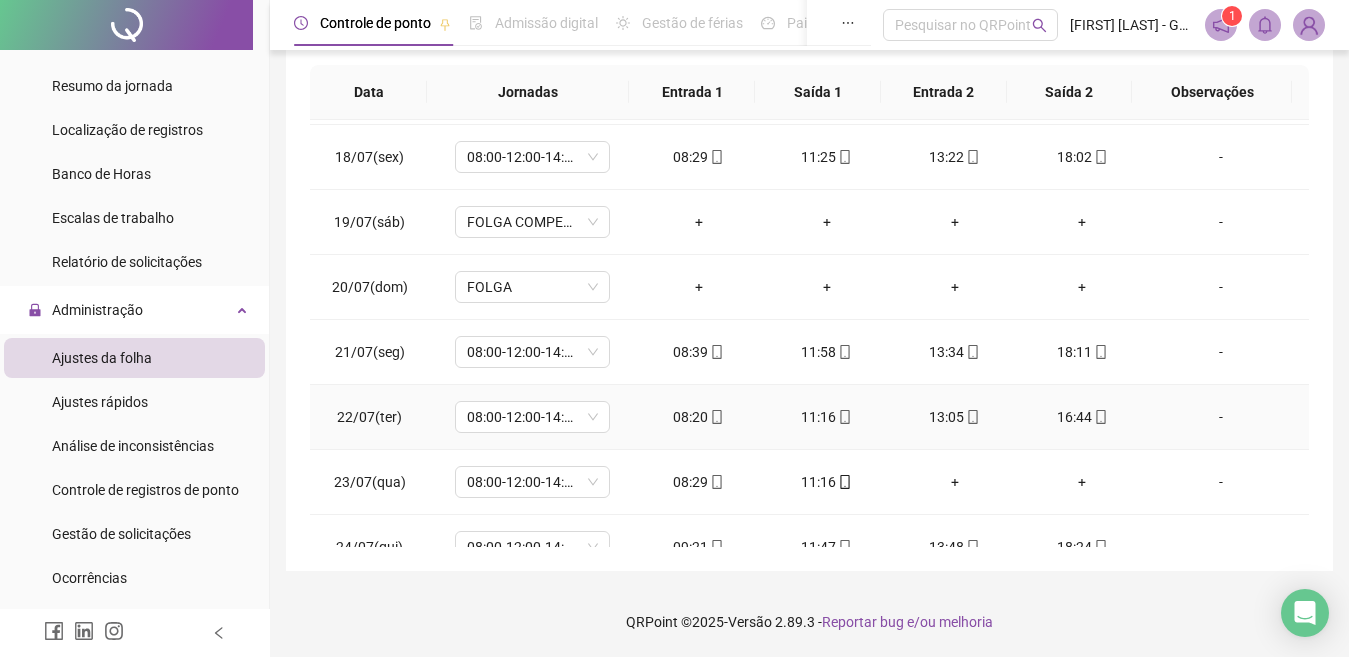 click on "-" at bounding box center (1221, 417) 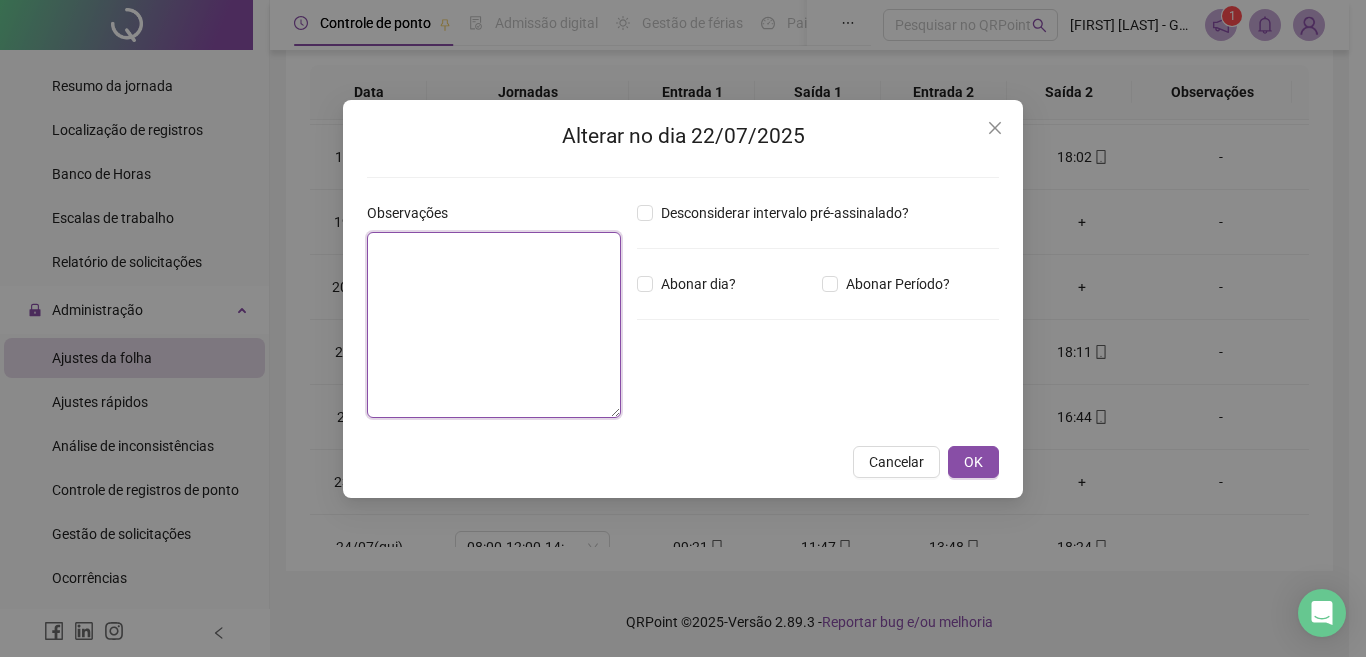 click at bounding box center [494, 325] 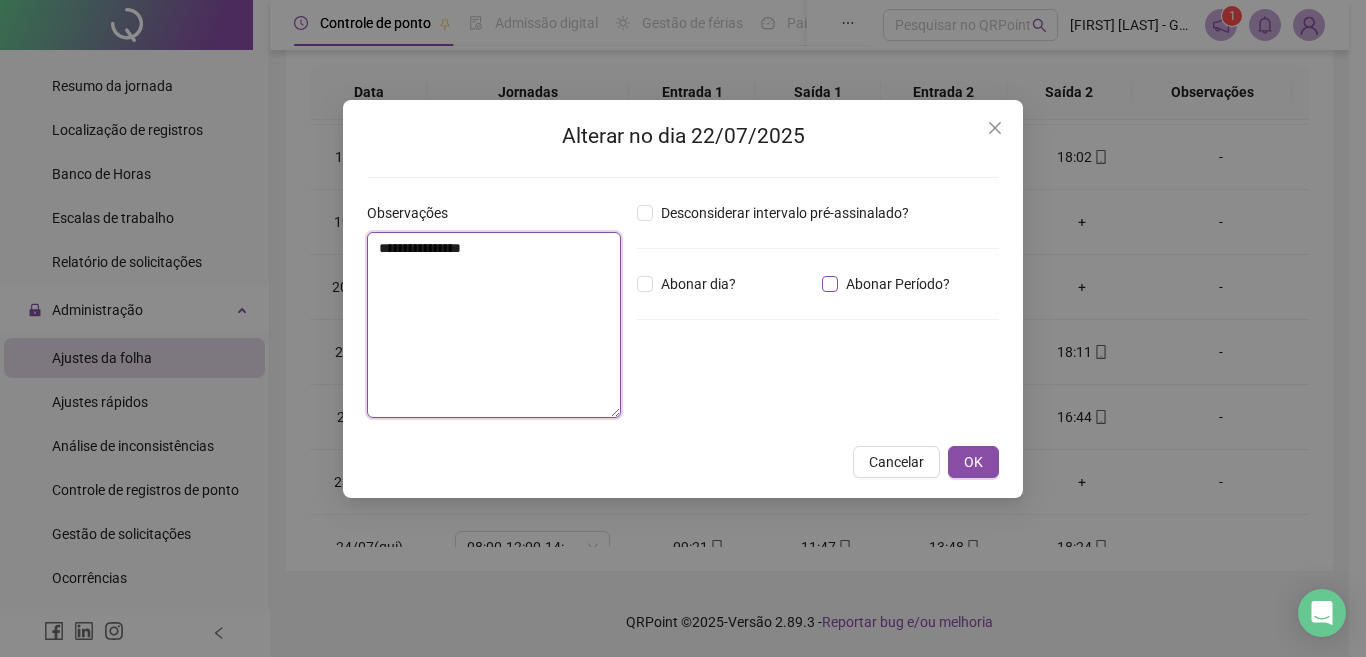 type on "**********" 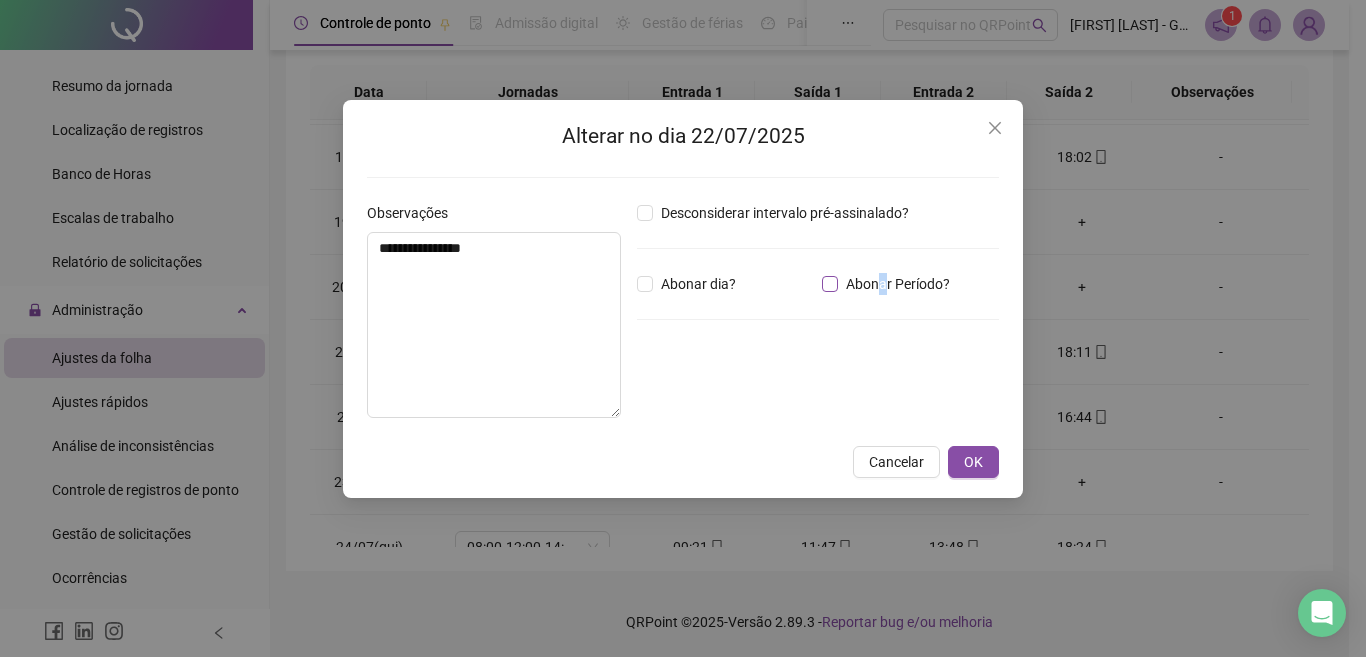 click on "Abonar Período?" at bounding box center (898, 284) 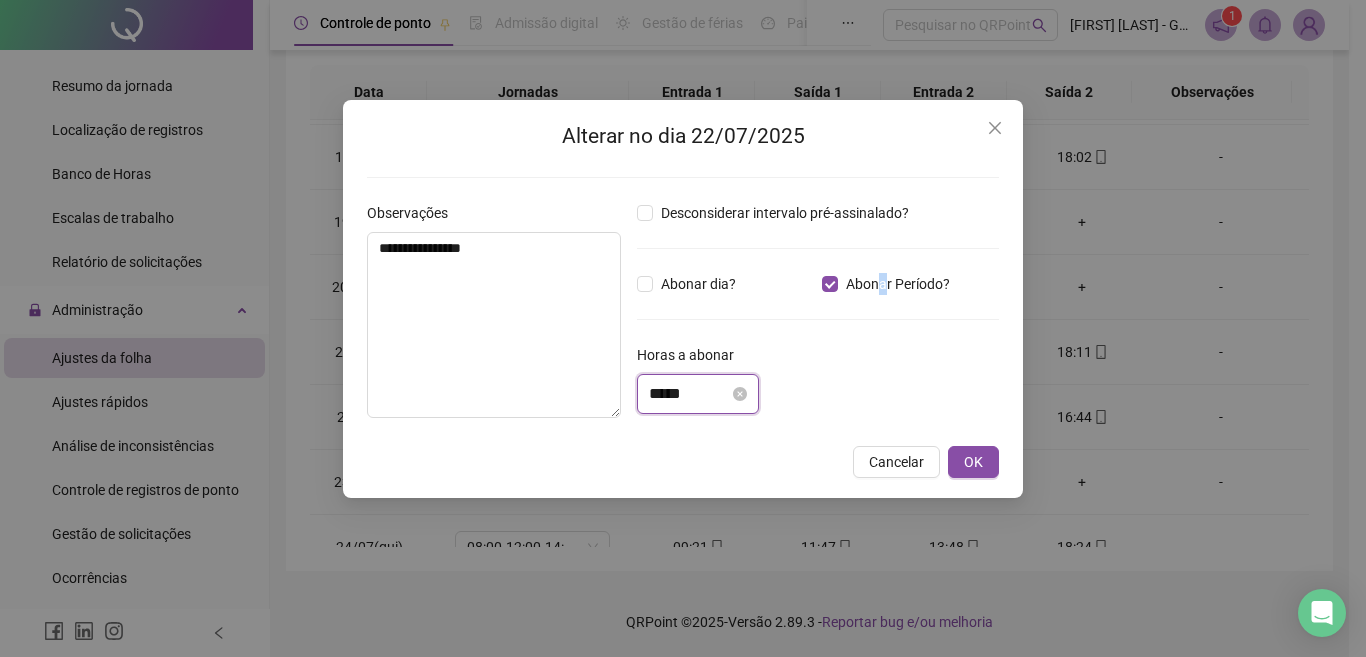 click on "*****" at bounding box center [689, 394] 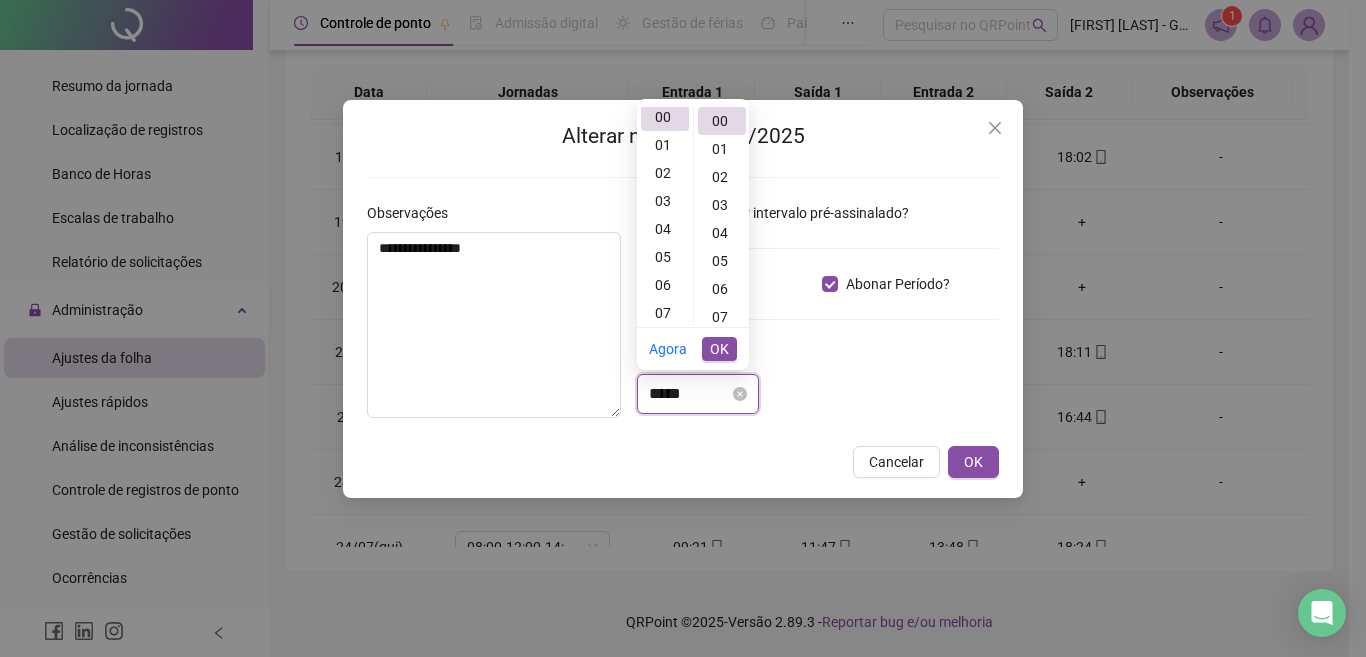 scroll, scrollTop: 0, scrollLeft: 0, axis: both 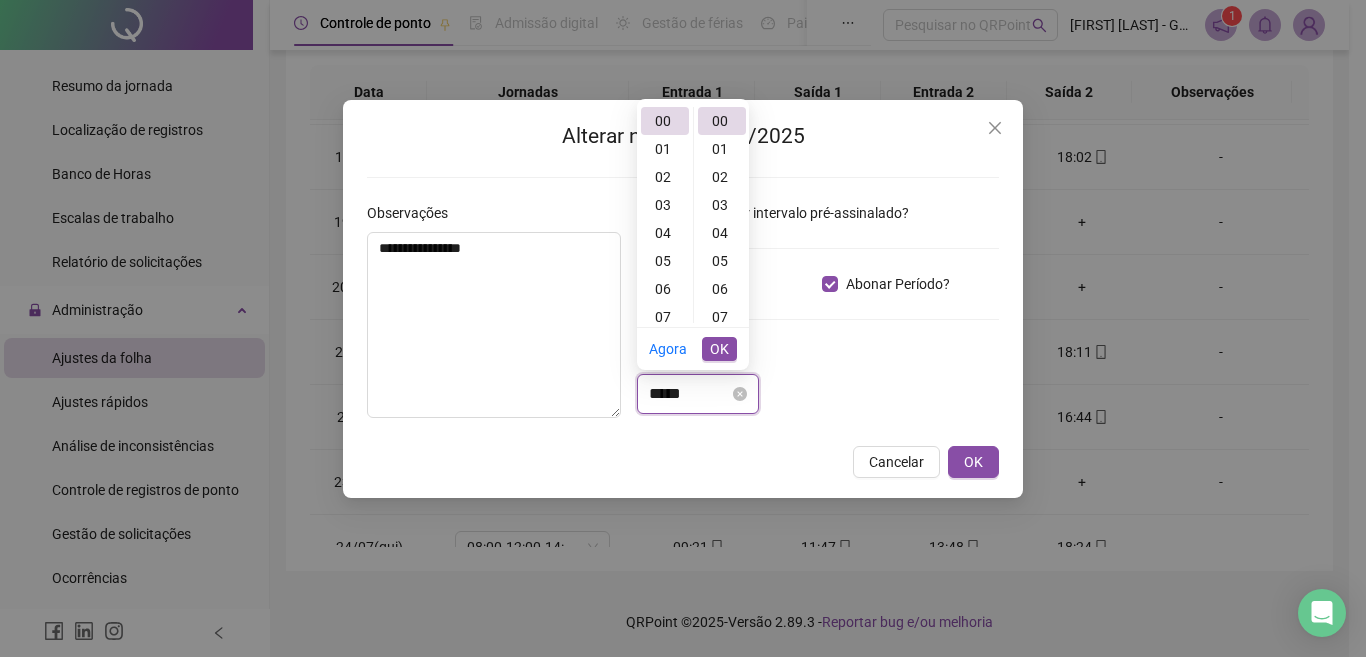 click on "*****" at bounding box center [689, 394] 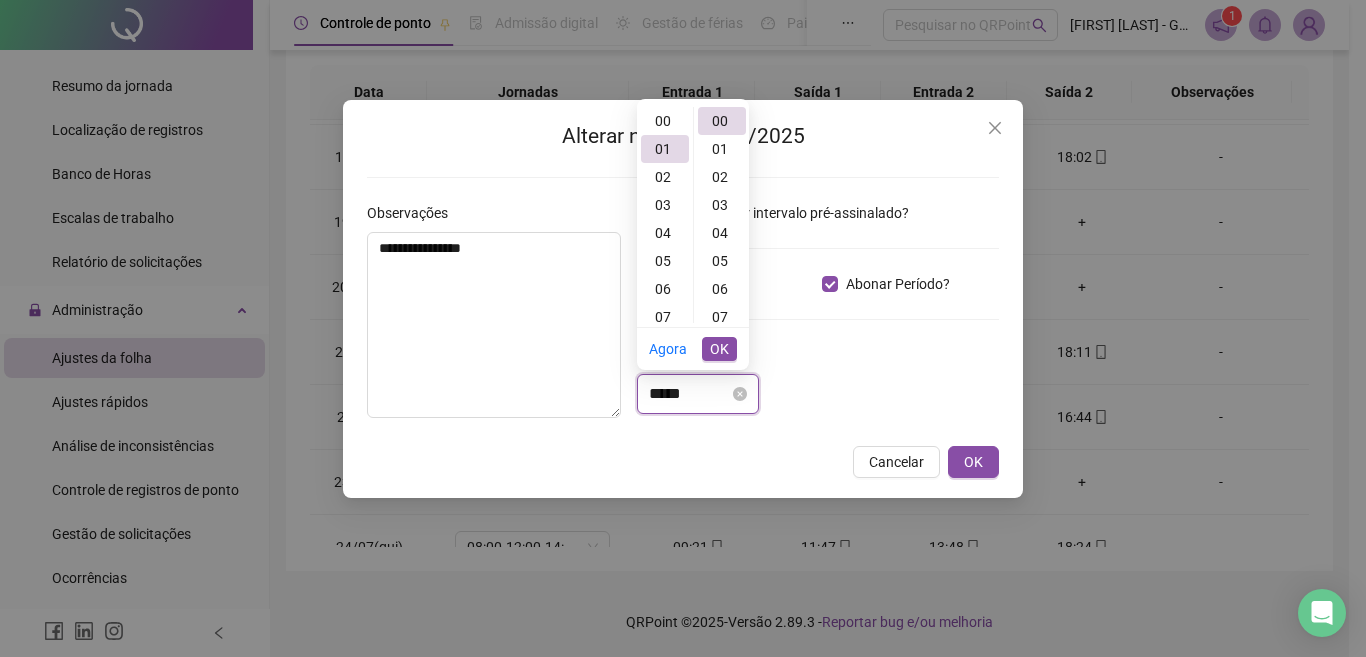 scroll, scrollTop: 26, scrollLeft: 0, axis: vertical 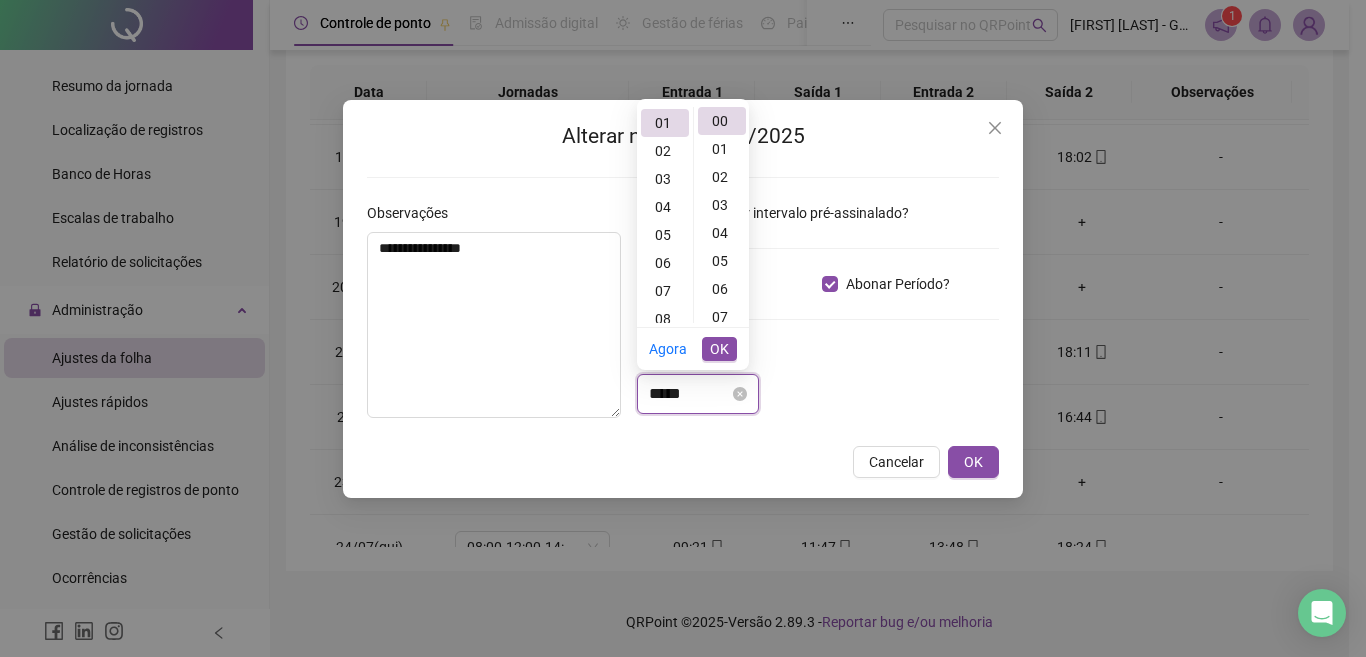 drag, startPoint x: 673, startPoint y: 395, endPoint x: 685, endPoint y: 395, distance: 12 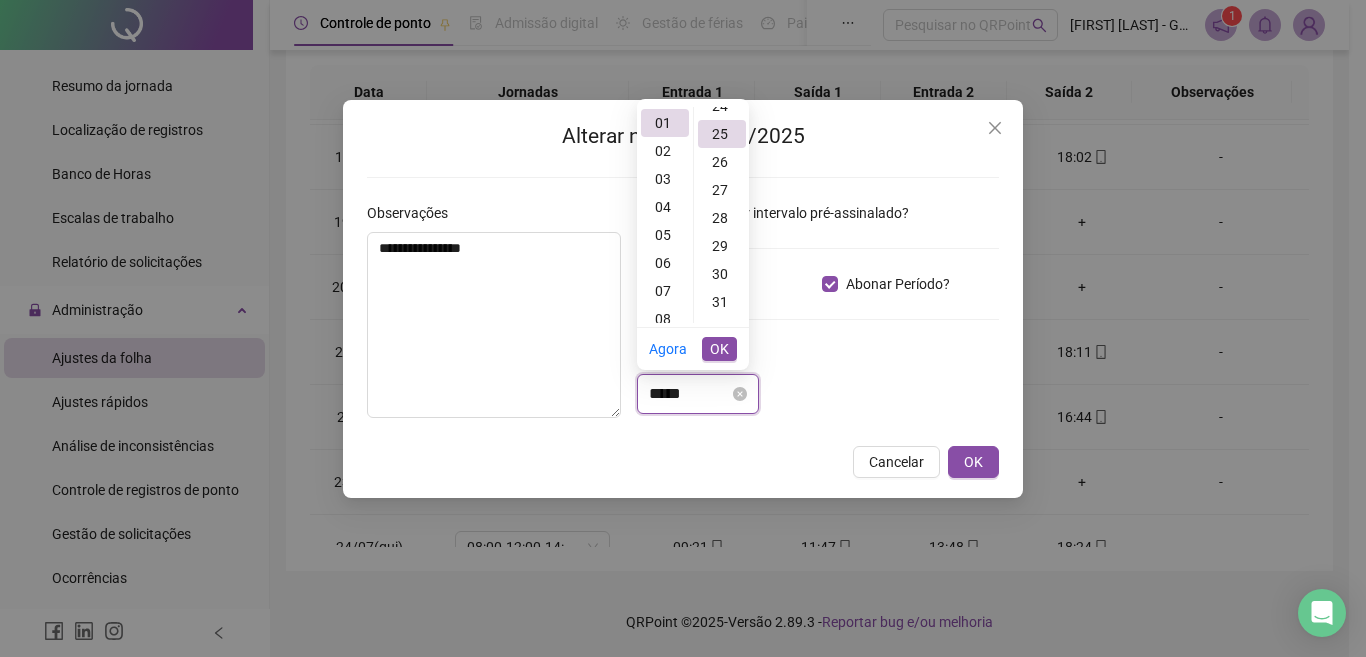 scroll, scrollTop: 698, scrollLeft: 0, axis: vertical 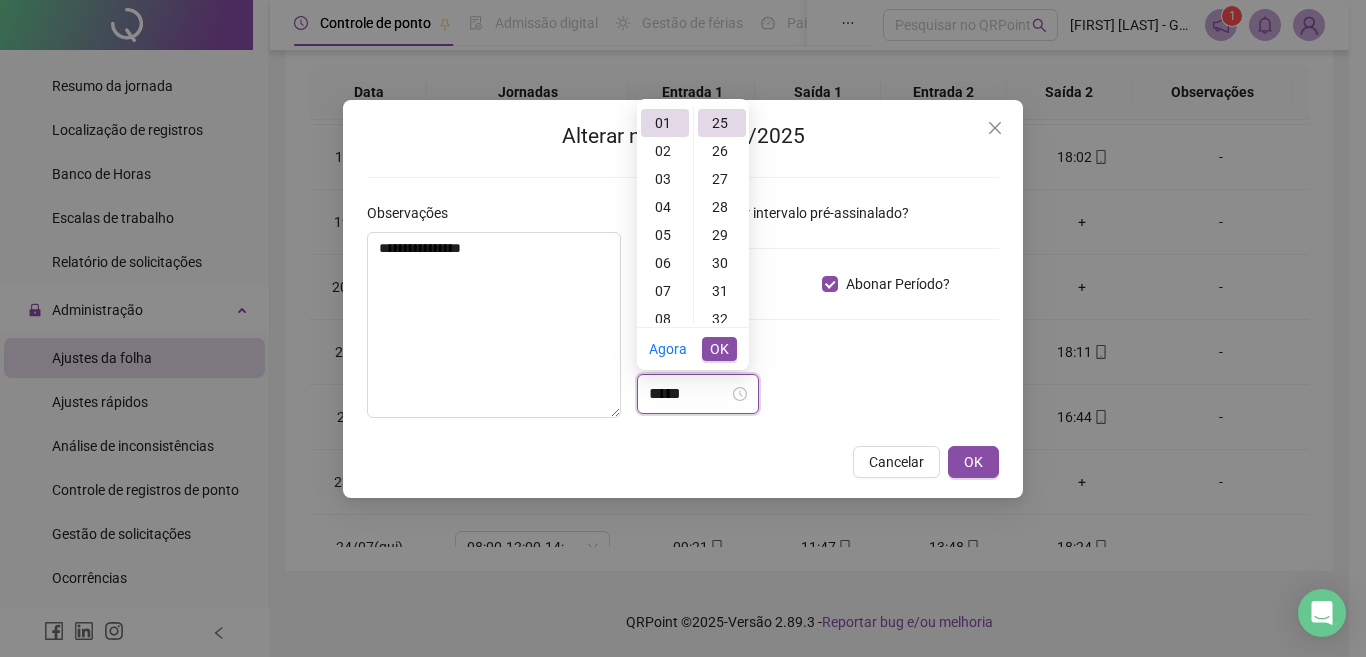 type on "*****" 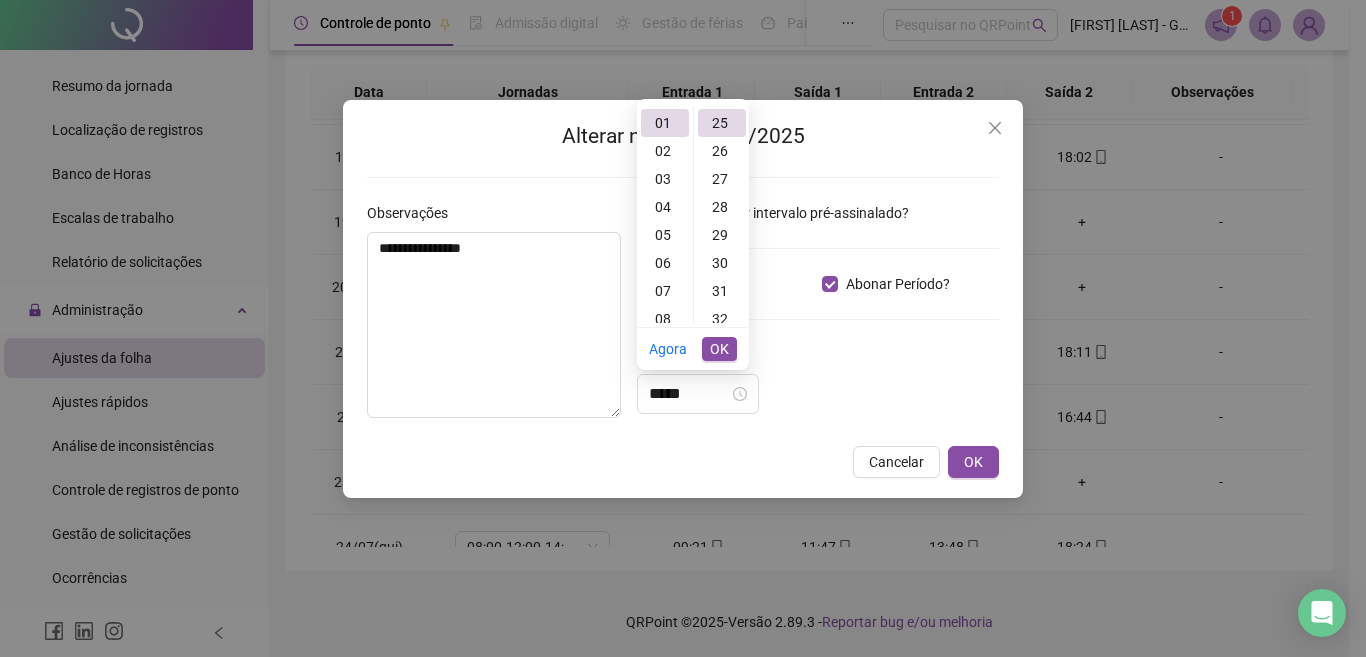 click on "**********" at bounding box center (683, 299) 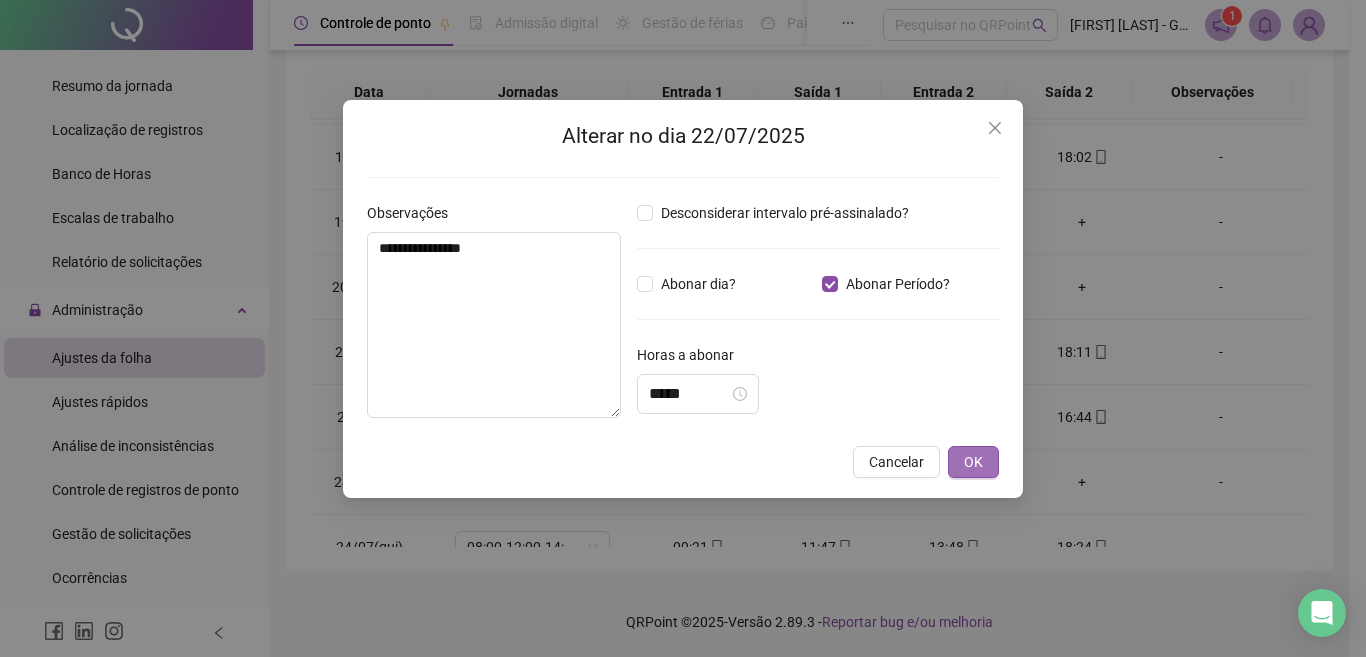 click on "OK" at bounding box center (973, 462) 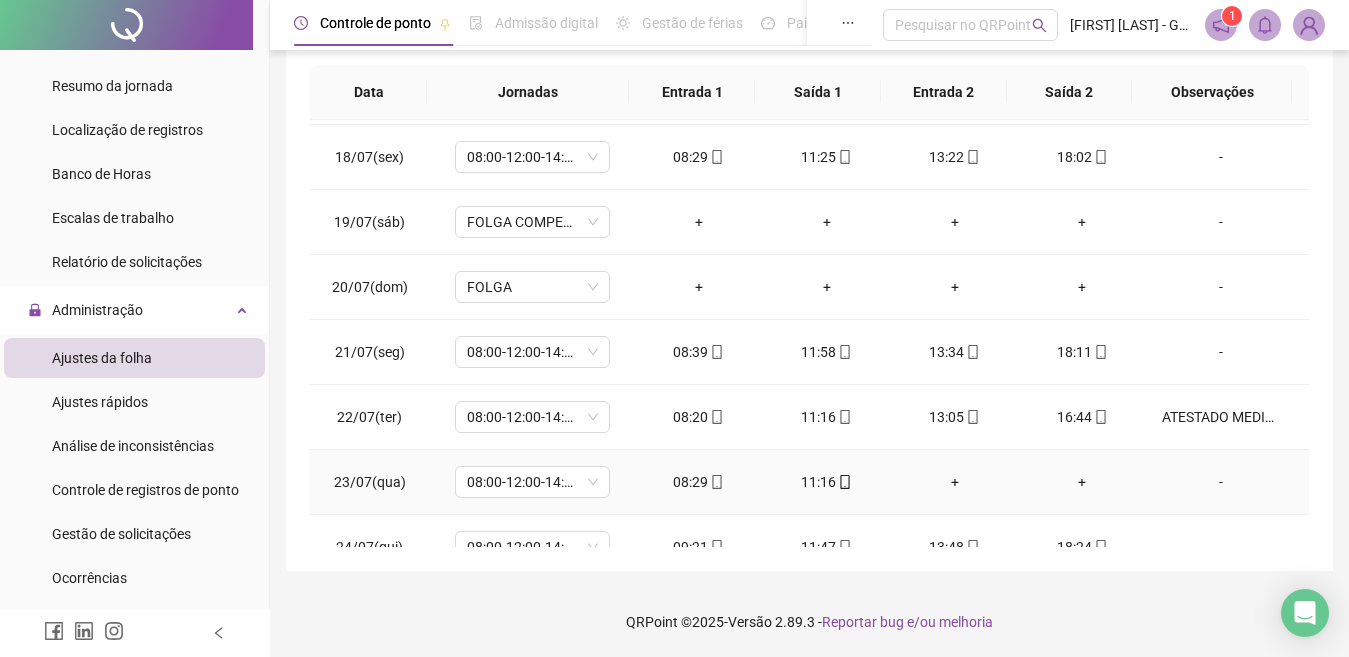 click on "-" at bounding box center [1221, 482] 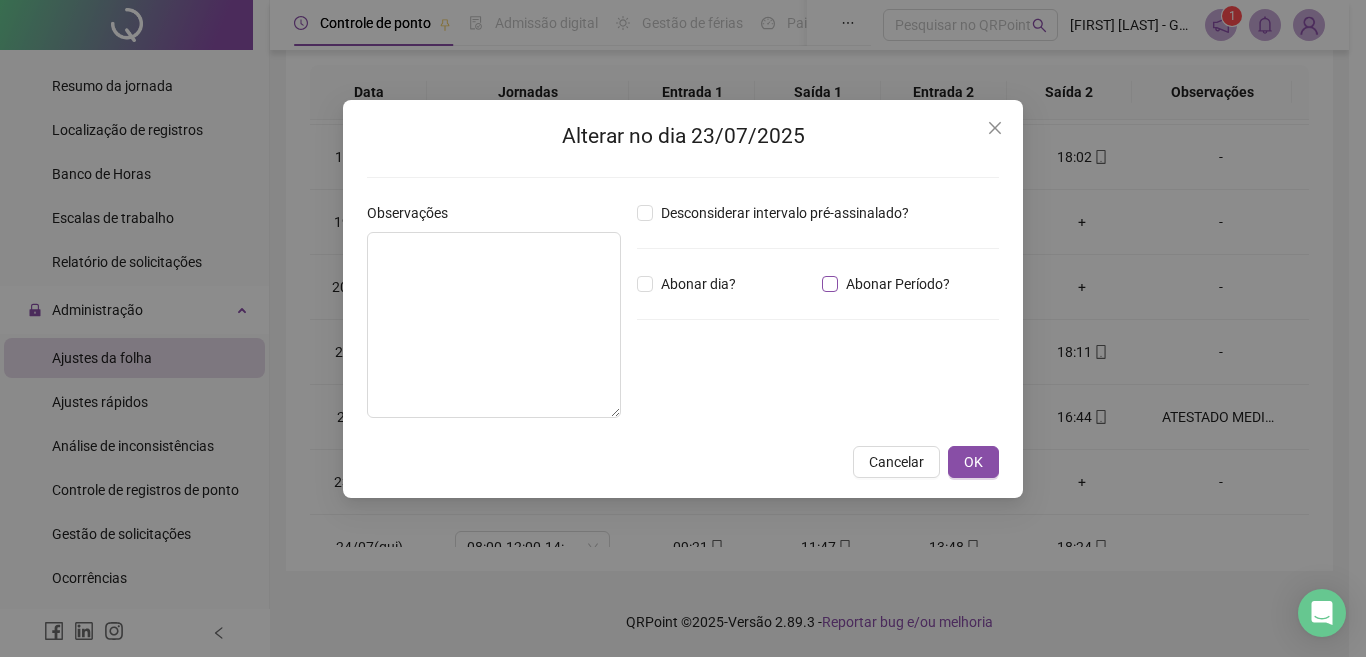 click on "Abonar Período?" at bounding box center [898, 284] 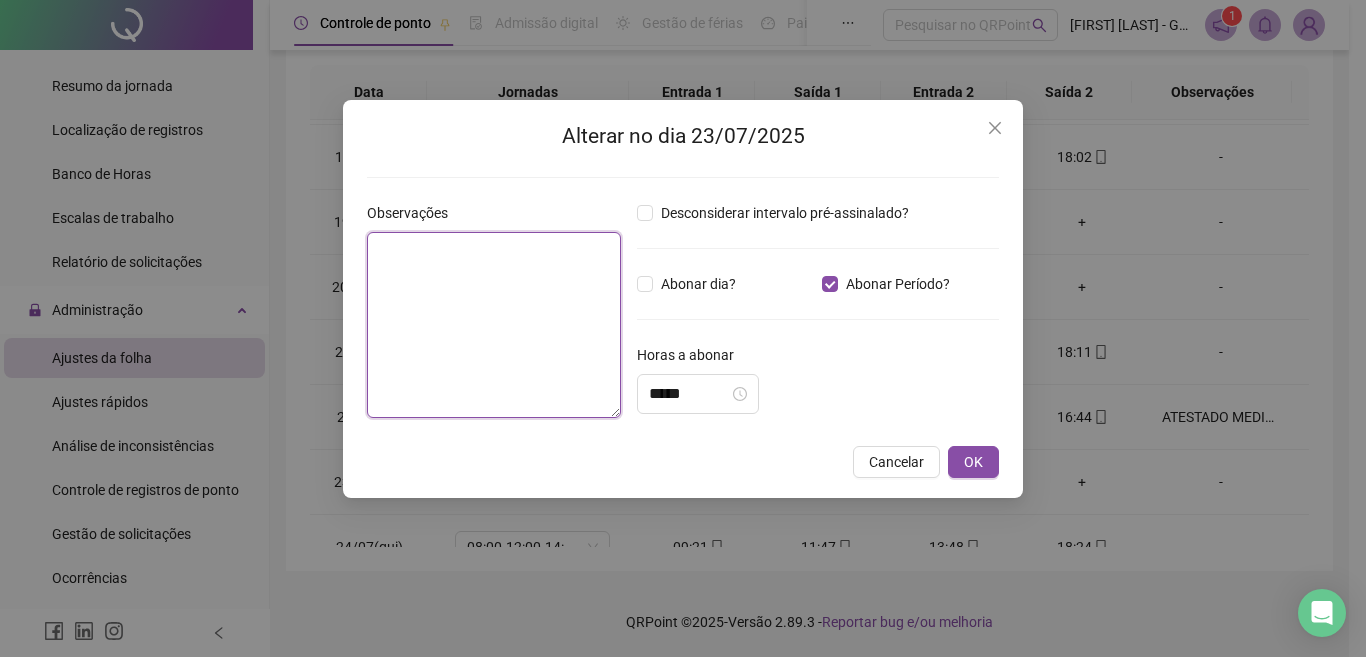 click at bounding box center (494, 325) 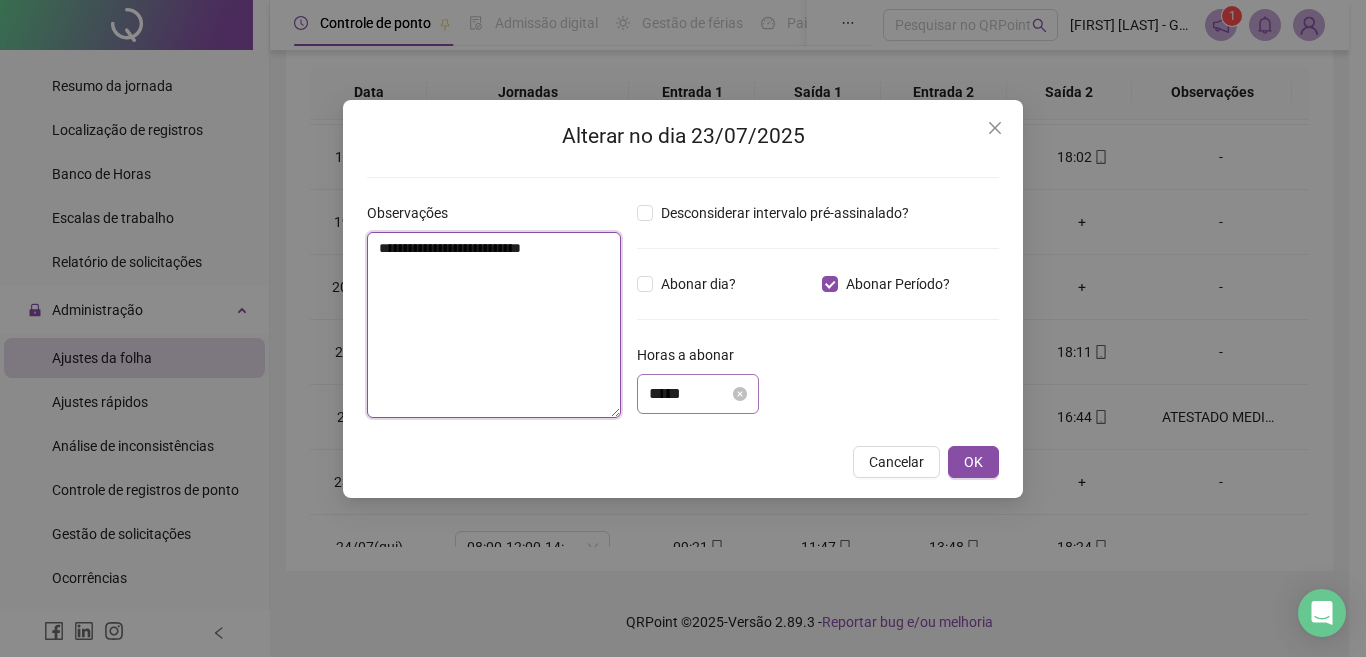 type on "**********" 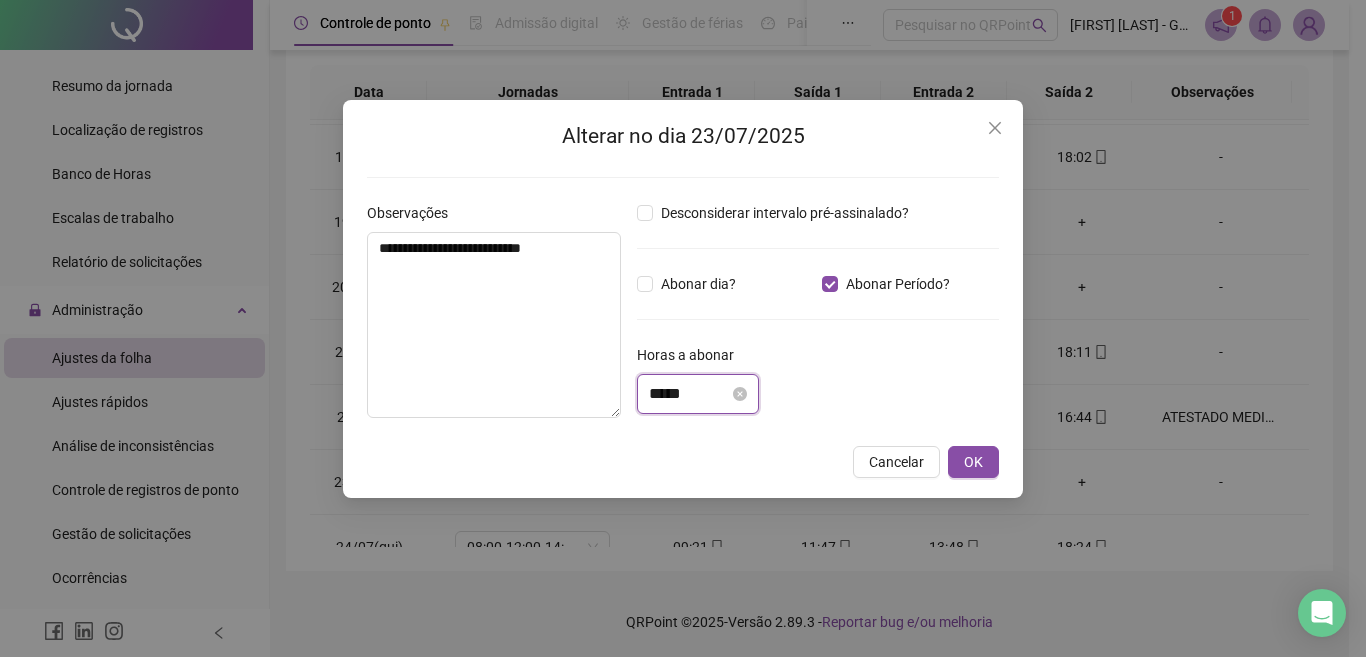 click on "*****" at bounding box center (689, 394) 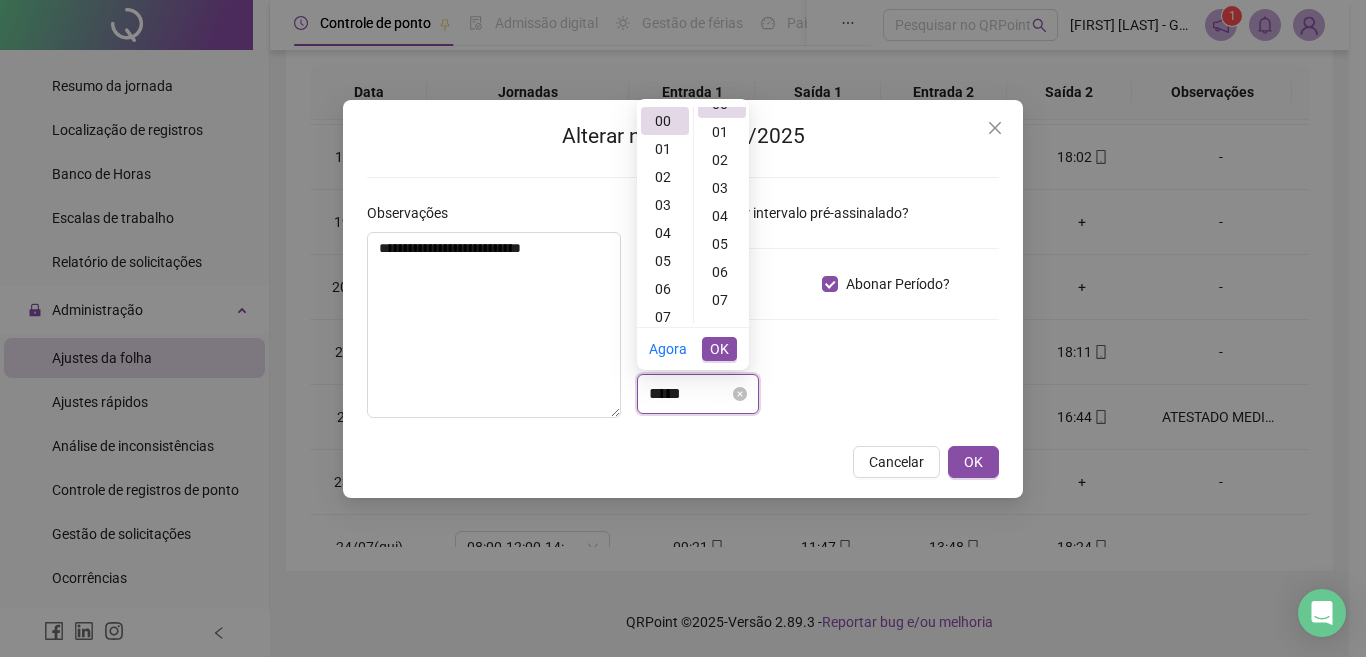 scroll, scrollTop: 0, scrollLeft: 0, axis: both 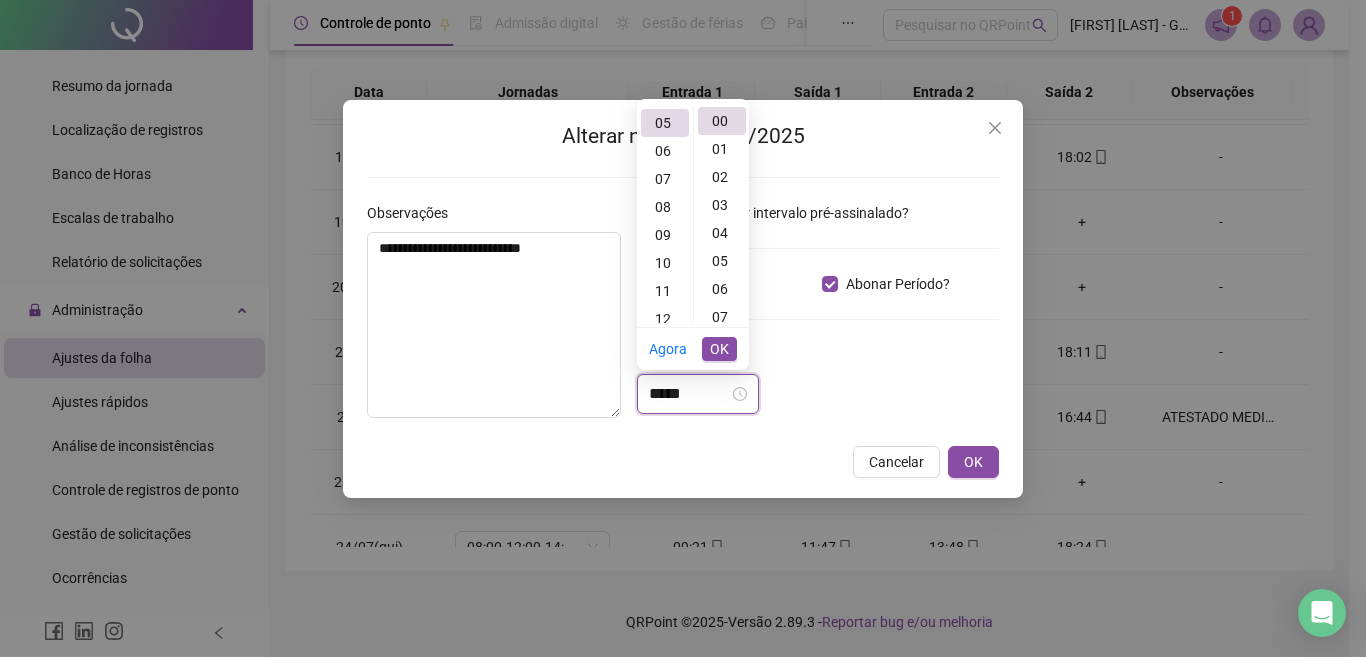 type on "*****" 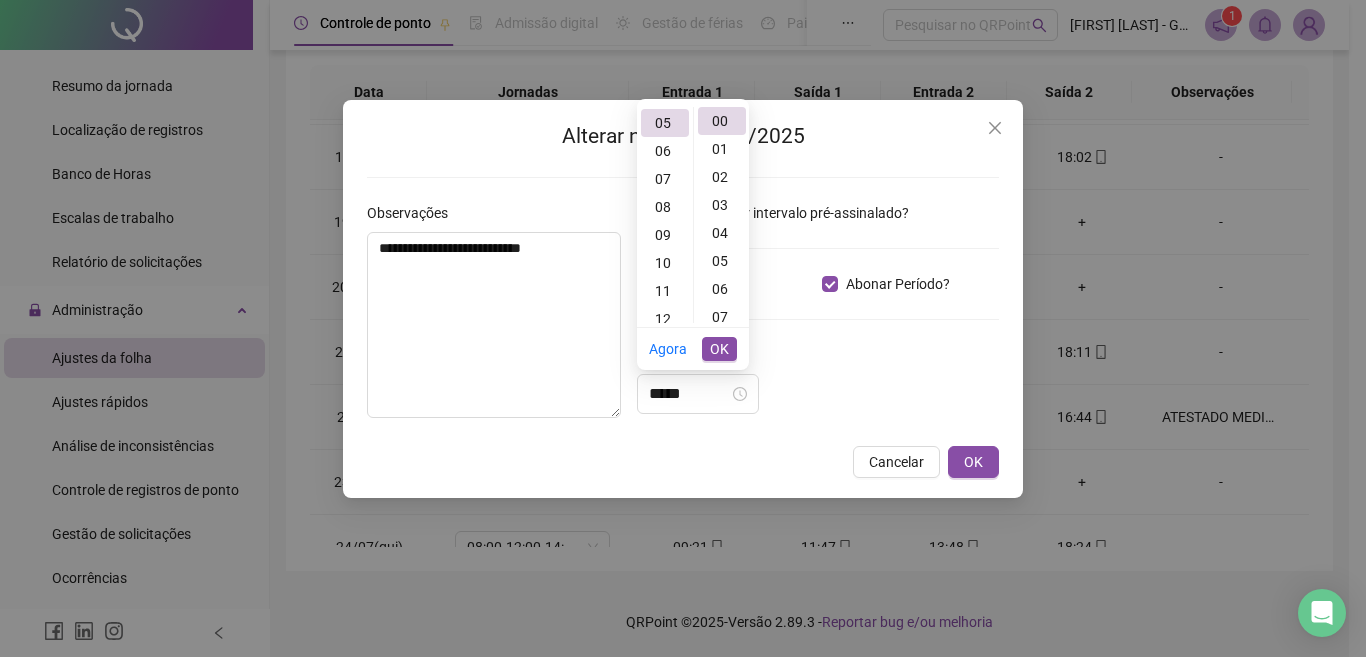 click on "*****" at bounding box center (818, 394) 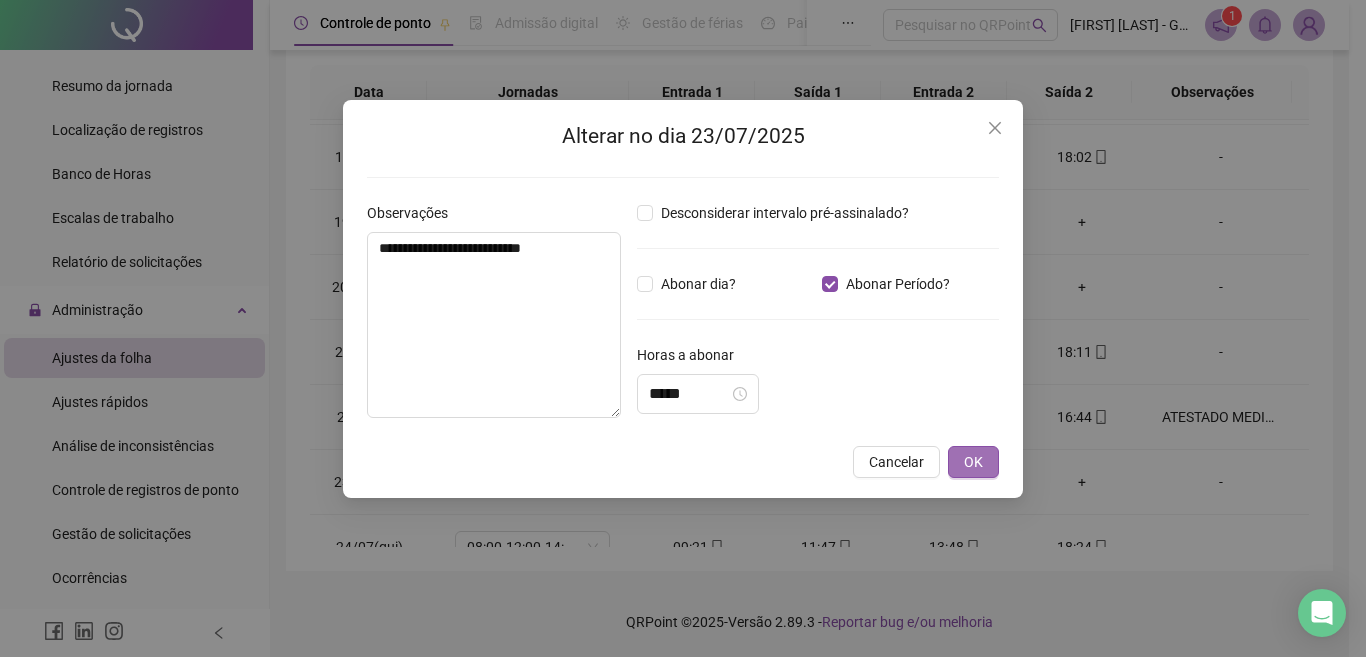 click on "OK" at bounding box center [973, 462] 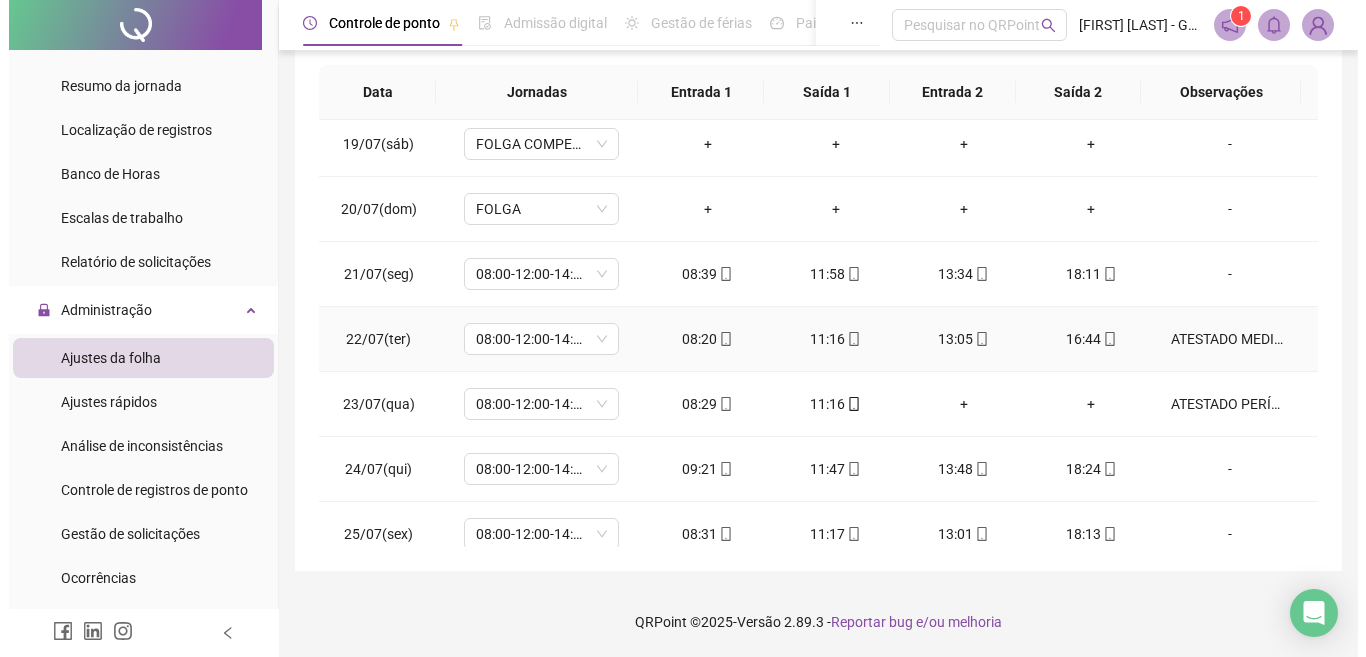 scroll, scrollTop: 1200, scrollLeft: 0, axis: vertical 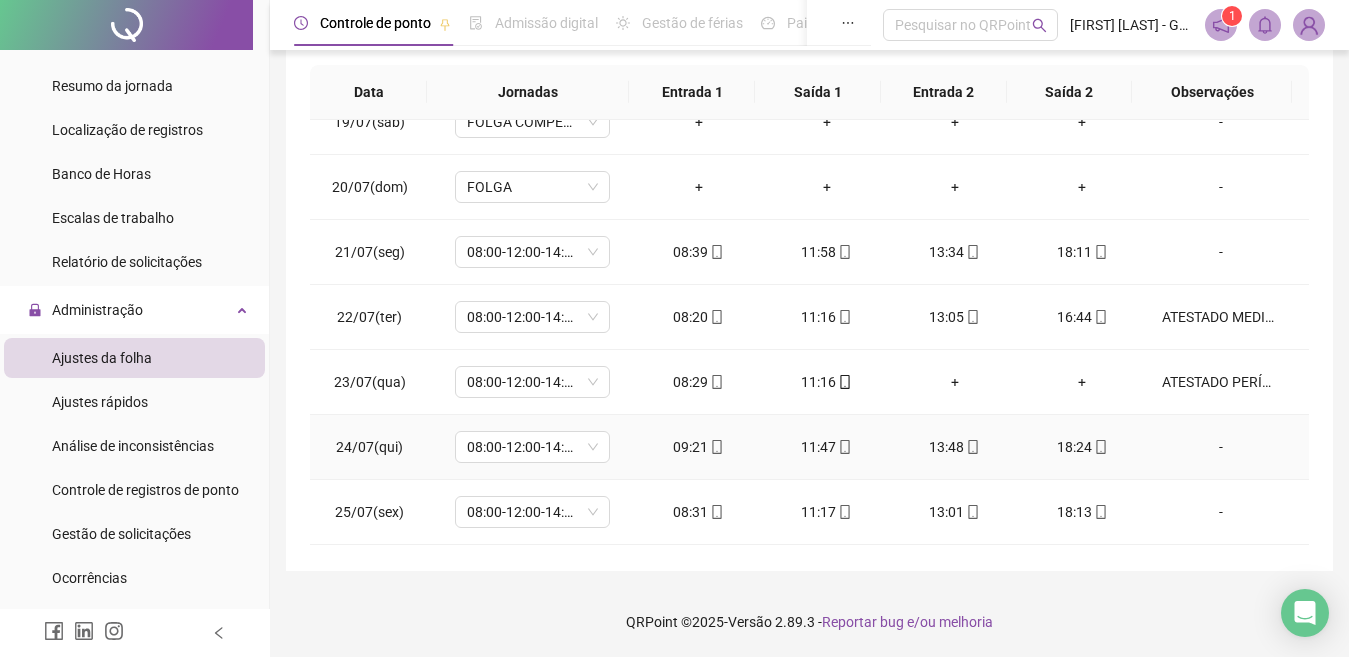 click on "-" at bounding box center [1221, 447] 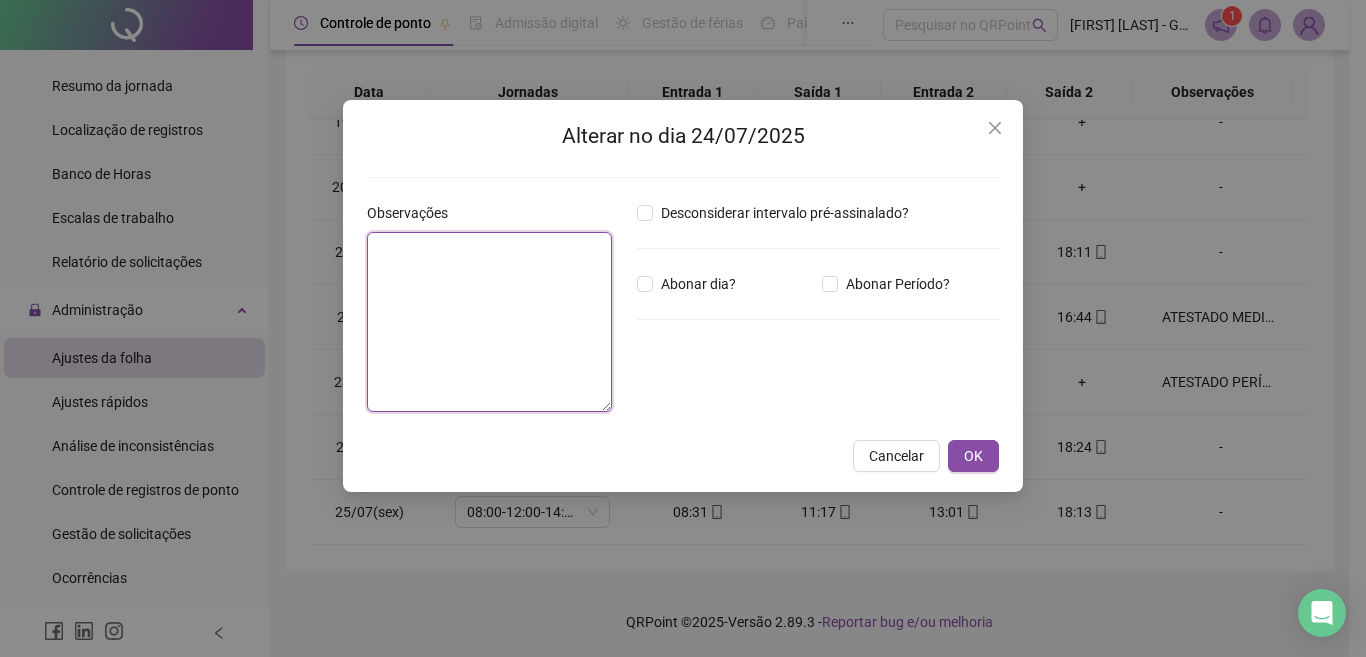 click at bounding box center (489, 322) 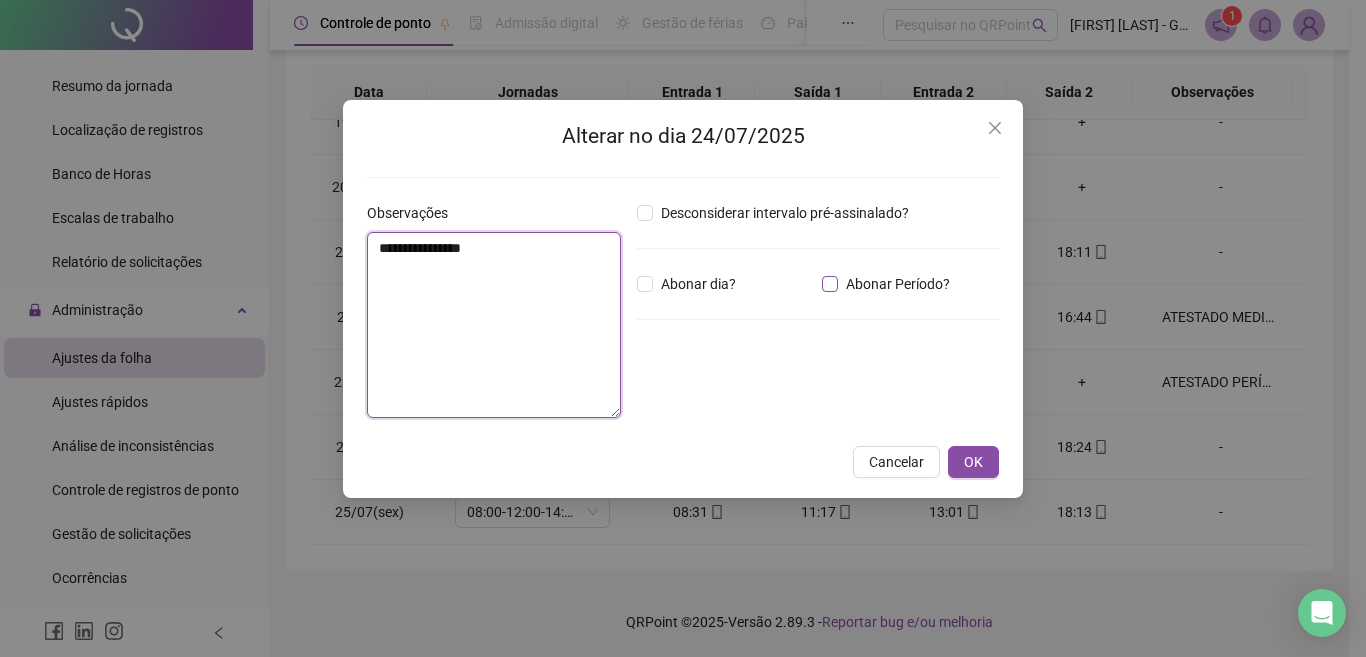 type on "**********" 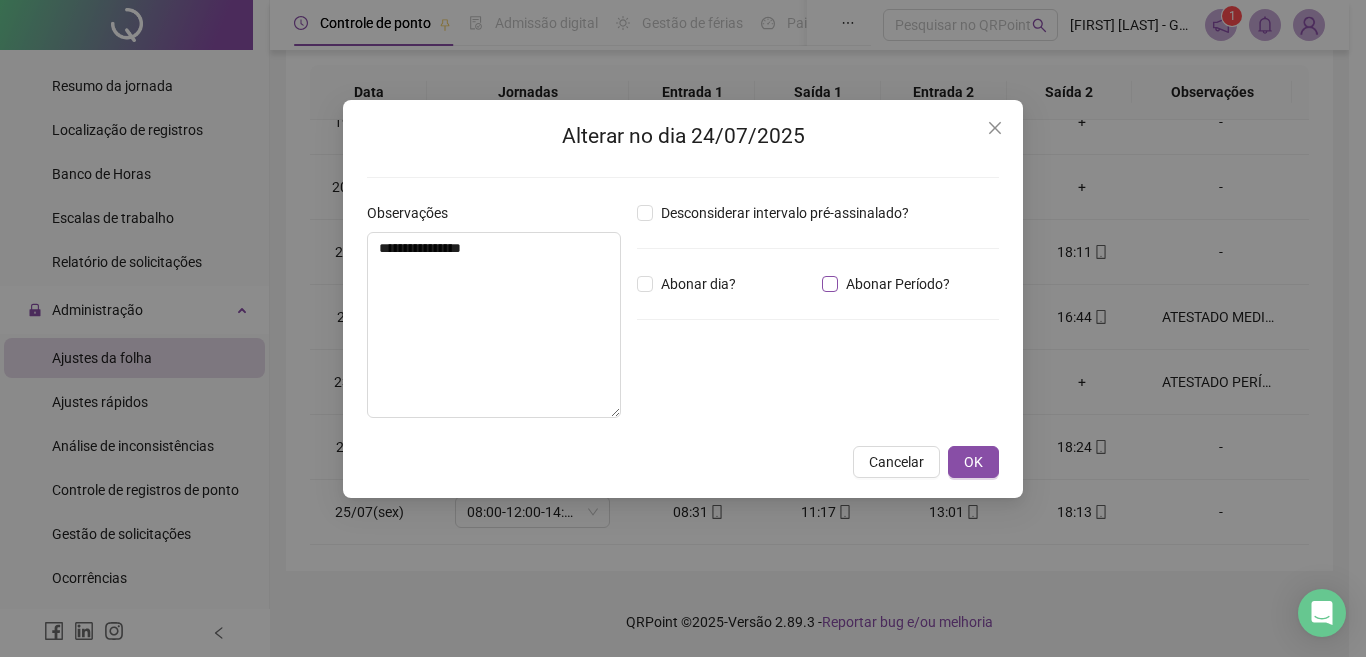 click on "Abonar Período?" at bounding box center (898, 284) 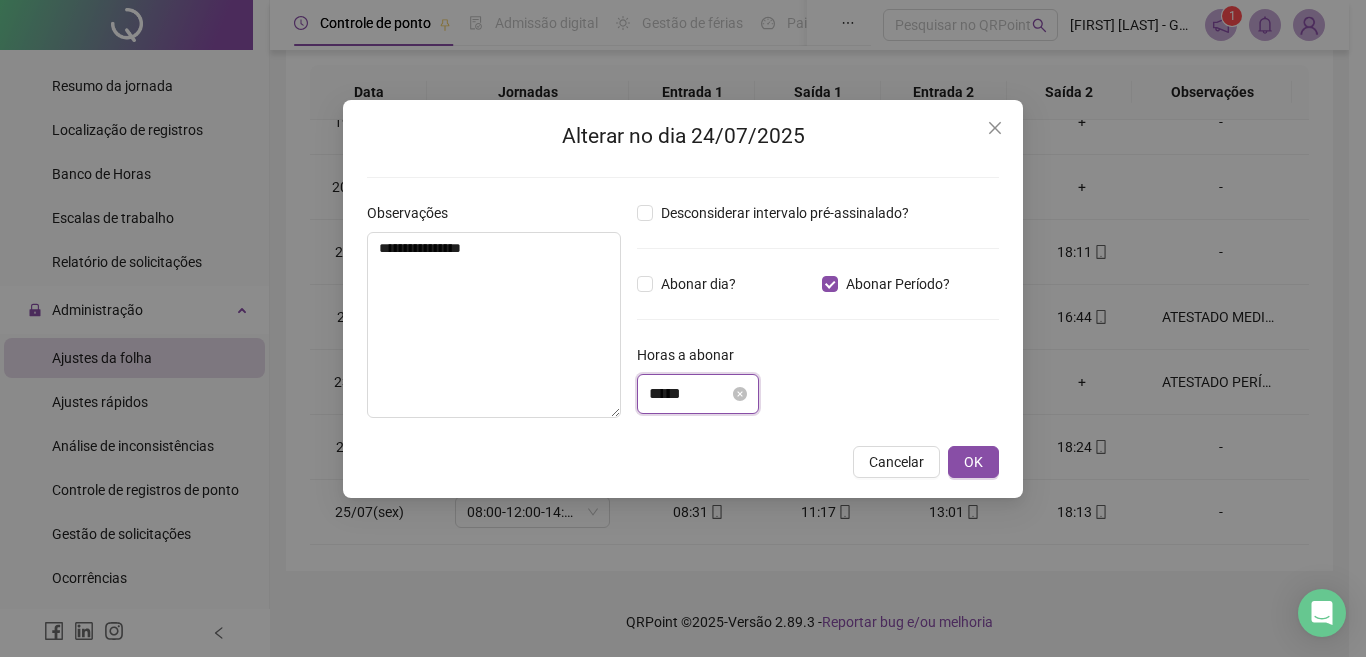 click on "*****" at bounding box center (689, 394) 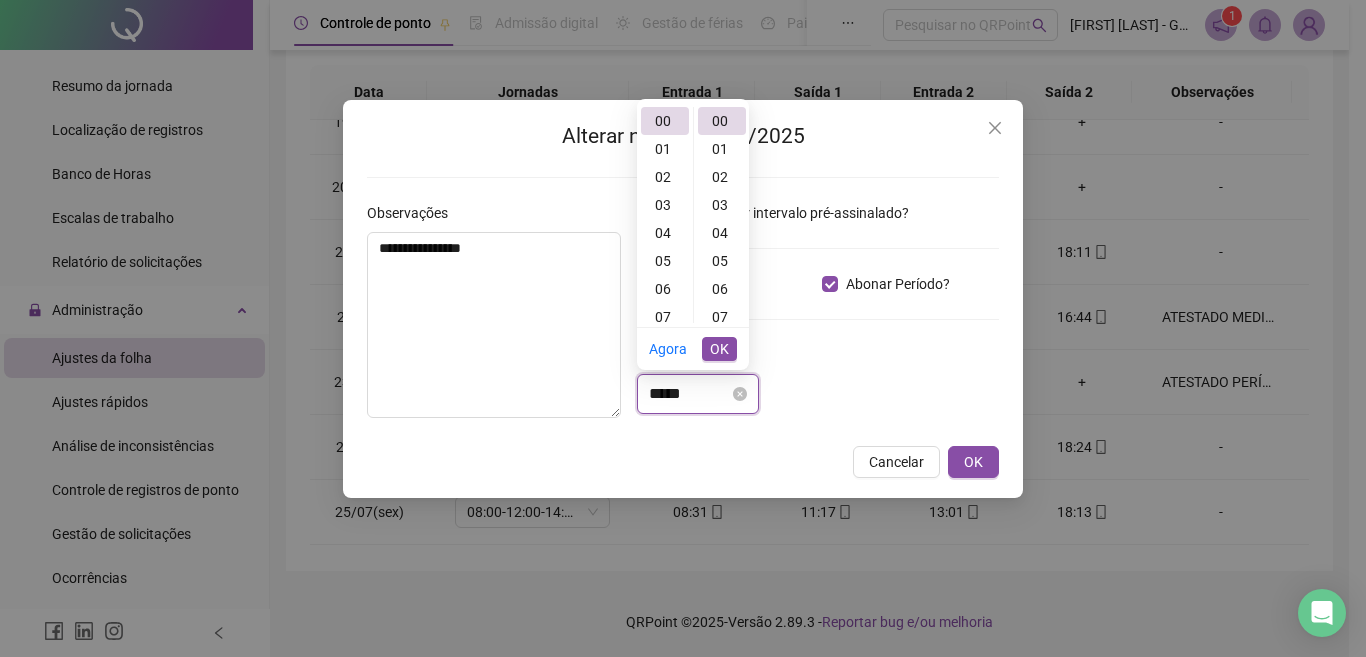 click on "*****" at bounding box center (689, 394) 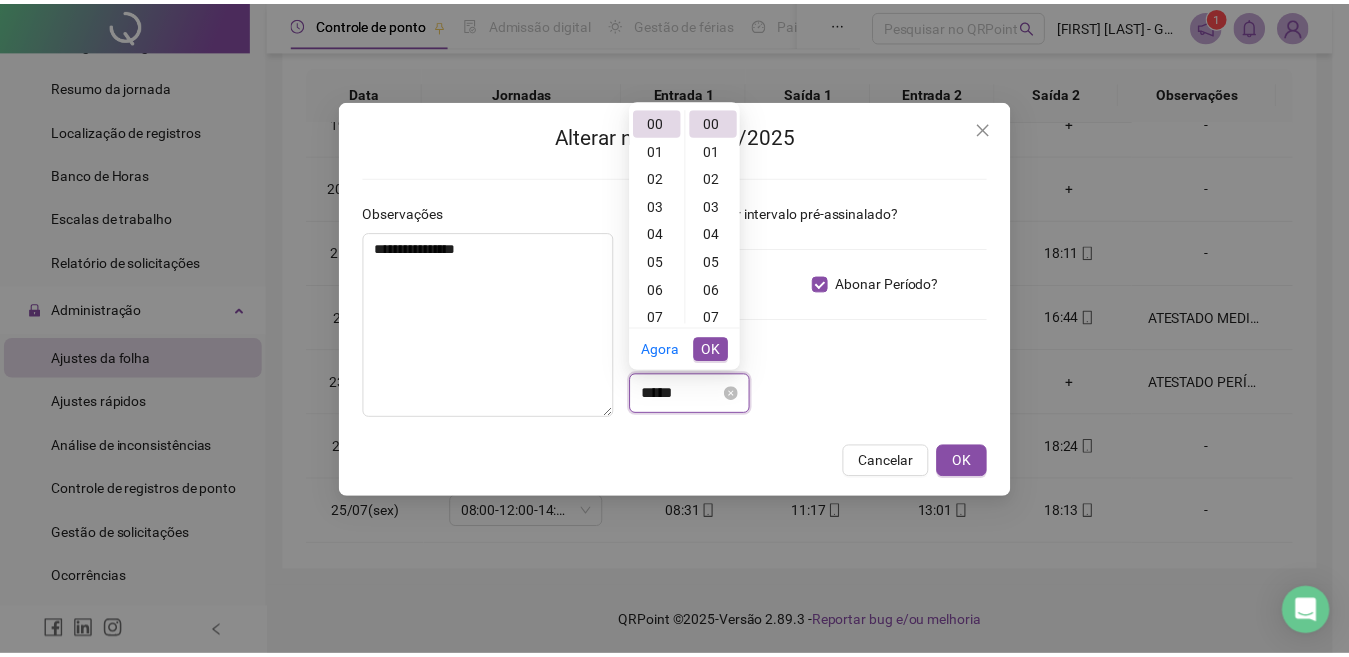 scroll, scrollTop: 26, scrollLeft: 0, axis: vertical 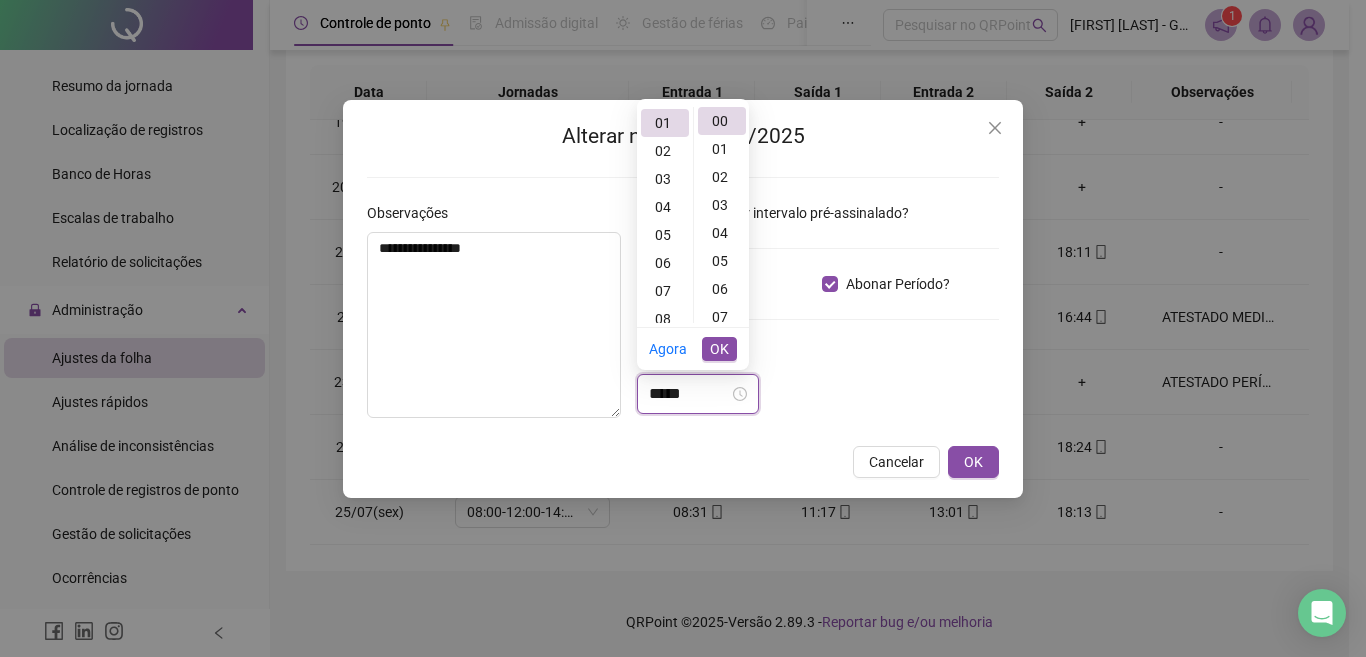 type on "*****" 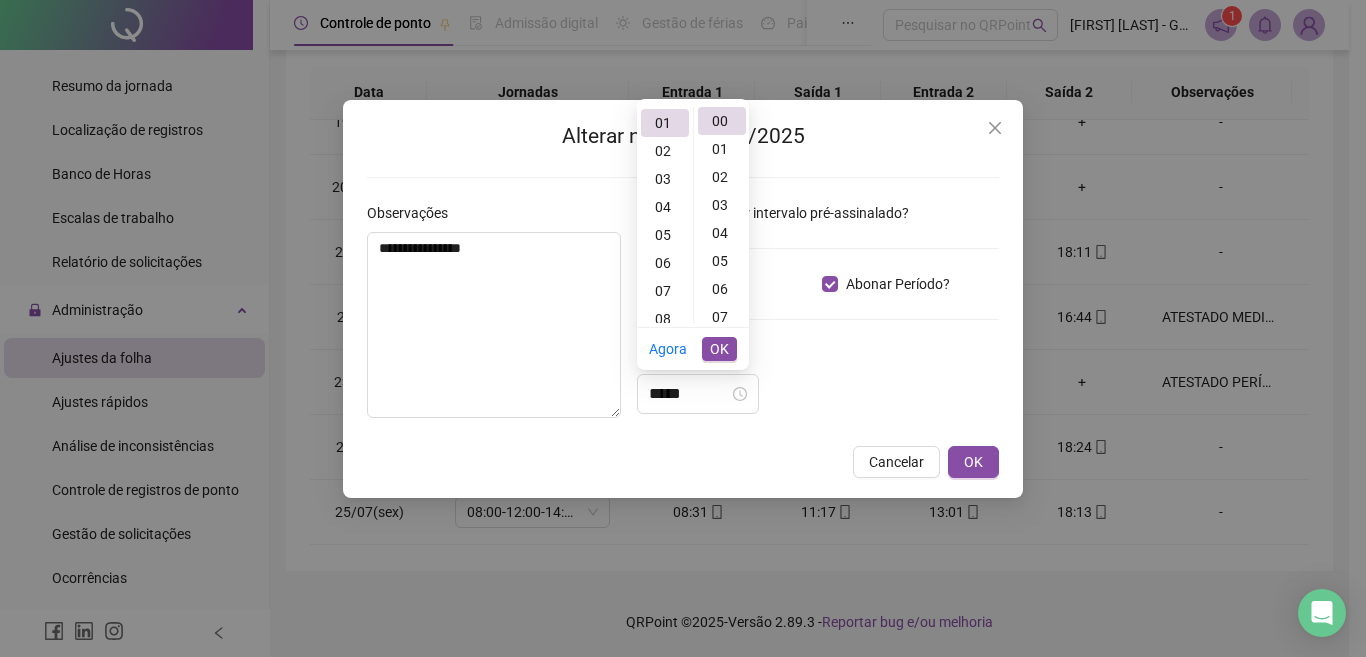 click on "*****" at bounding box center (818, 394) 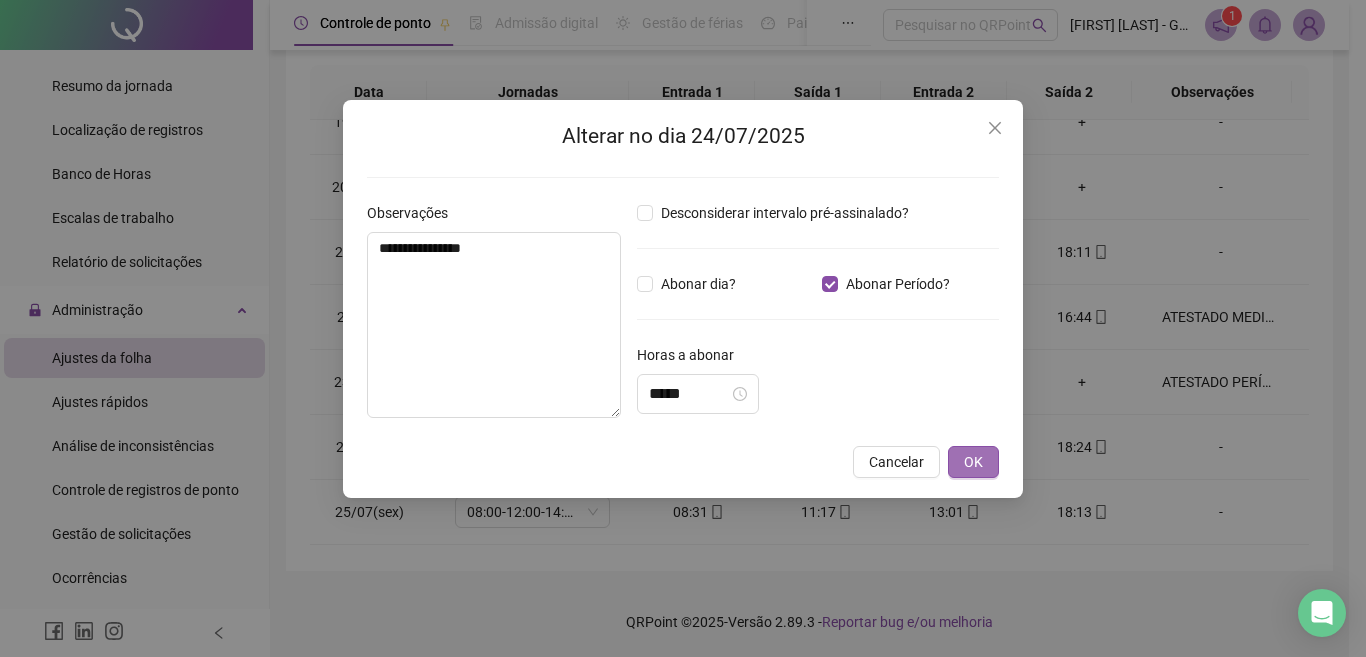 click on "OK" at bounding box center (973, 462) 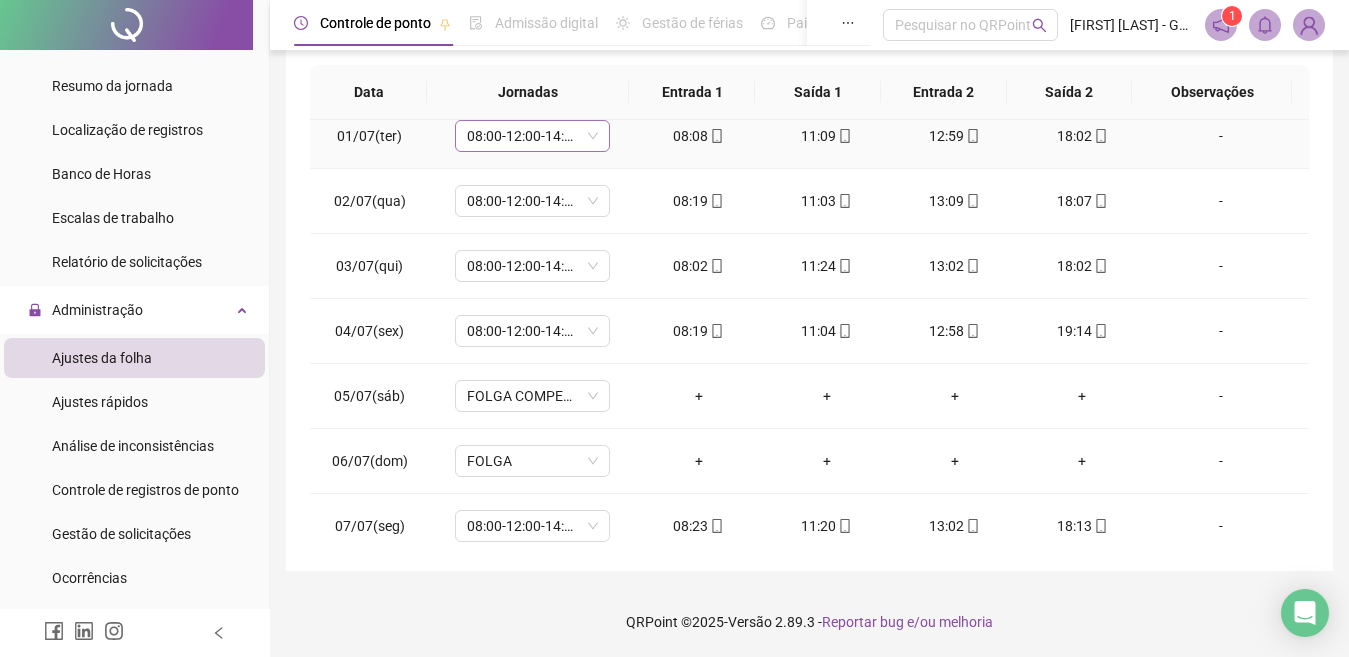 scroll, scrollTop: 0, scrollLeft: 0, axis: both 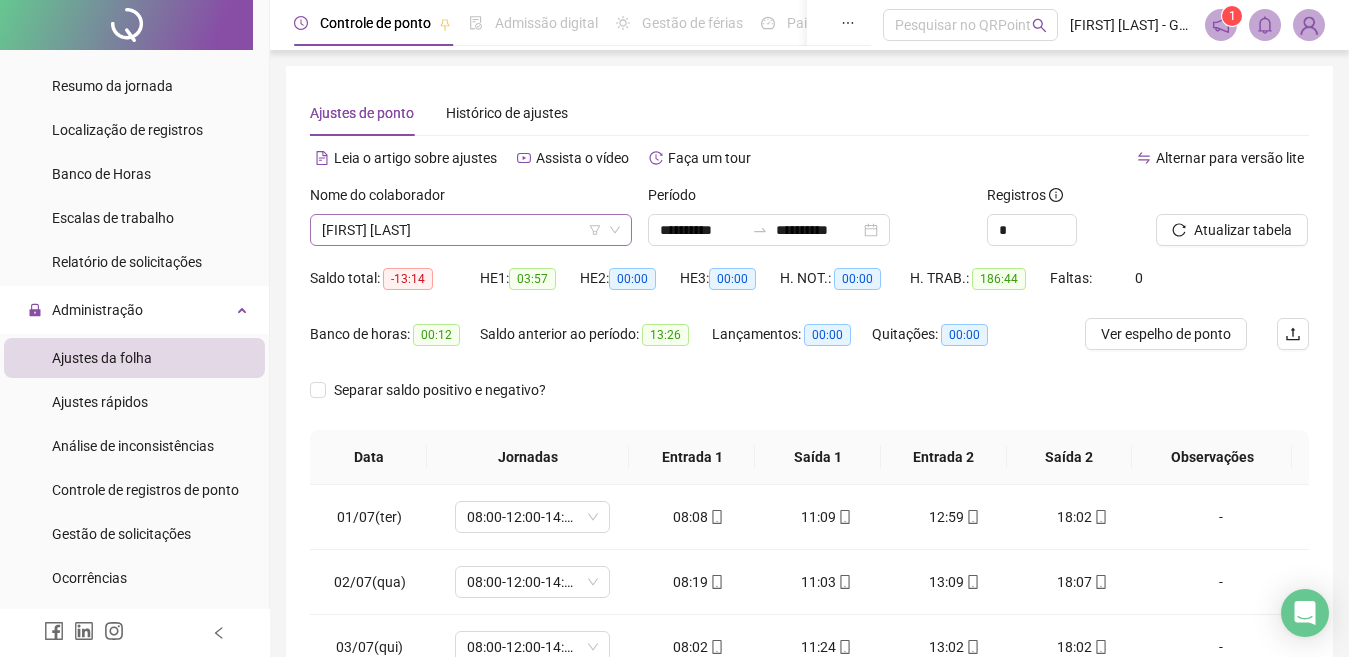 click on "[FIRST] [LAST]" at bounding box center [471, 230] 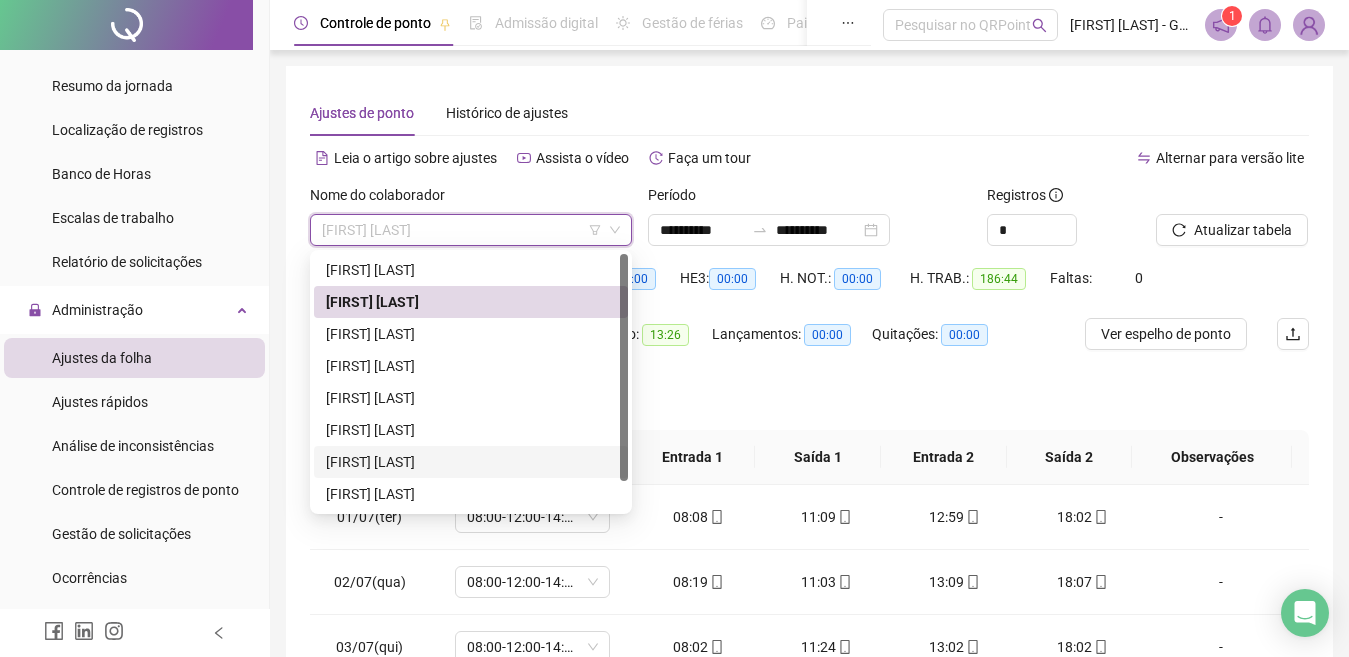 click on "[FIRST] [LAST]" at bounding box center (471, 462) 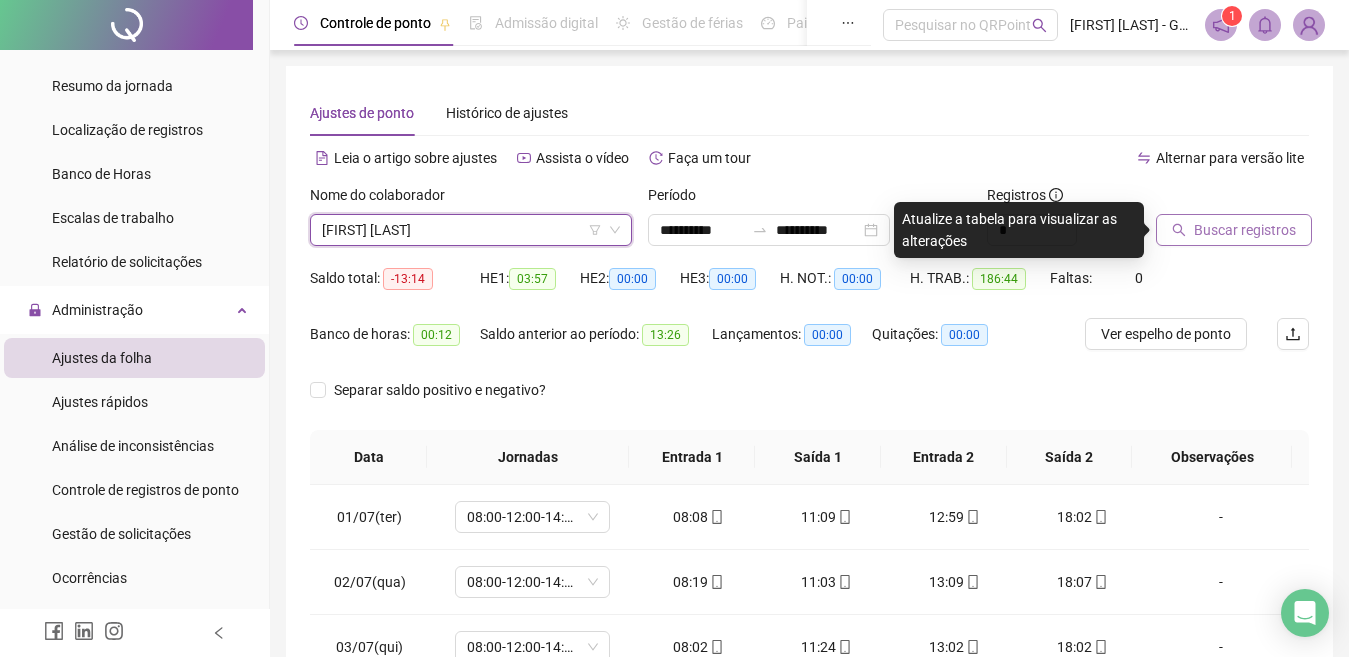 click on "Buscar registros" at bounding box center (1245, 230) 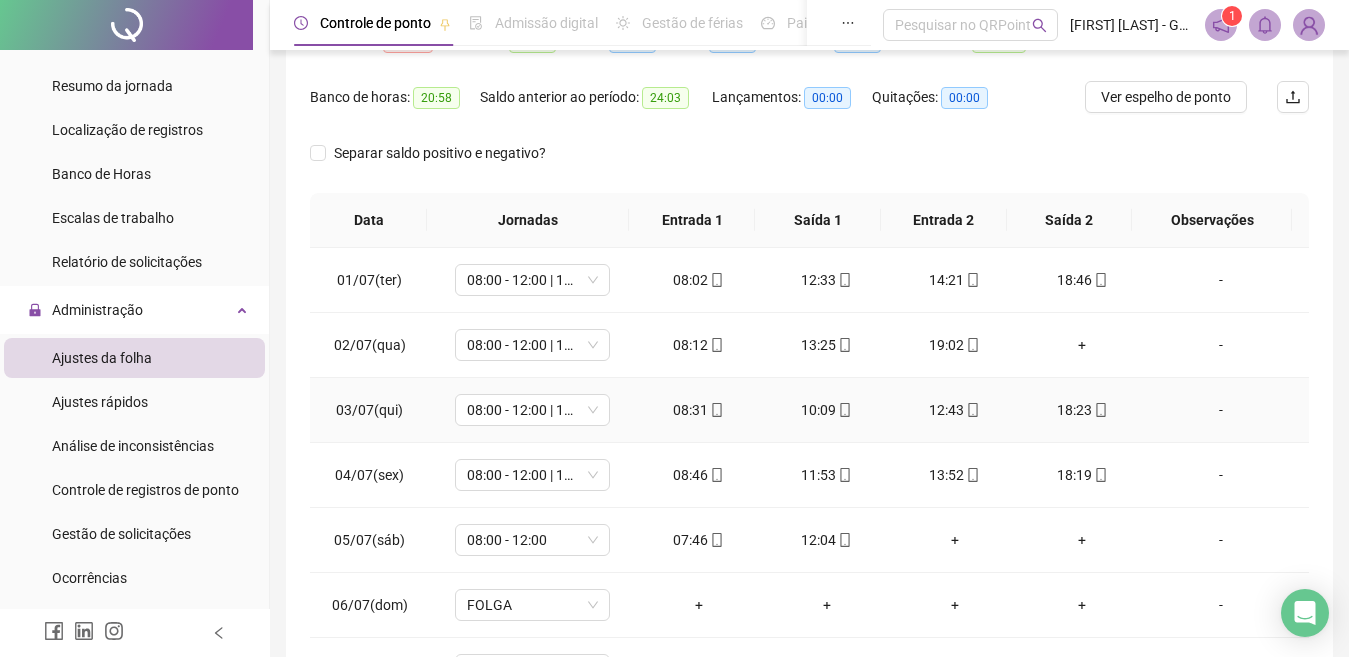 scroll, scrollTop: 365, scrollLeft: 0, axis: vertical 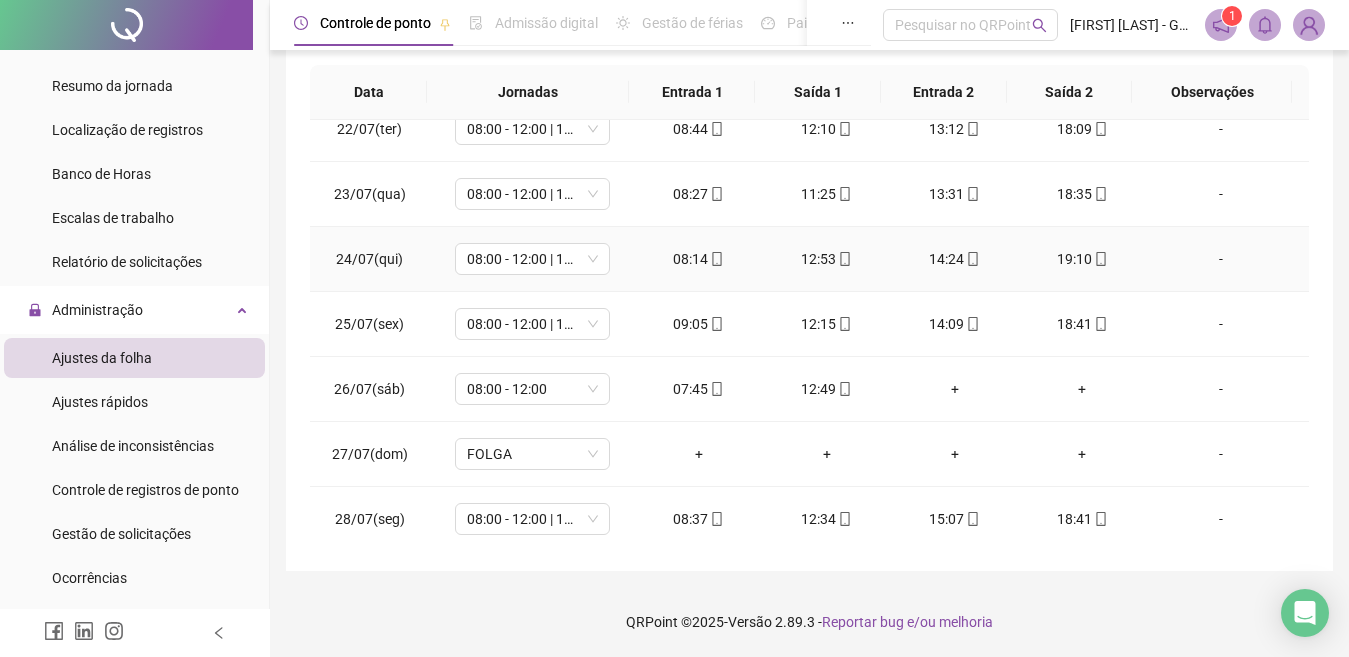 click 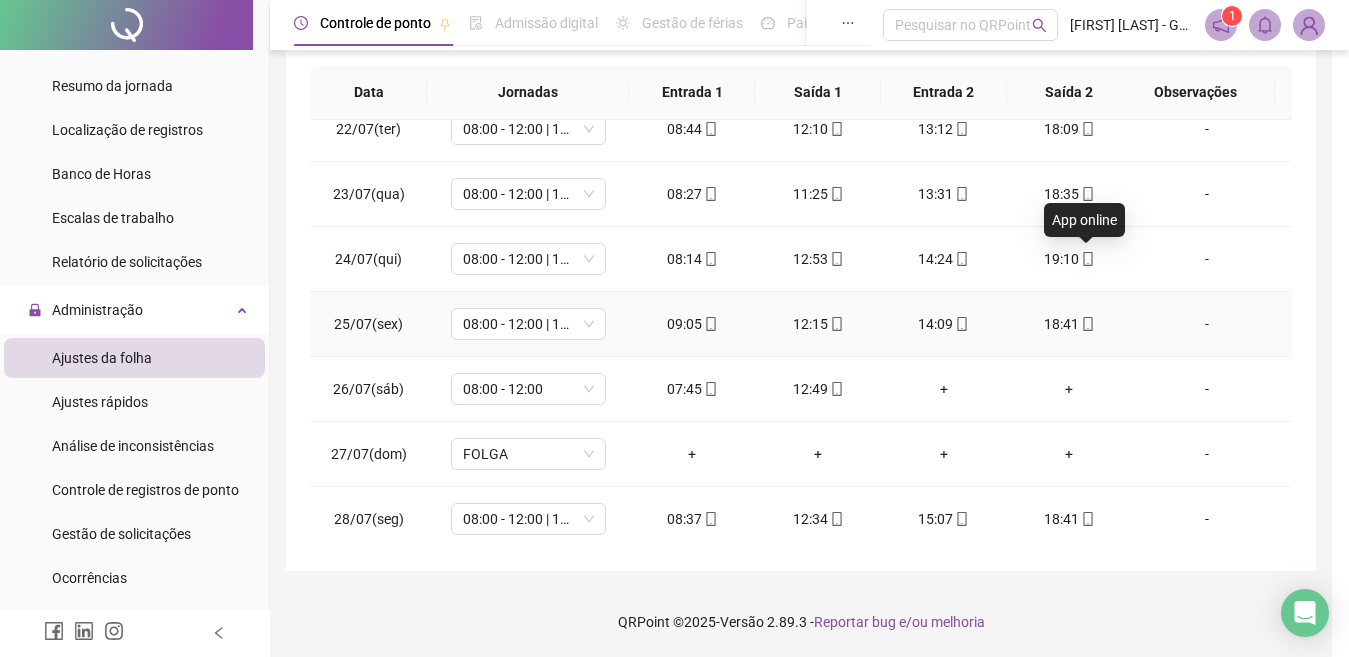 type on "**********" 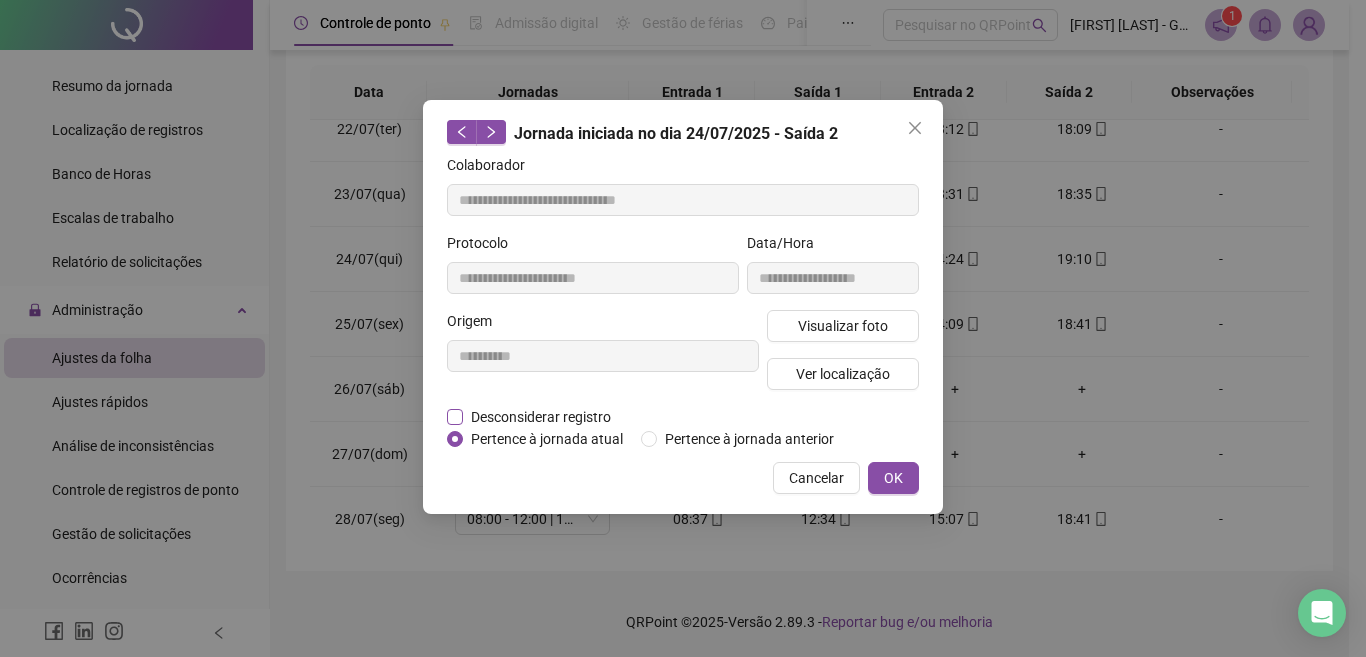 click on "Desconsiderar registro" at bounding box center (541, 417) 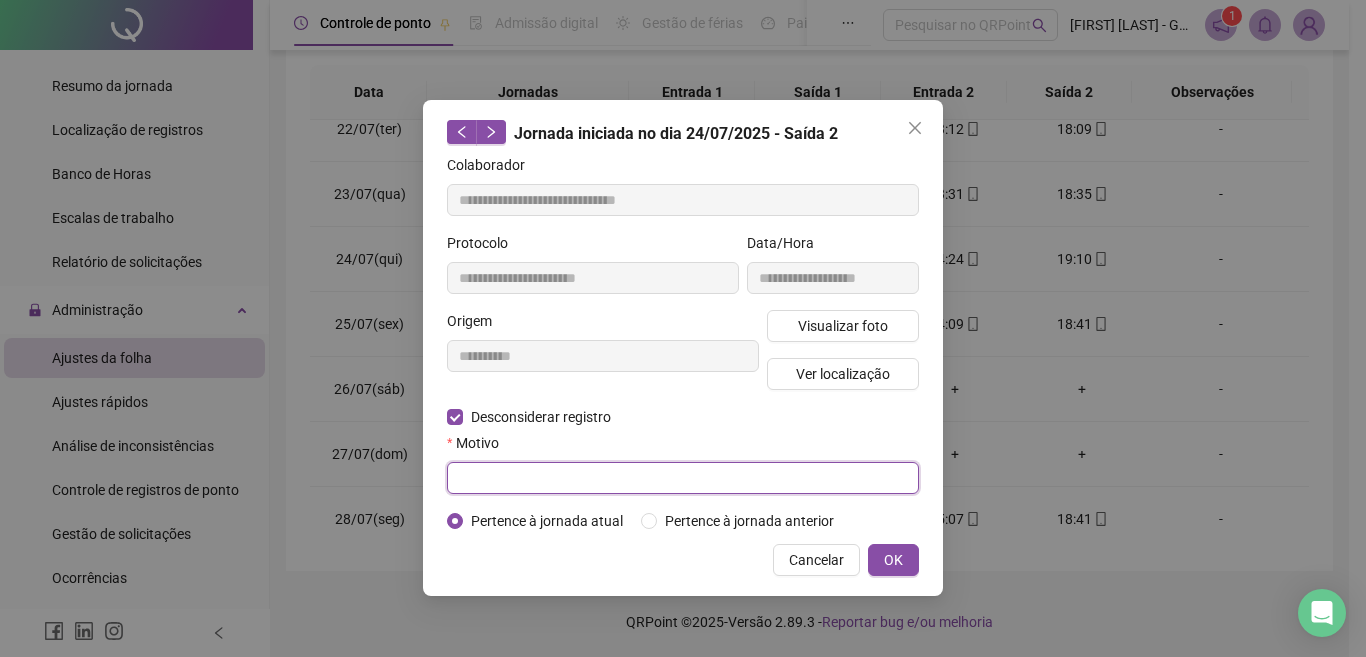click at bounding box center [683, 478] 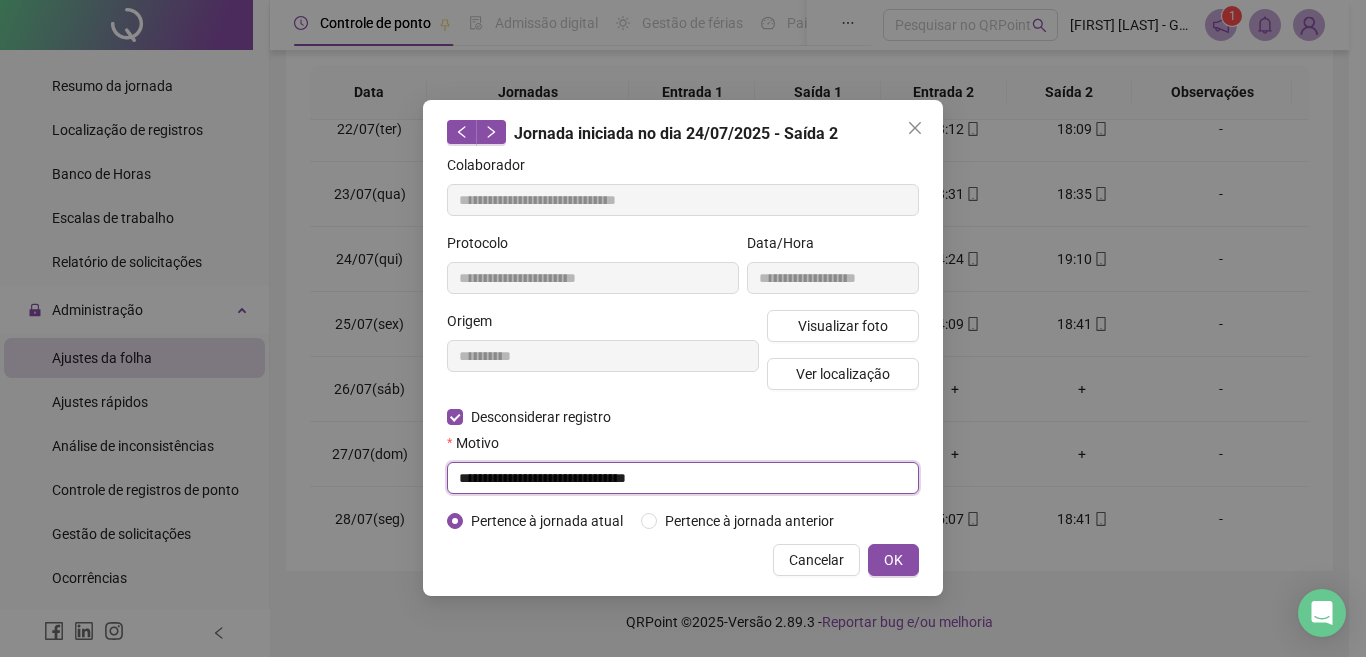 click on "**********" at bounding box center (683, 478) 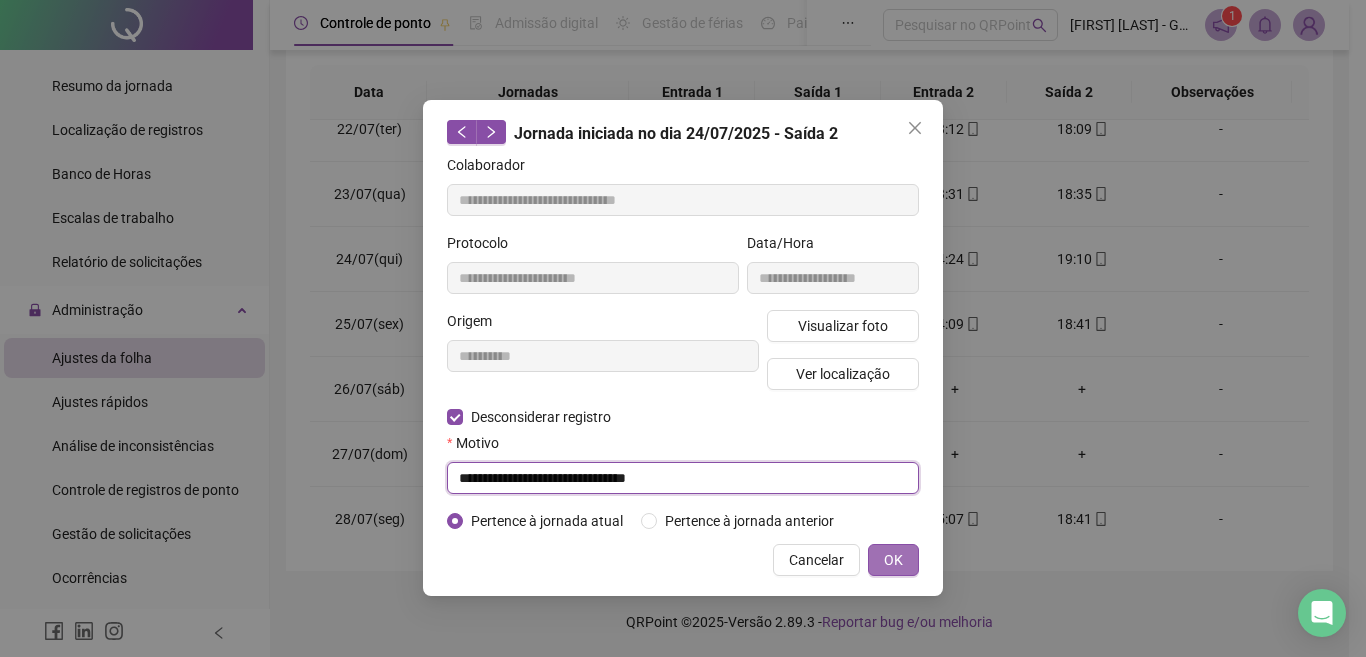 type on "**********" 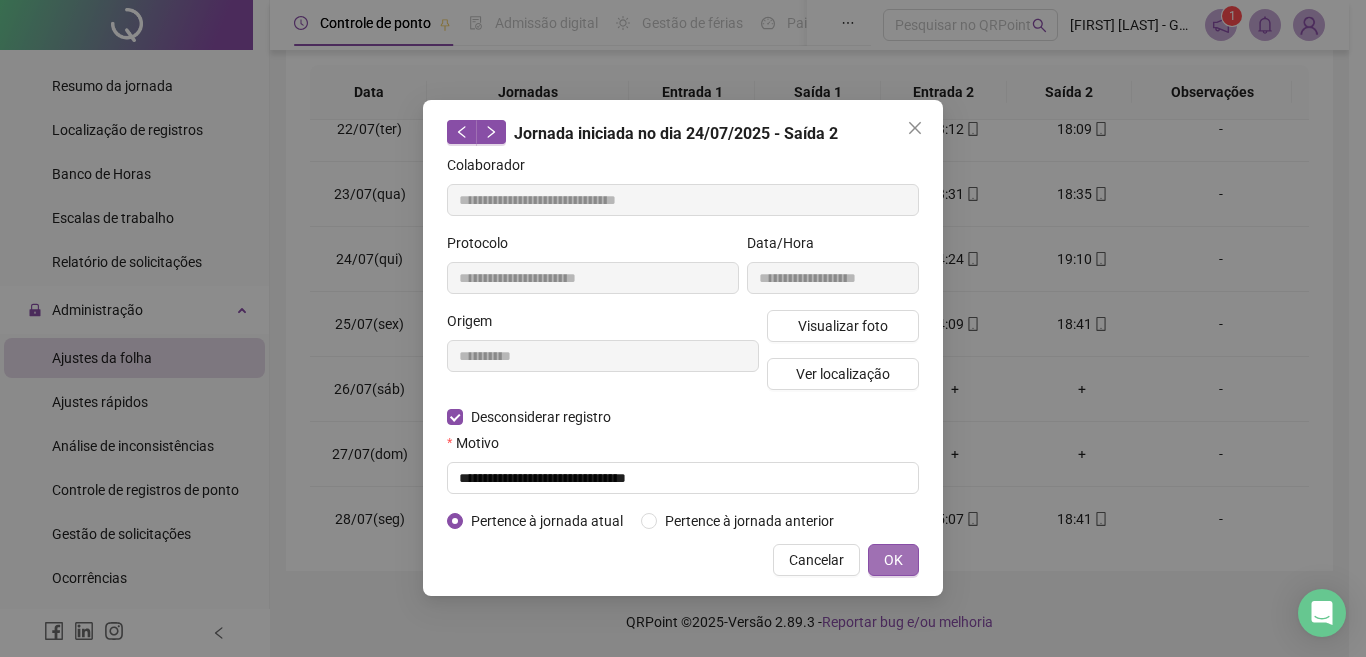 click on "OK" at bounding box center (893, 560) 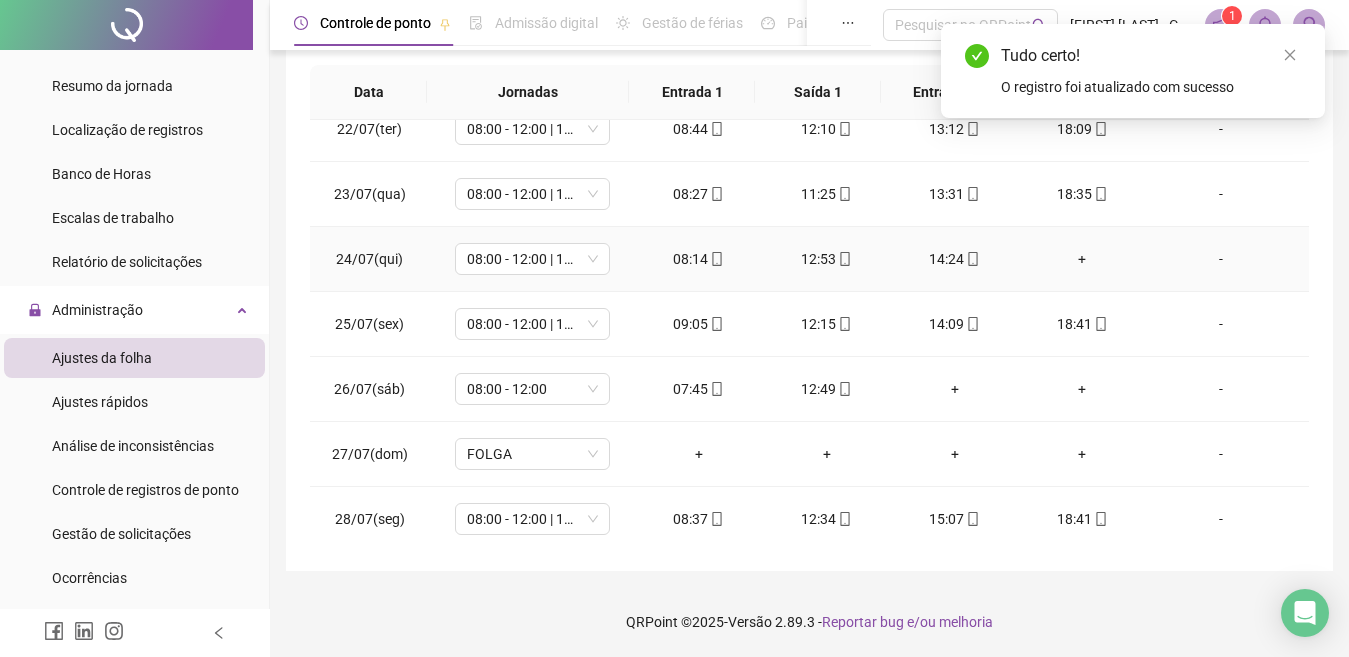 click on "+" at bounding box center [1083, 259] 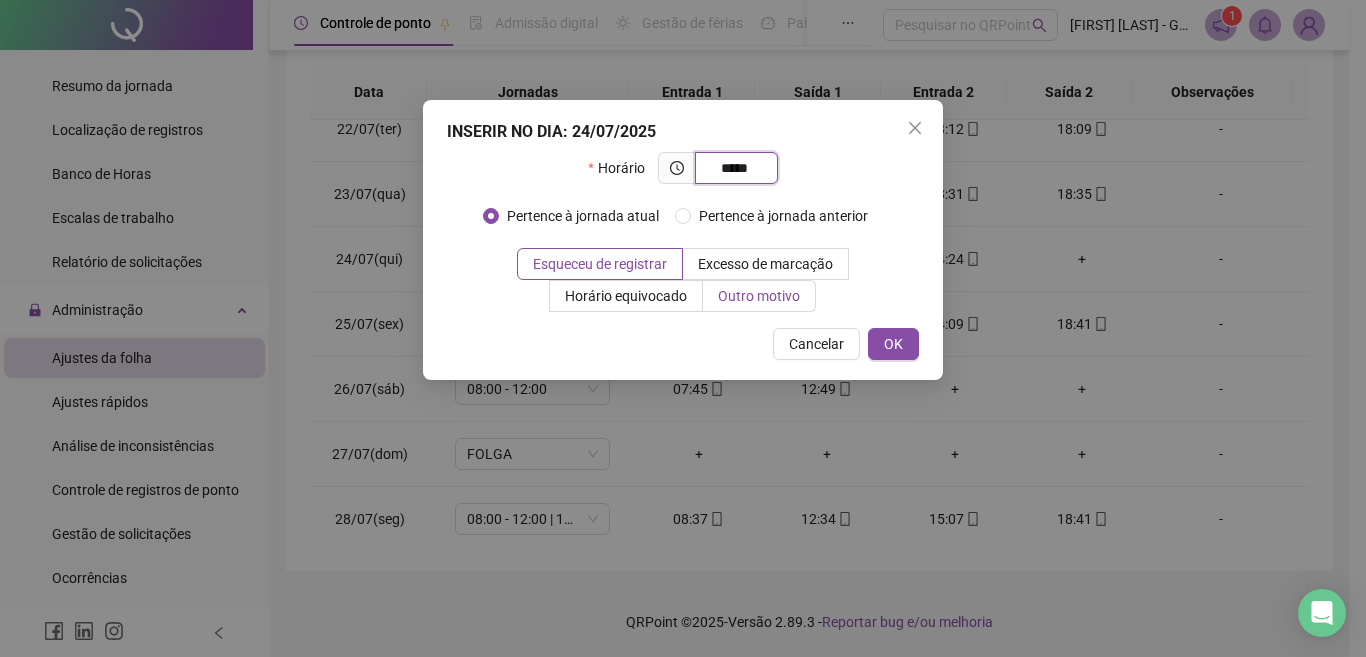 type on "*****" 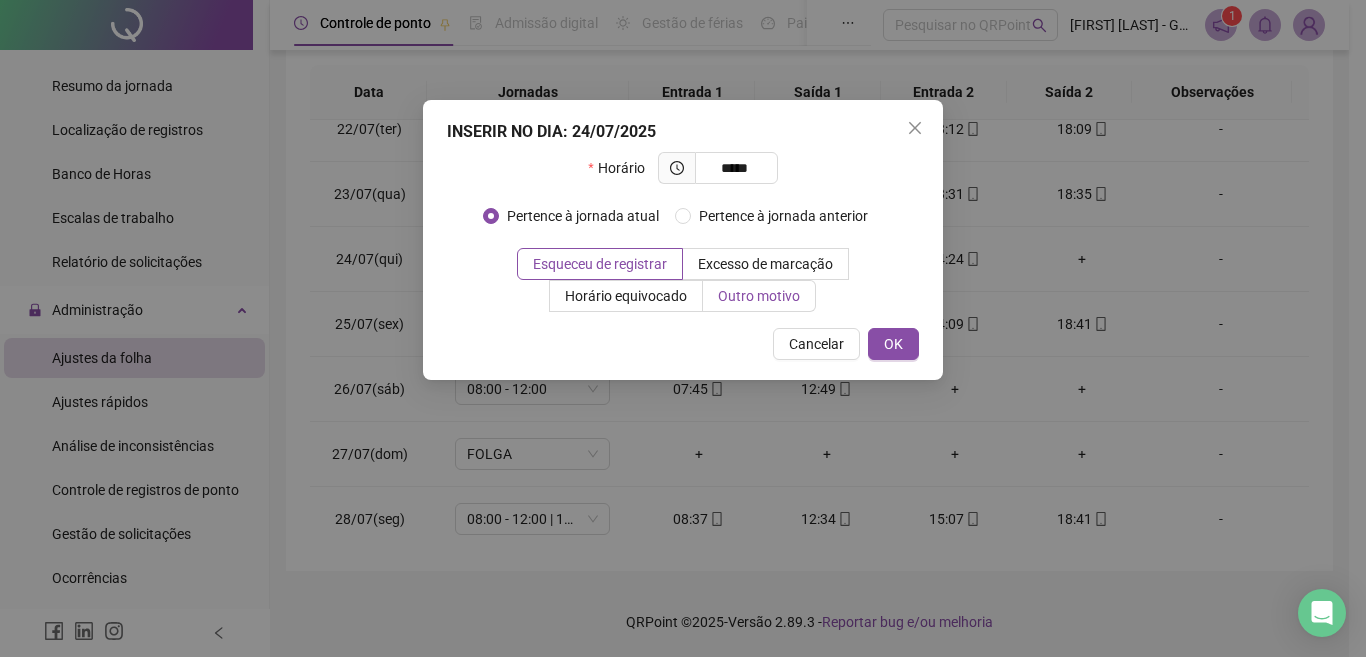 click on "Outro motivo" at bounding box center (759, 296) 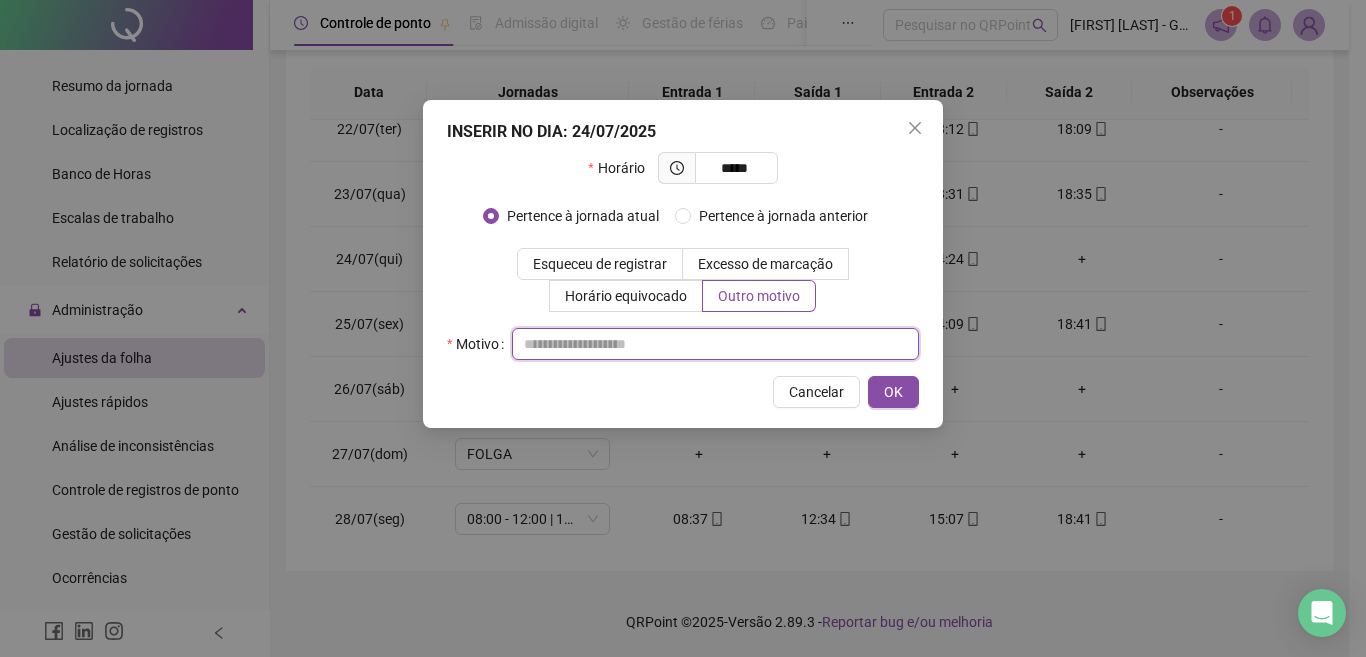 click at bounding box center [715, 344] 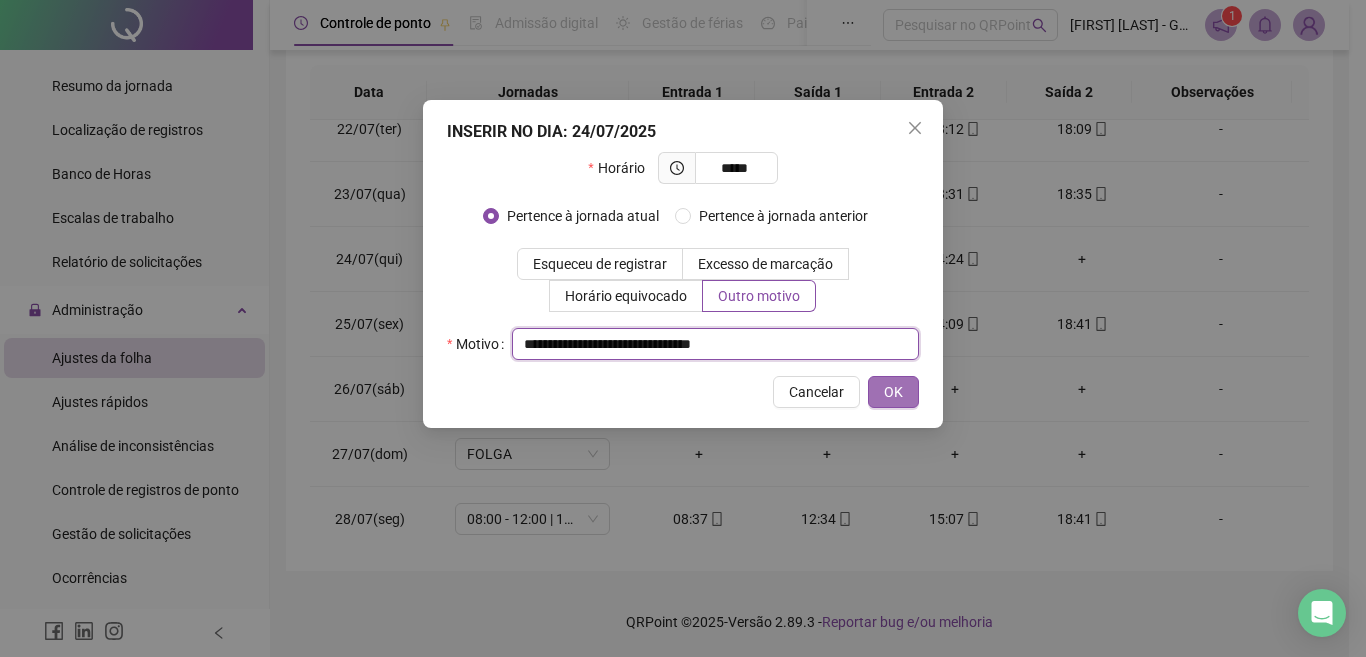 type on "**********" 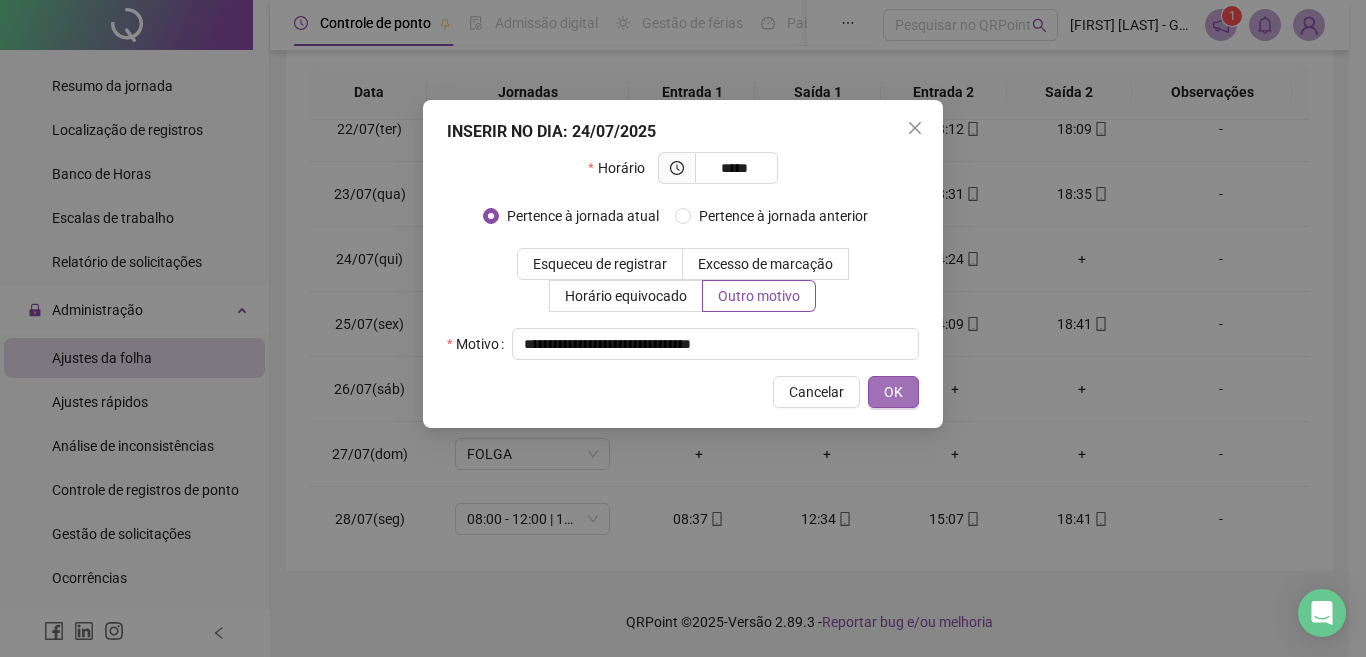 click on "OK" at bounding box center [893, 392] 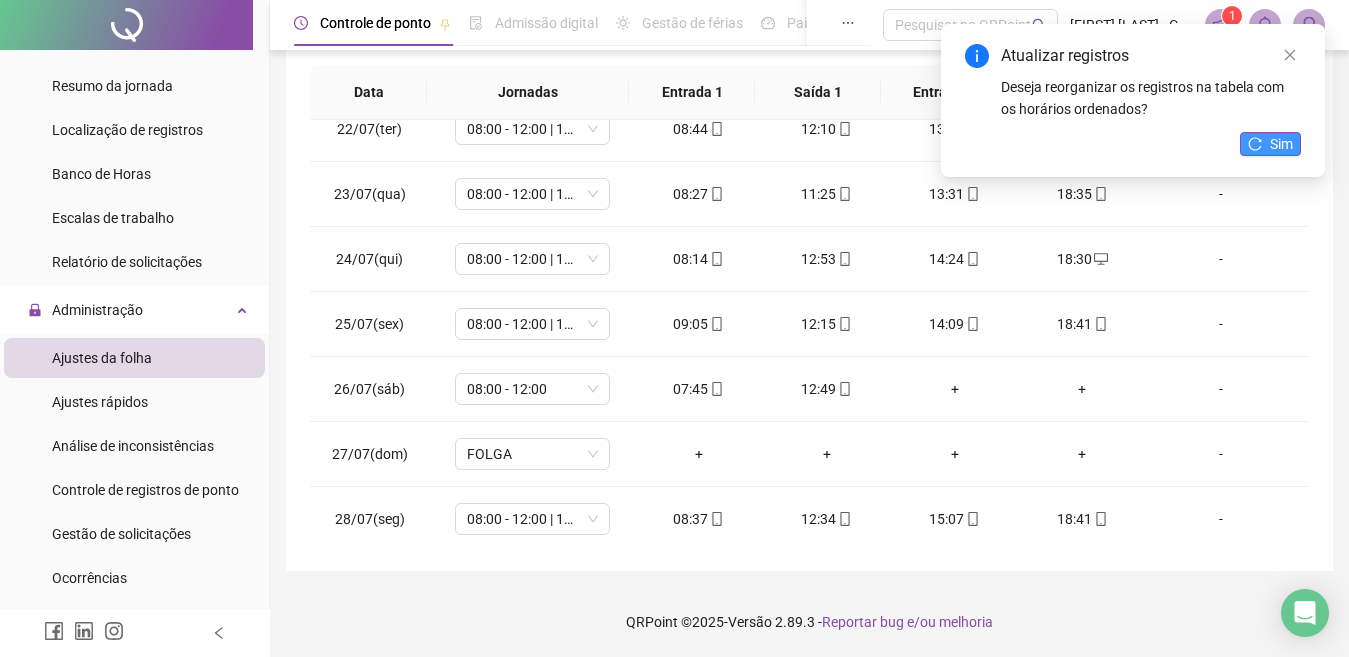 click on "Sim" at bounding box center [1270, 144] 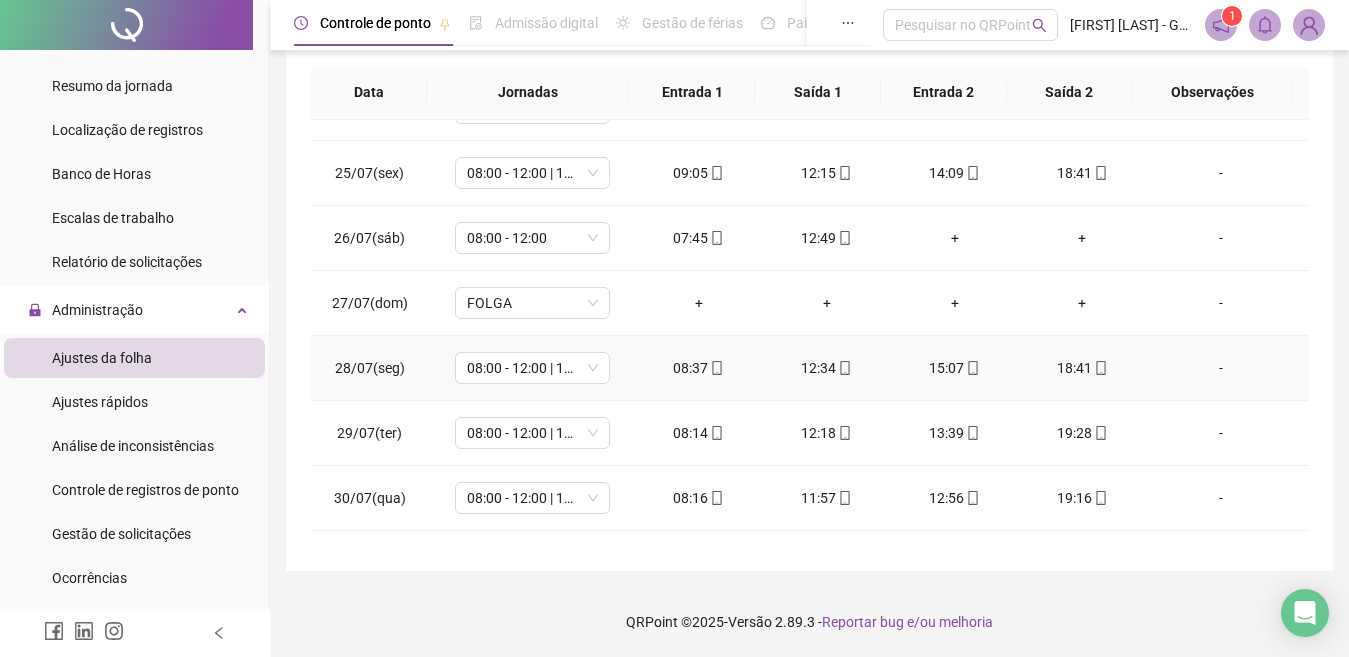 scroll, scrollTop: 1588, scrollLeft: 0, axis: vertical 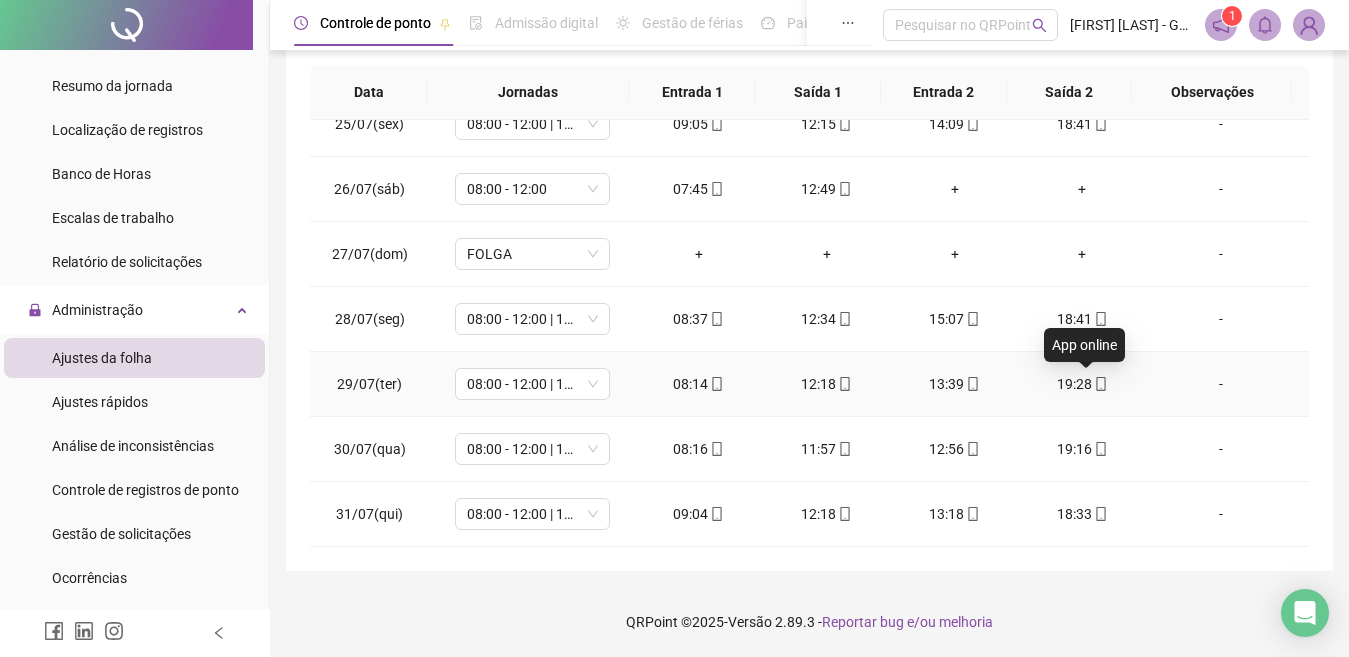 drag, startPoint x: 1082, startPoint y: 383, endPoint x: 1085, endPoint y: 397, distance: 14.3178215 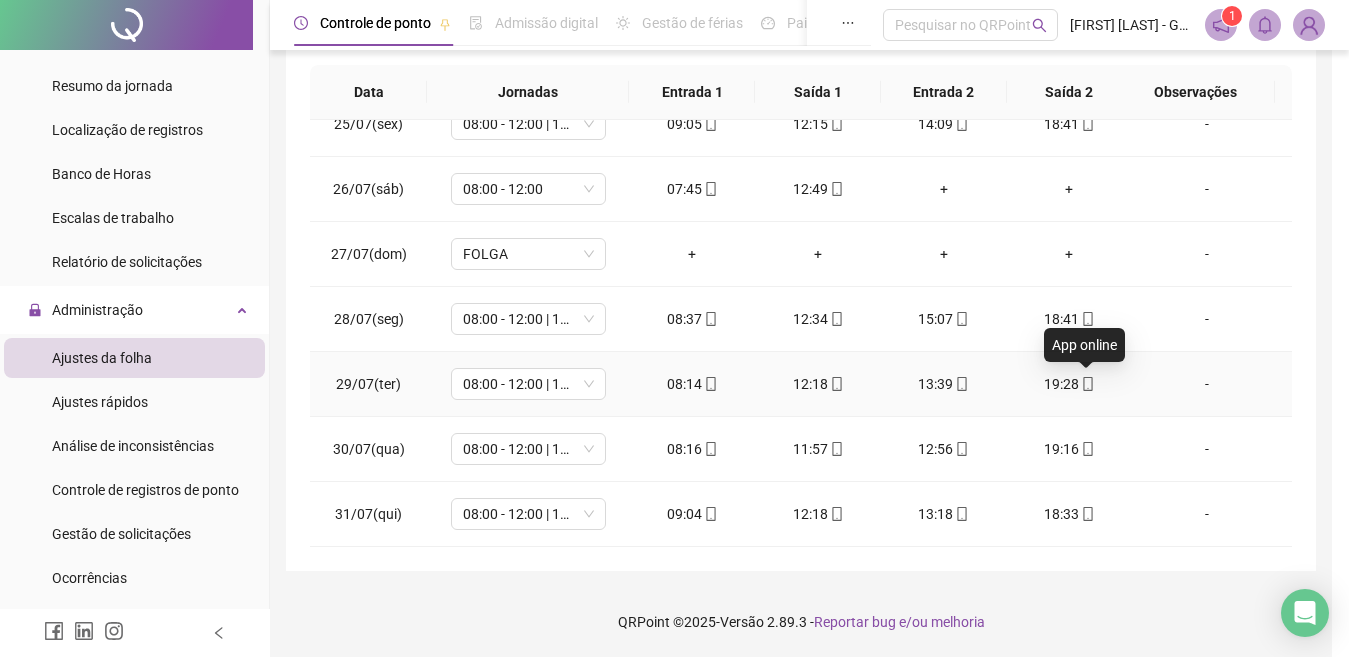 type on "**********" 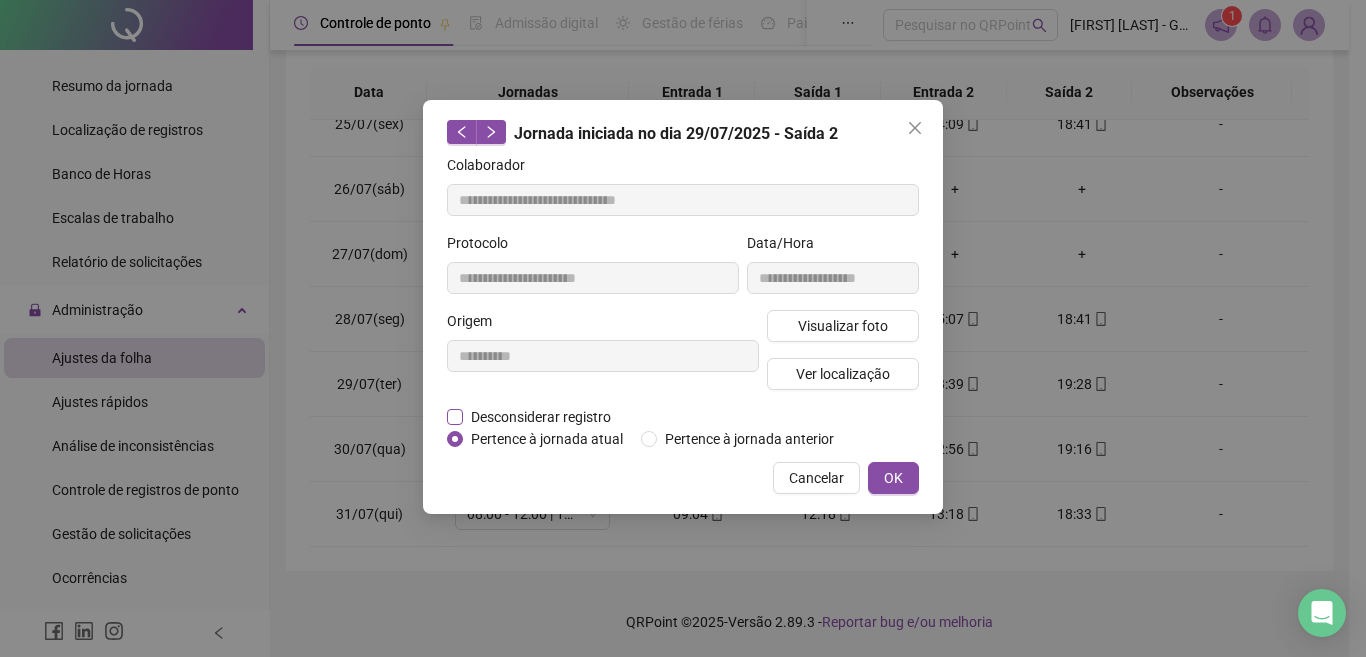 click on "Desconsiderar registro" at bounding box center (541, 417) 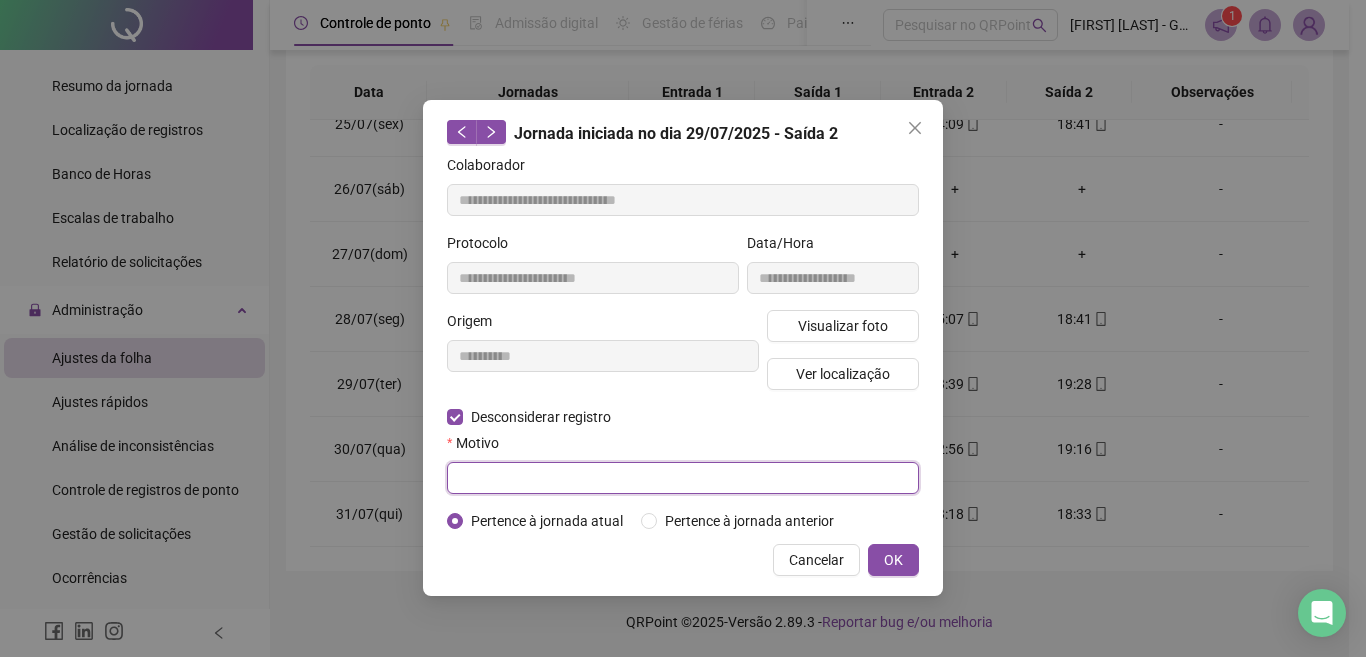 click at bounding box center (683, 478) 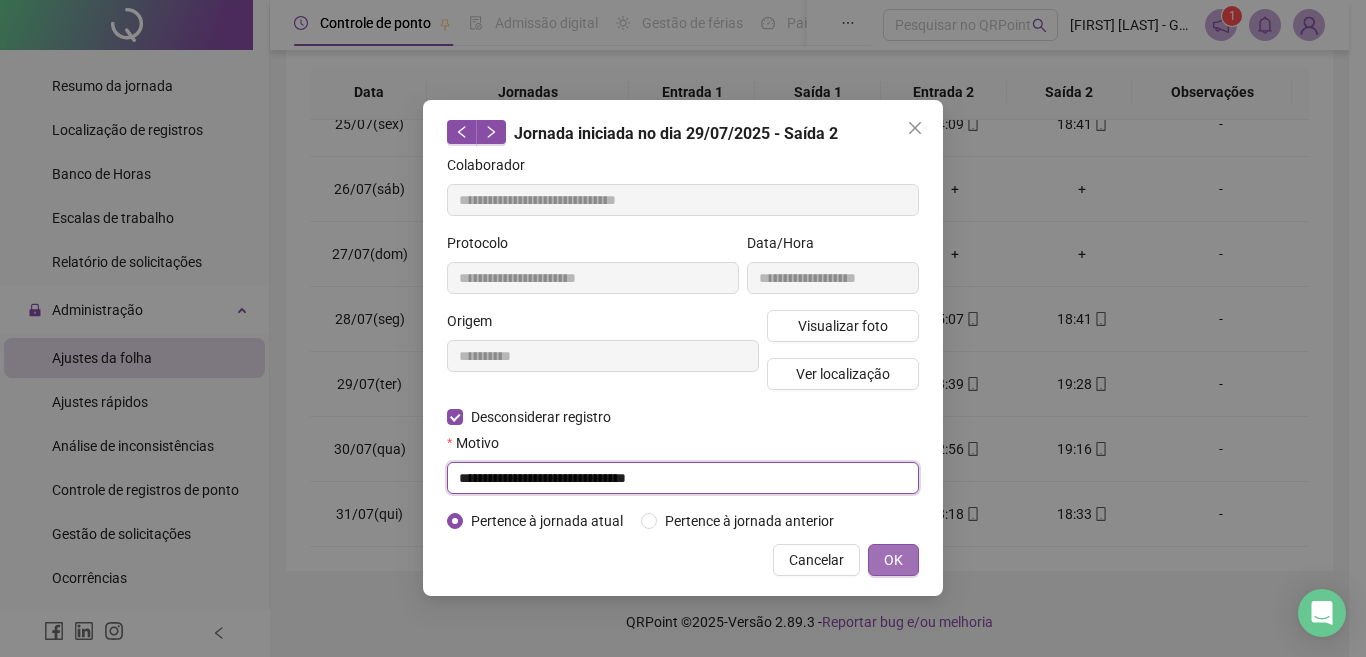 type on "**********" 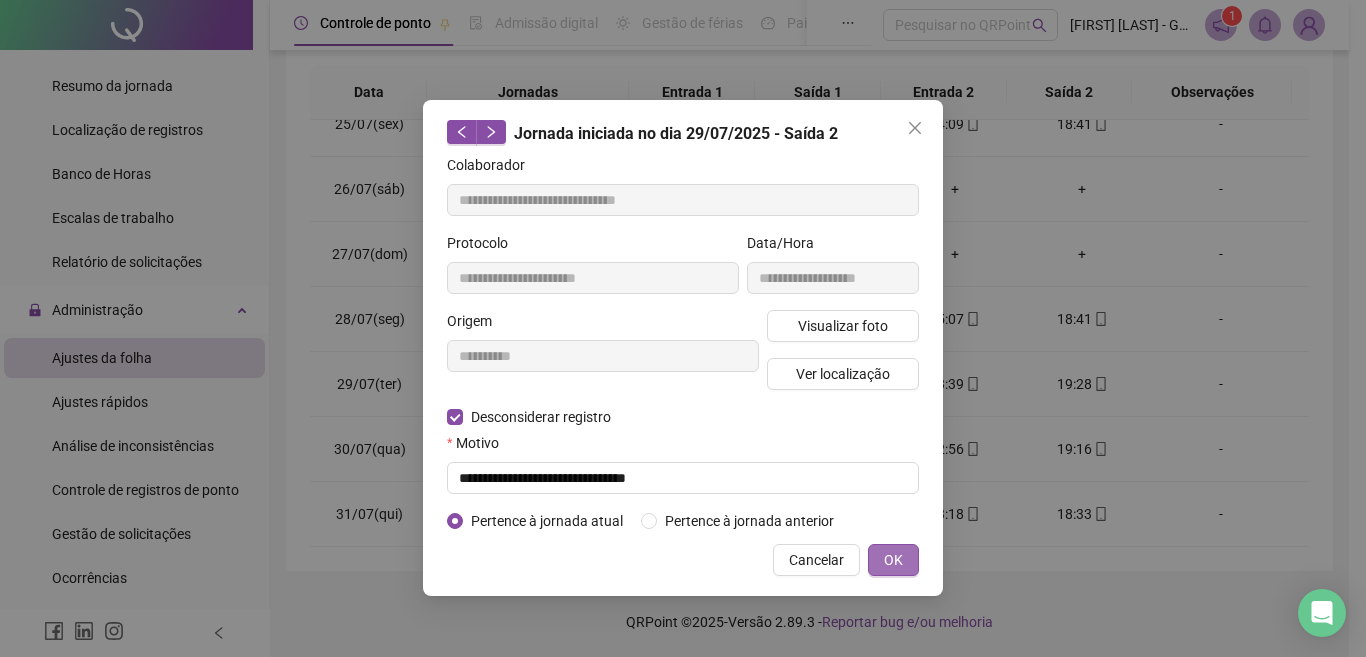 click on "OK" at bounding box center [893, 560] 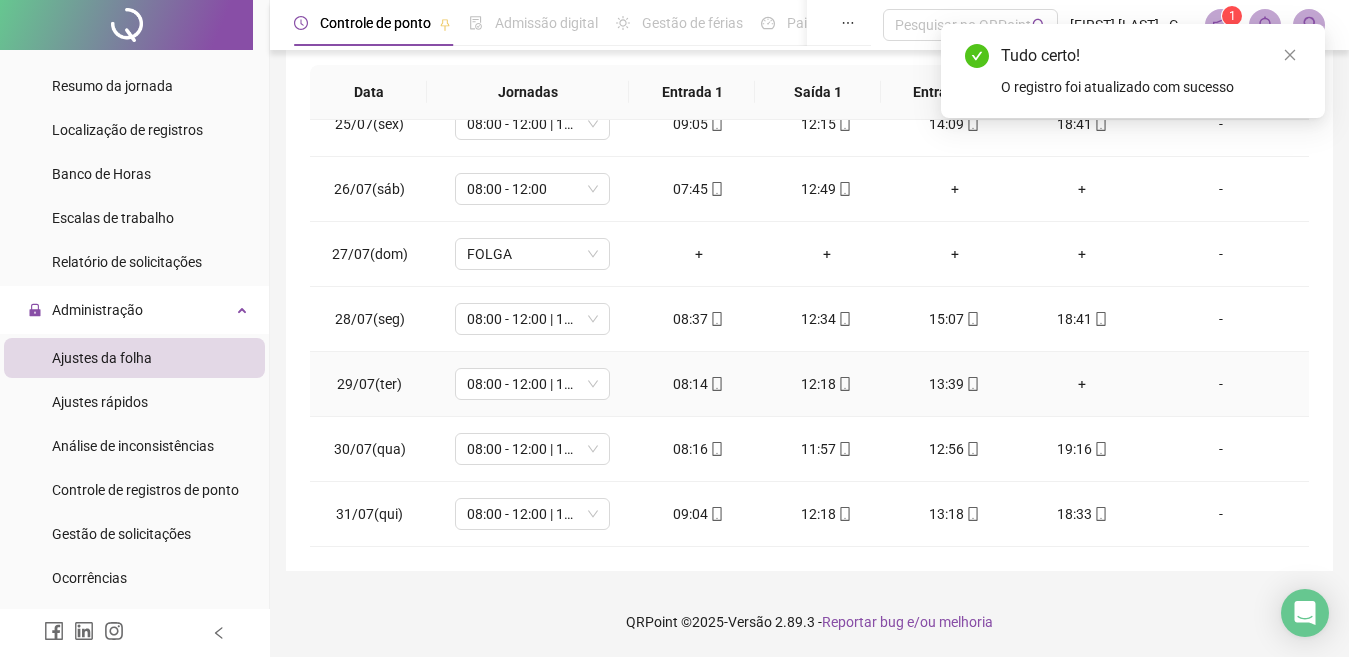 click on "+" at bounding box center (1083, 384) 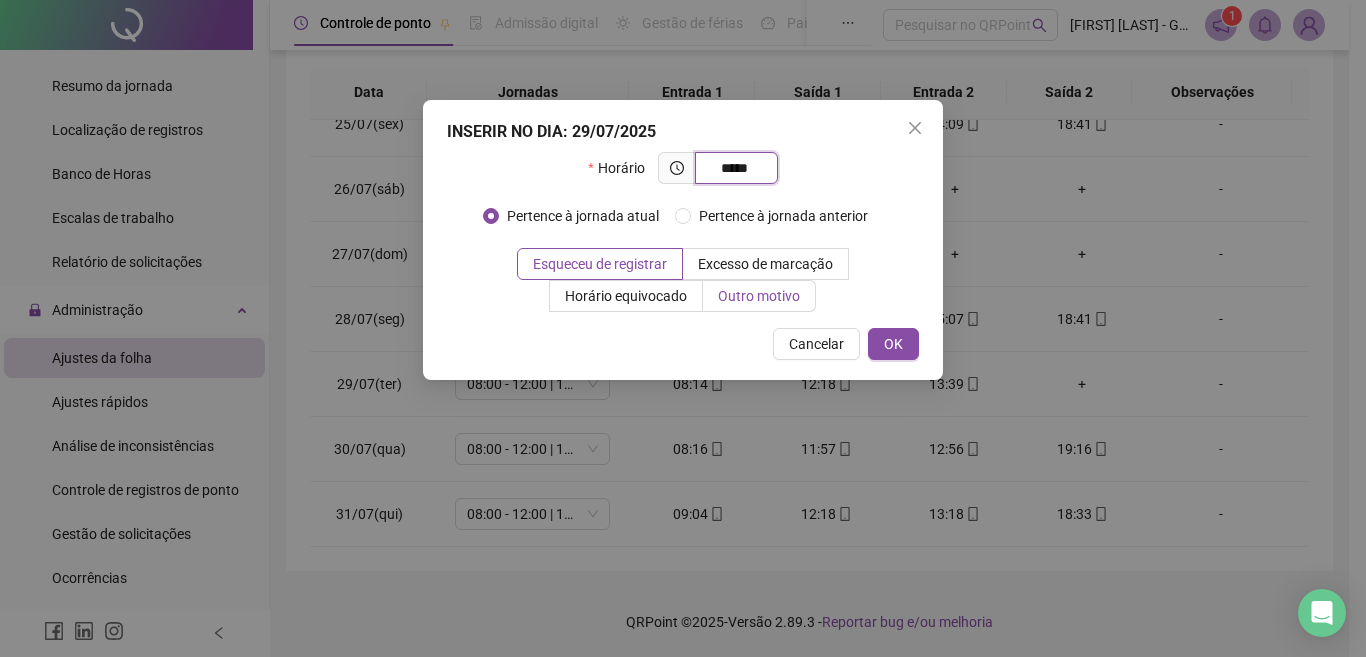 type on "*****" 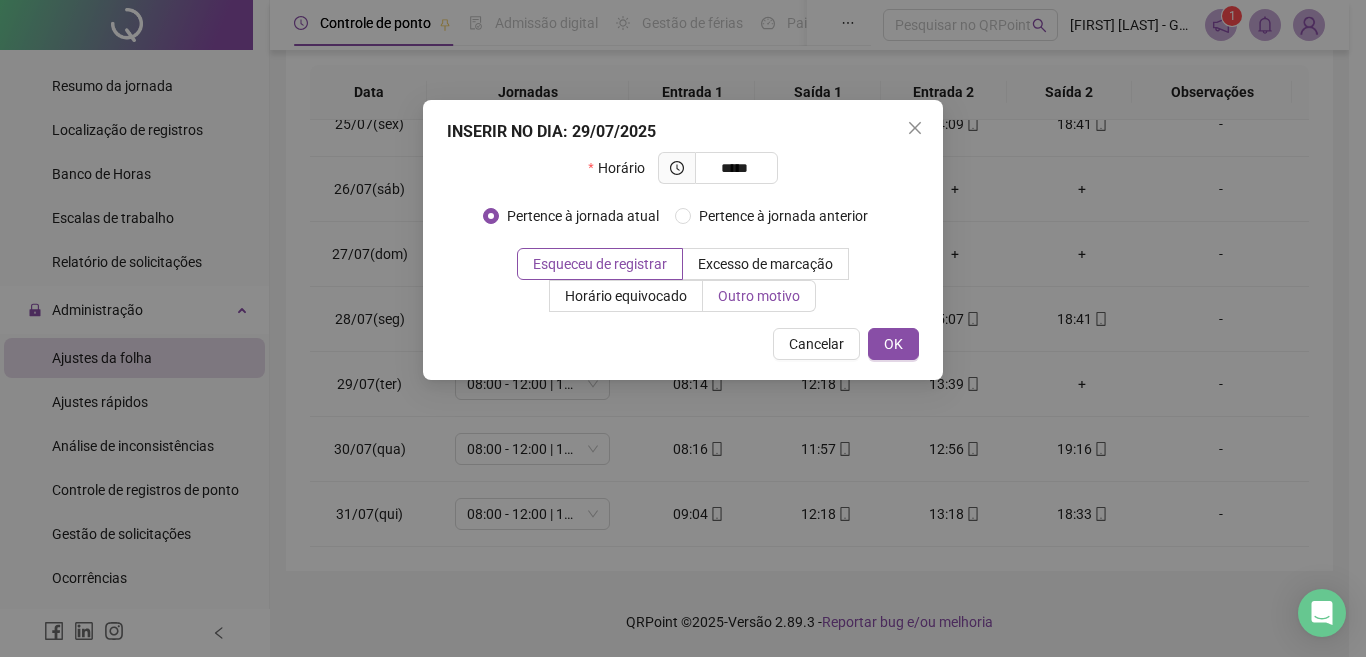 click on "Outro motivo" at bounding box center [759, 296] 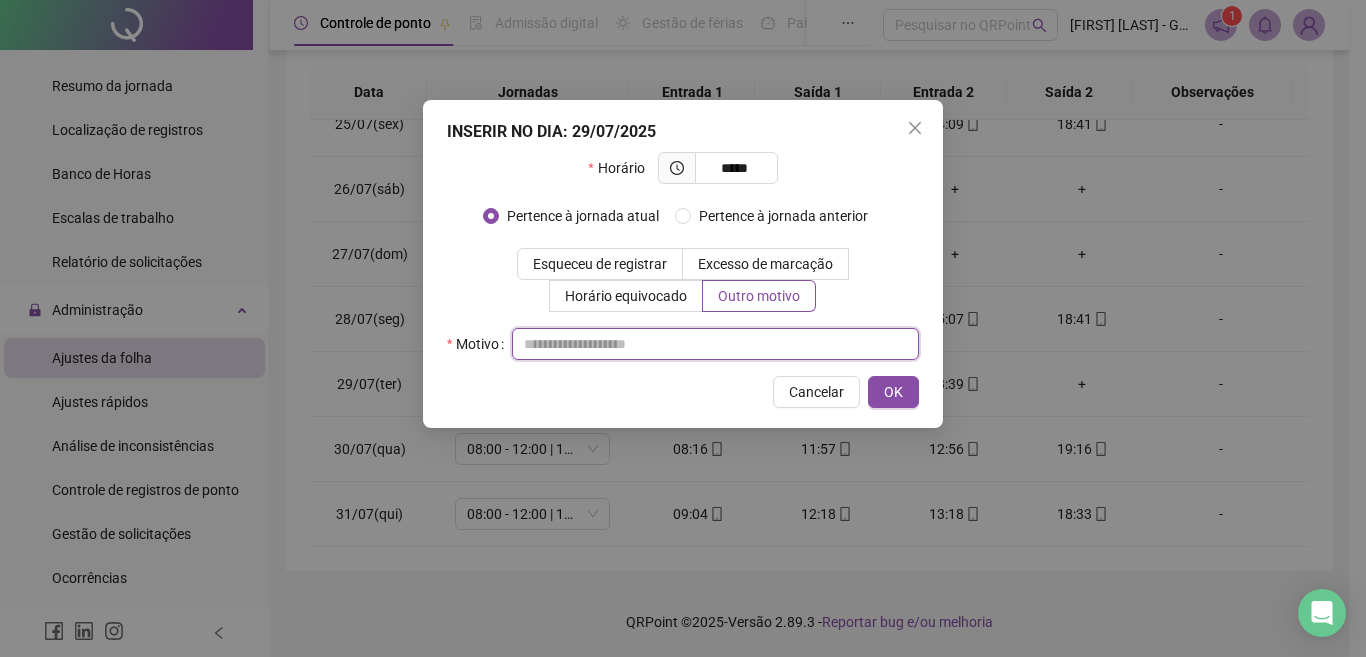 click at bounding box center [715, 344] 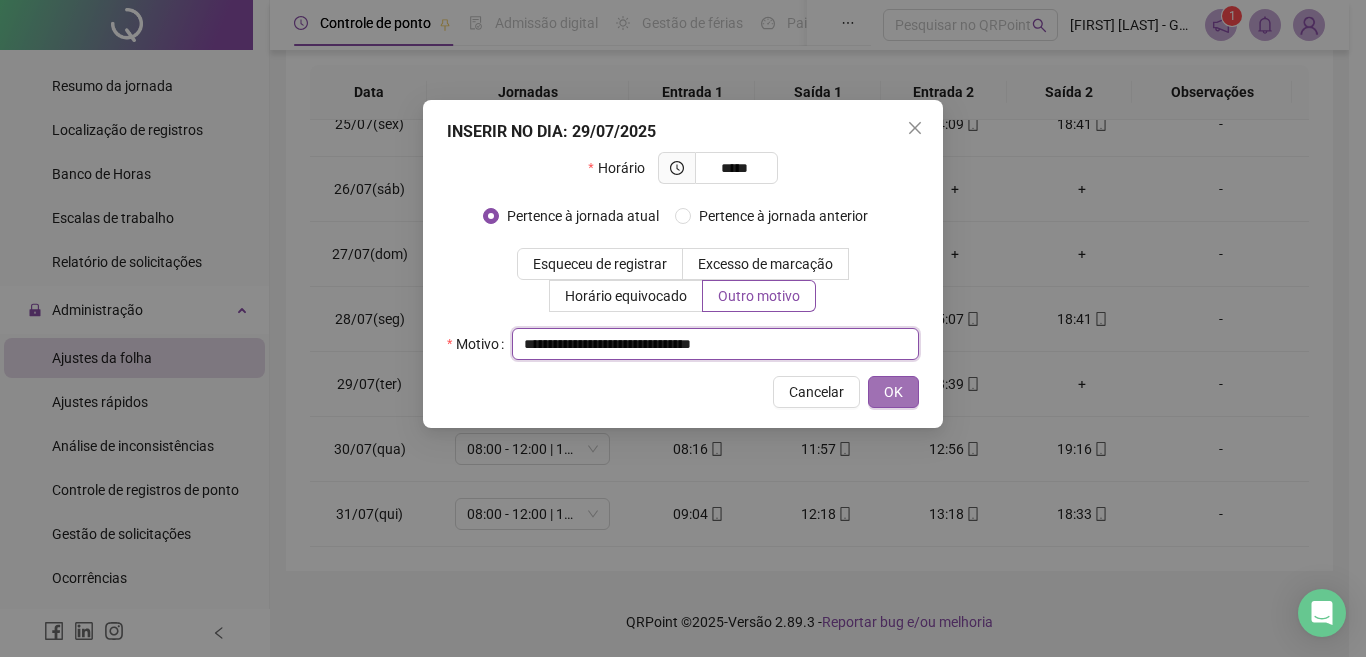 type on "**********" 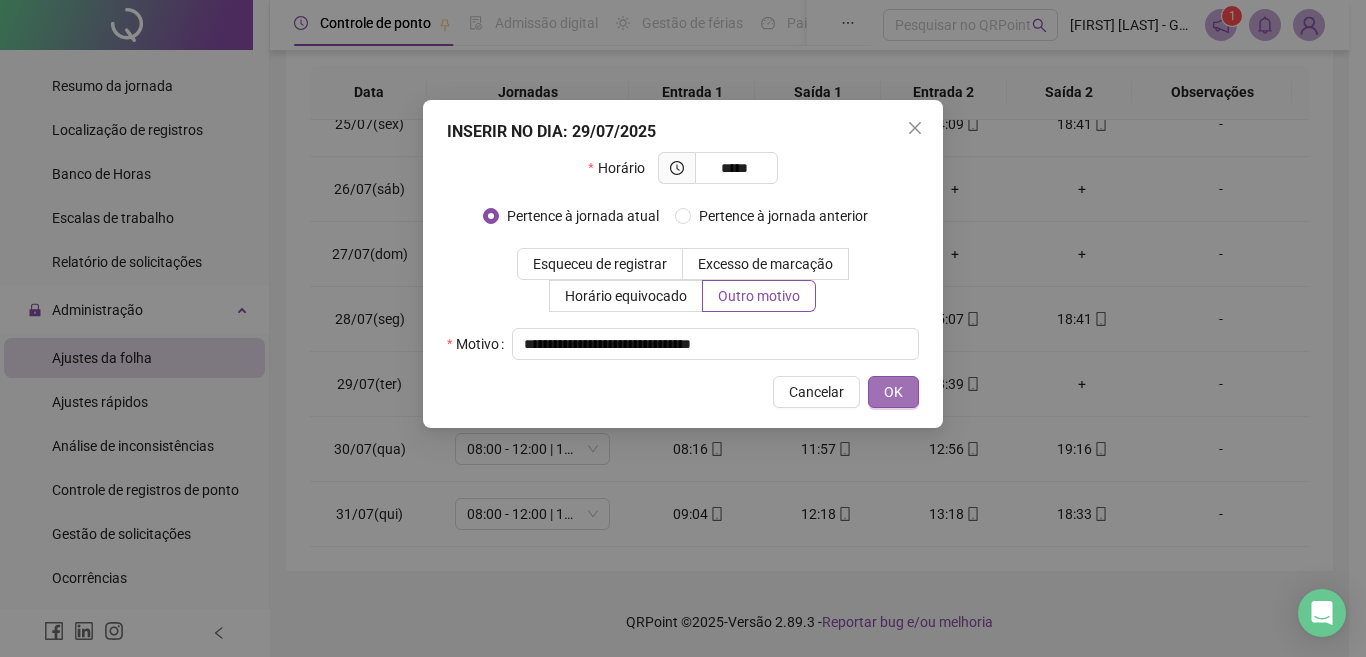 click on "OK" at bounding box center [893, 392] 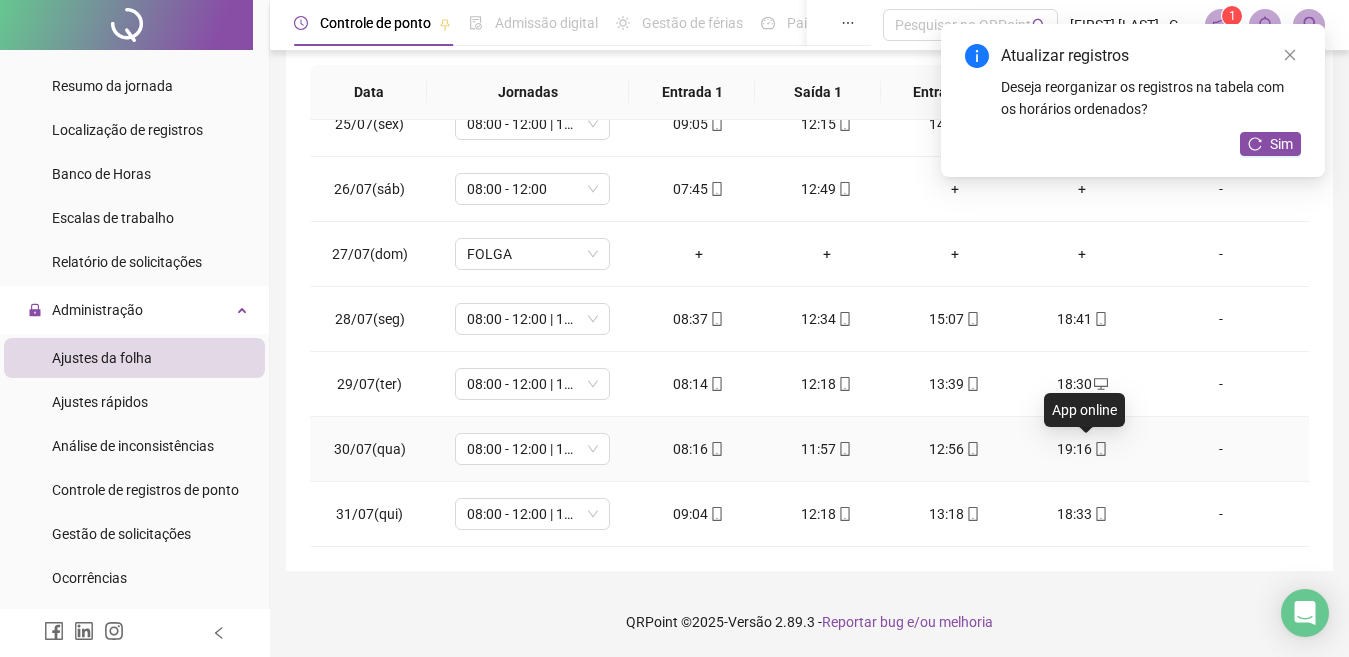 click 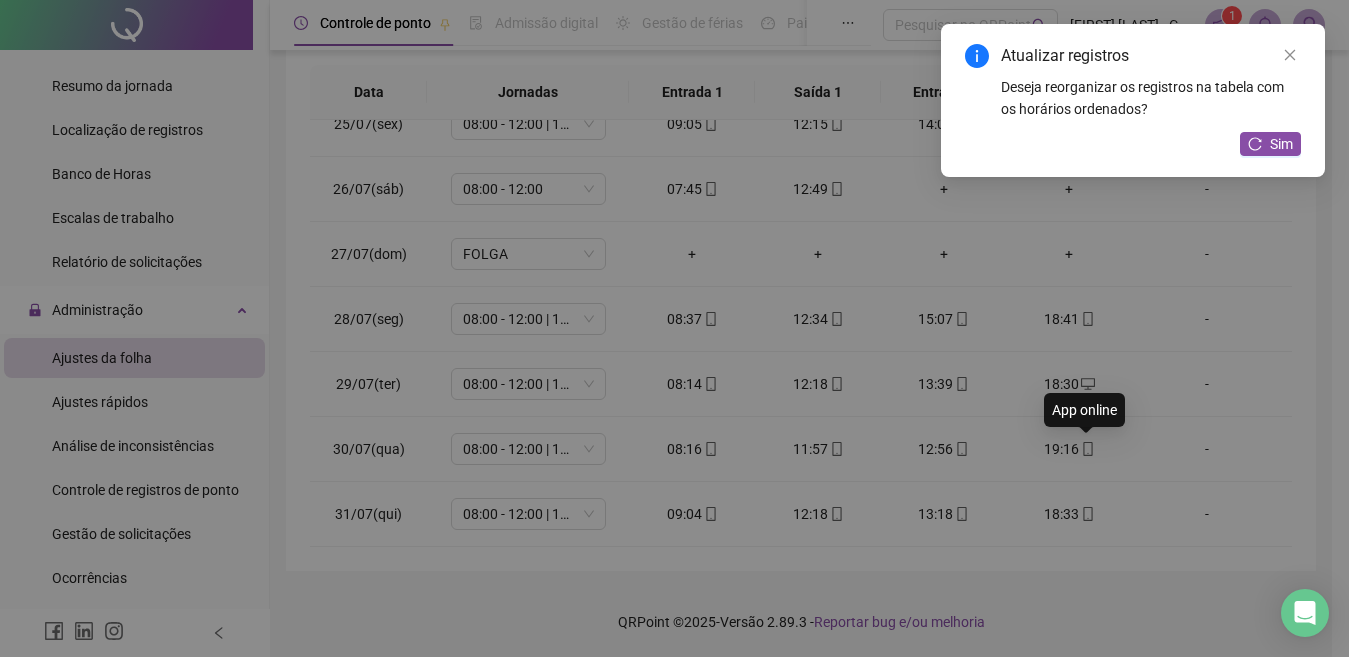 type on "**********" 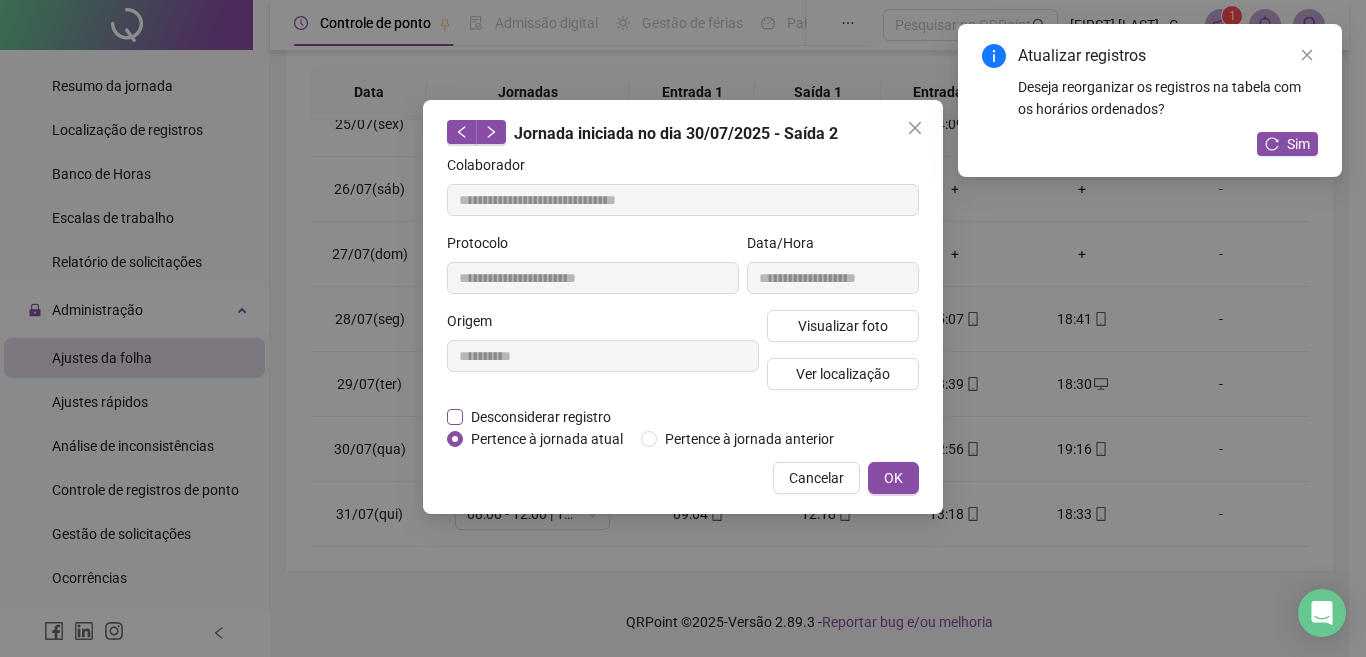 click on "Desconsiderar registro" at bounding box center [541, 417] 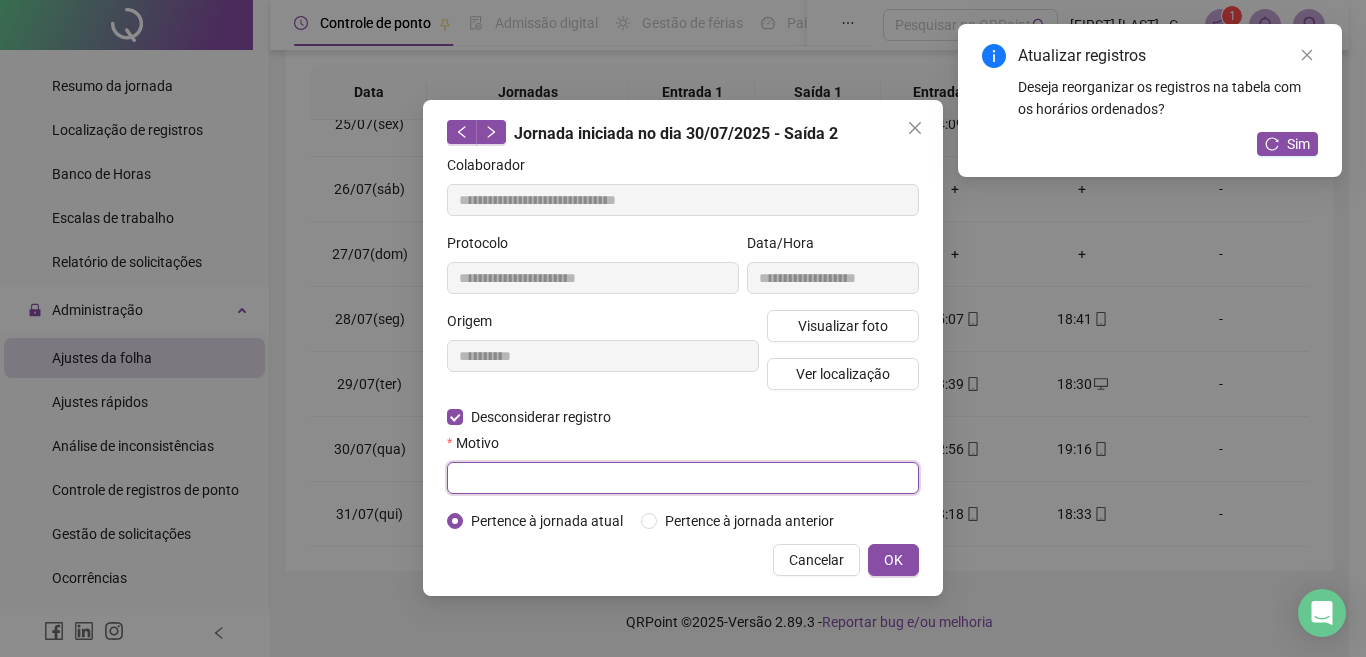 click at bounding box center (683, 478) 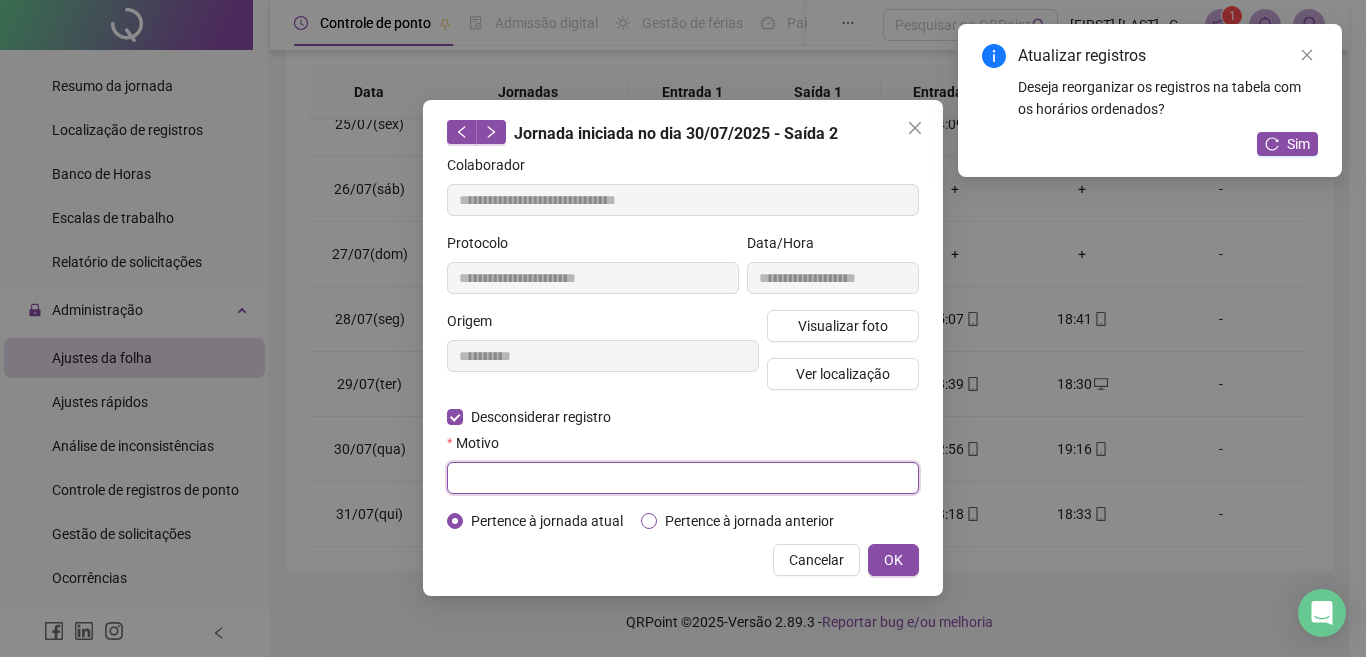 paste on "**********" 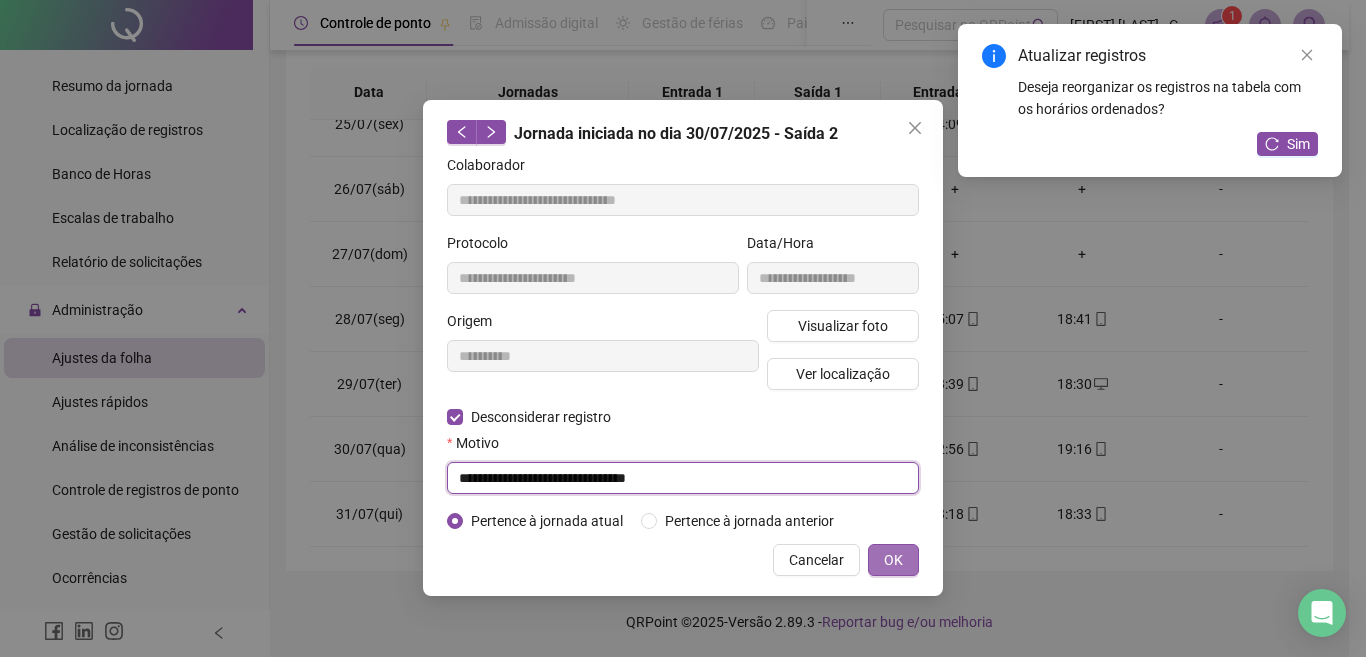 type on "**********" 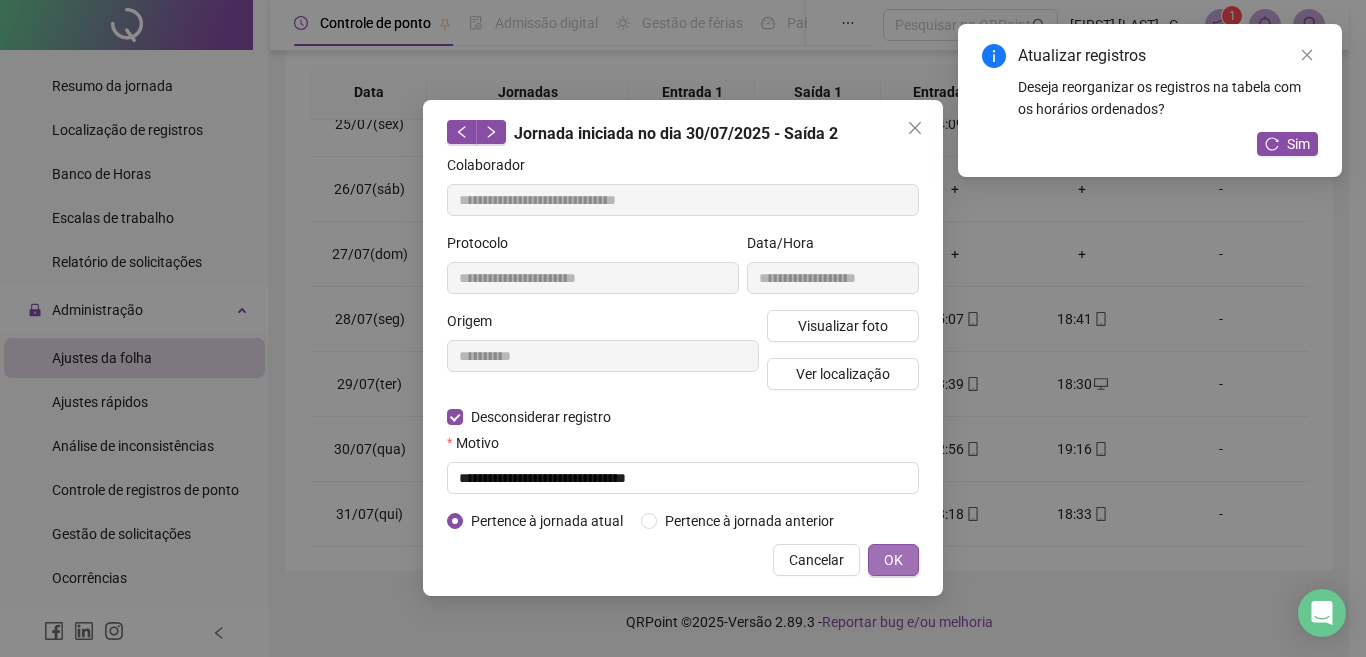 click on "OK" at bounding box center (893, 560) 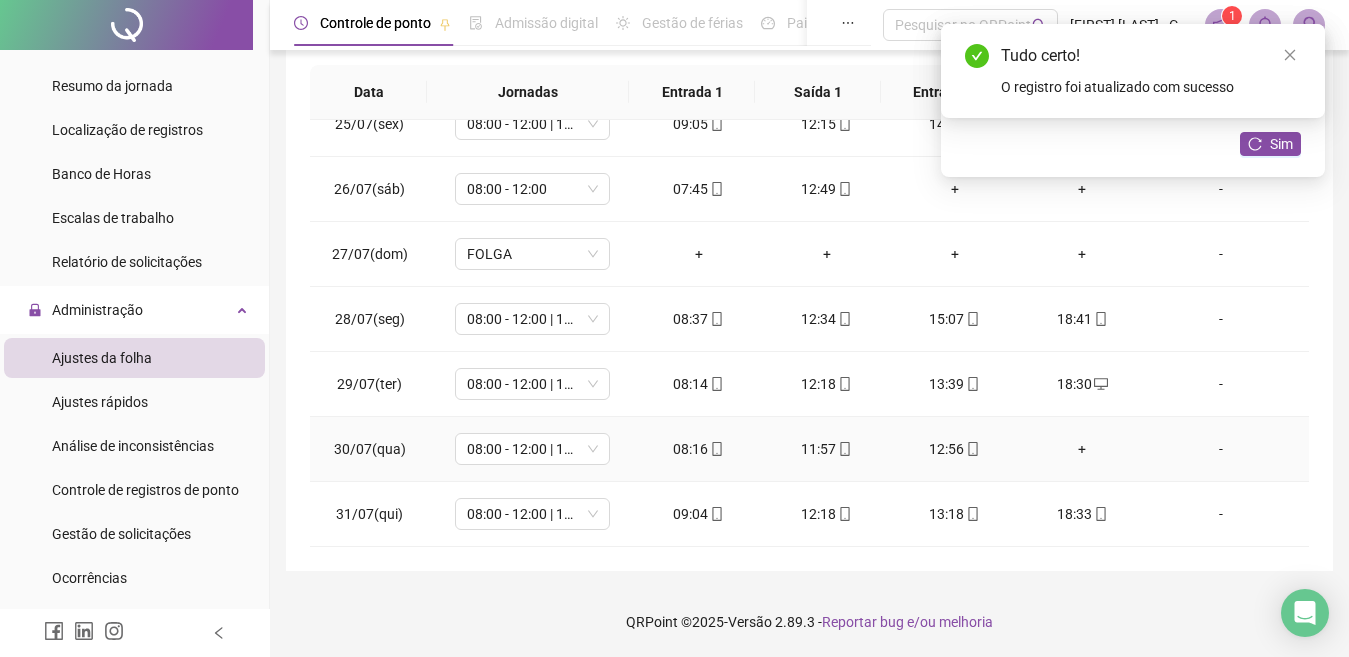 click on "+" at bounding box center [1083, 449] 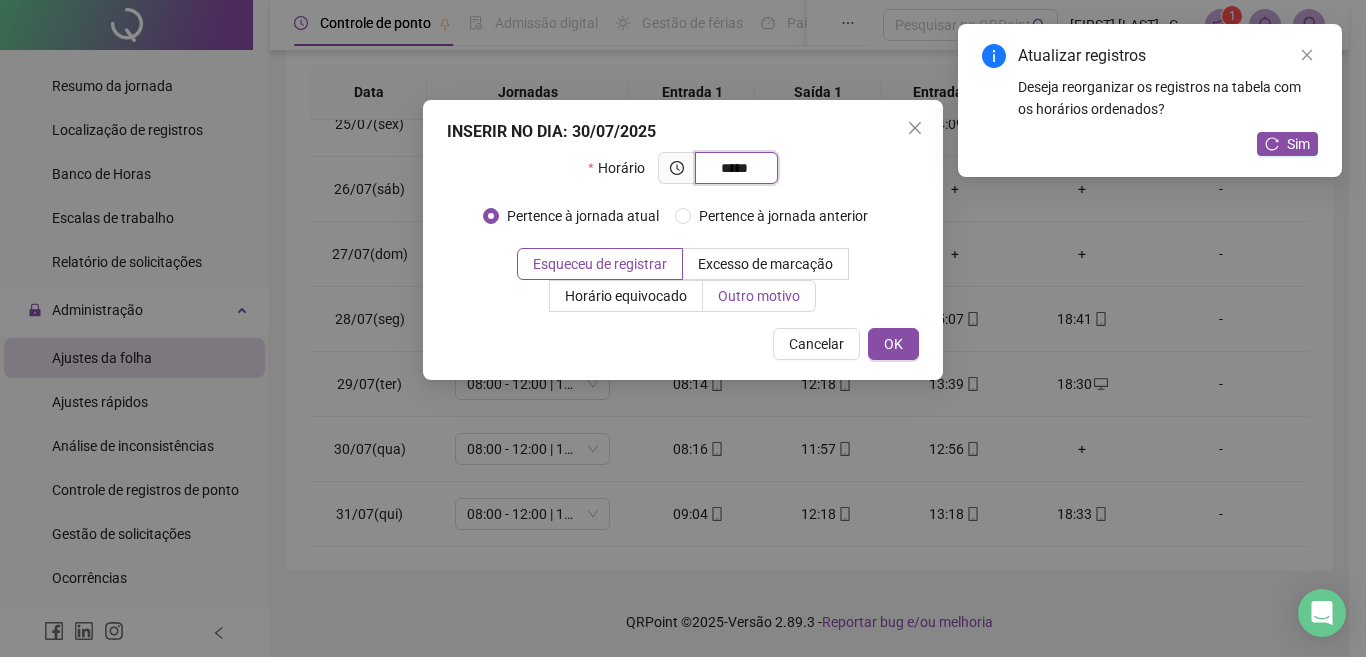 type on "*****" 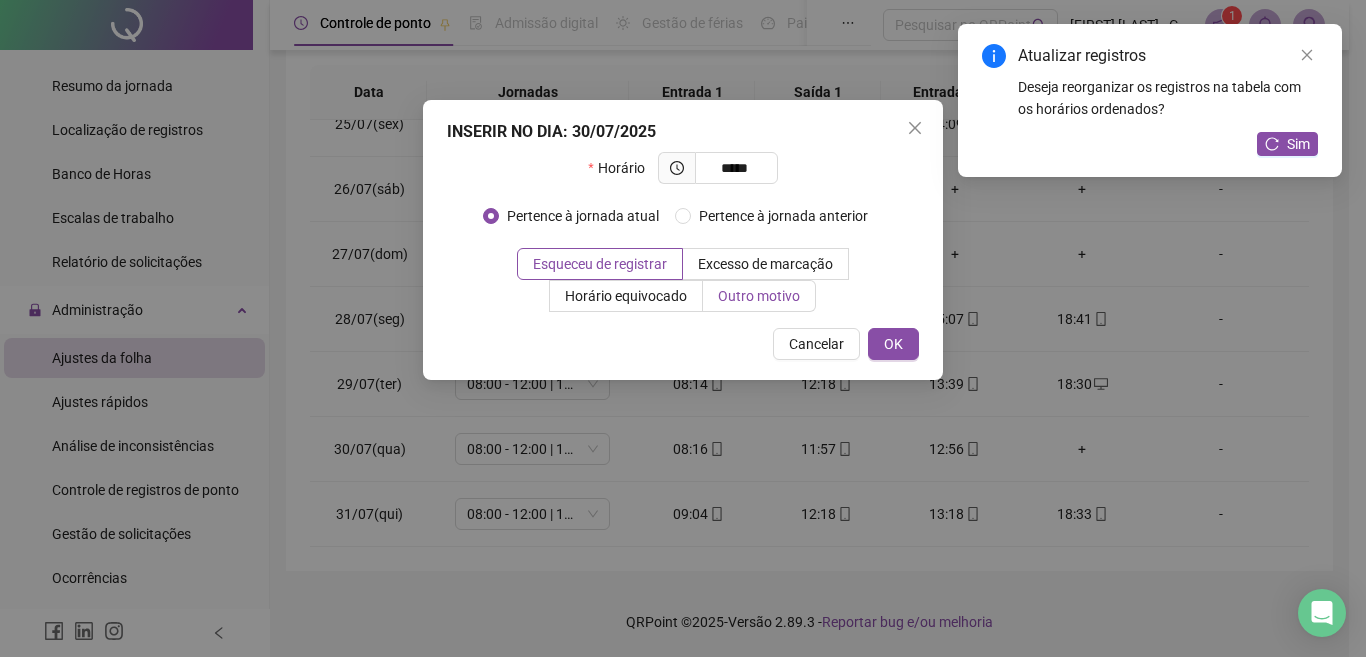 click on "Outro motivo" at bounding box center [759, 296] 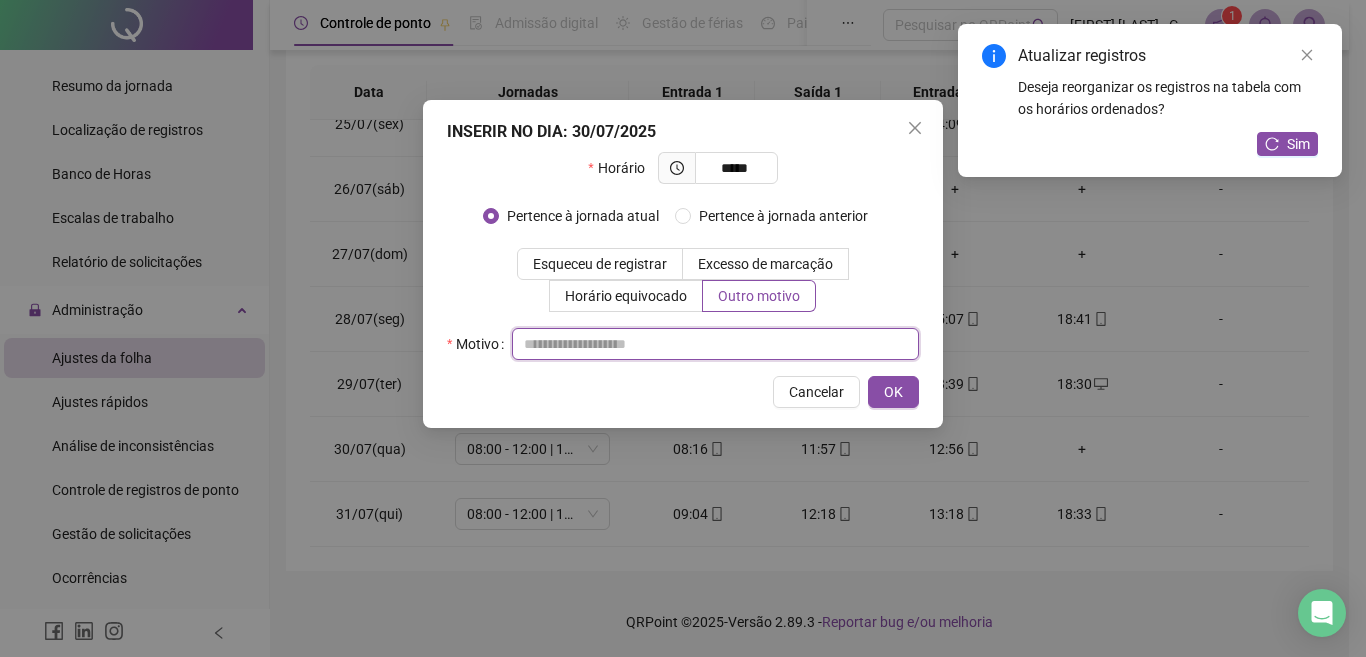 click at bounding box center (715, 344) 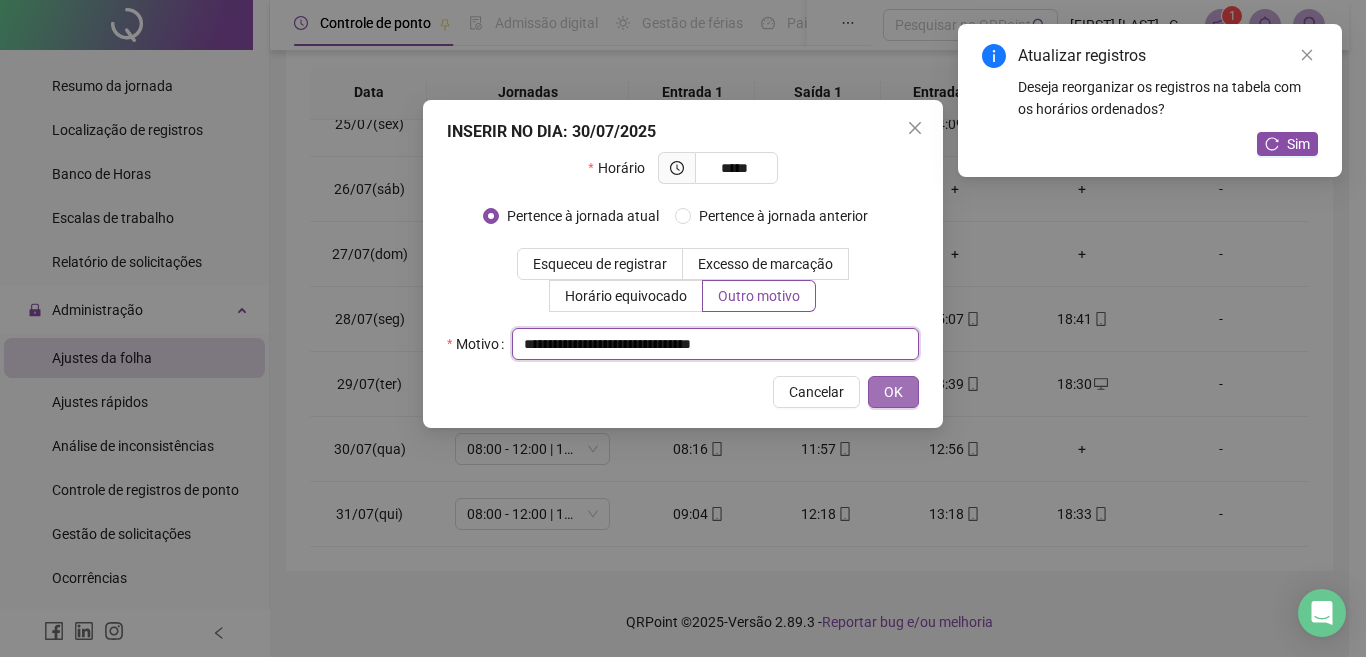 type on "**********" 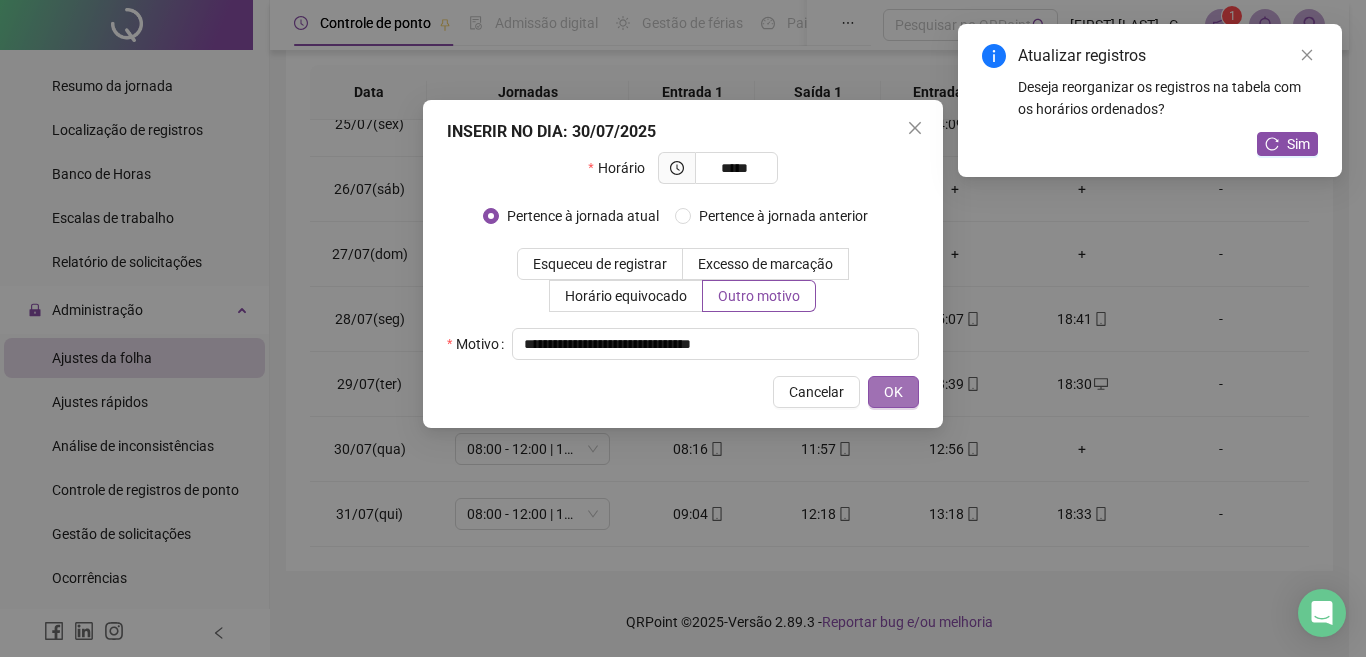 click on "OK" at bounding box center [893, 392] 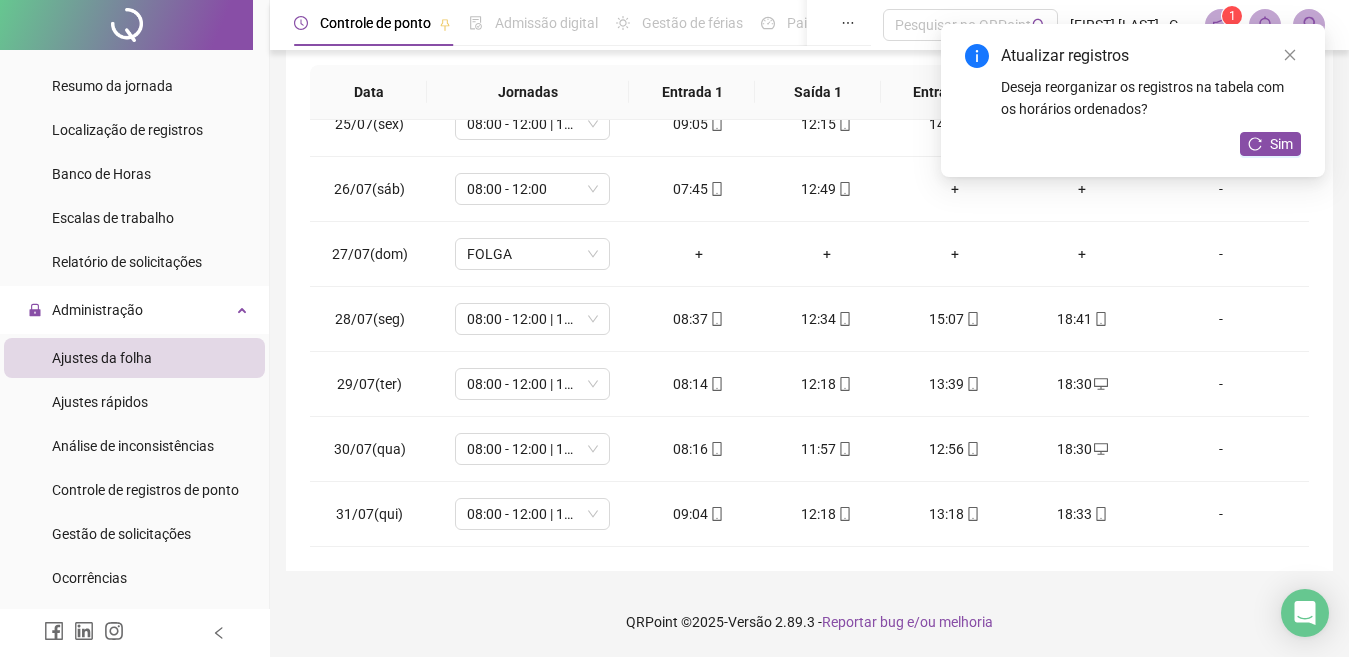 click on "Atualizar registros Deseja reorganizar os registros na tabela com os horários ordenados? Sim" at bounding box center [1133, 100] 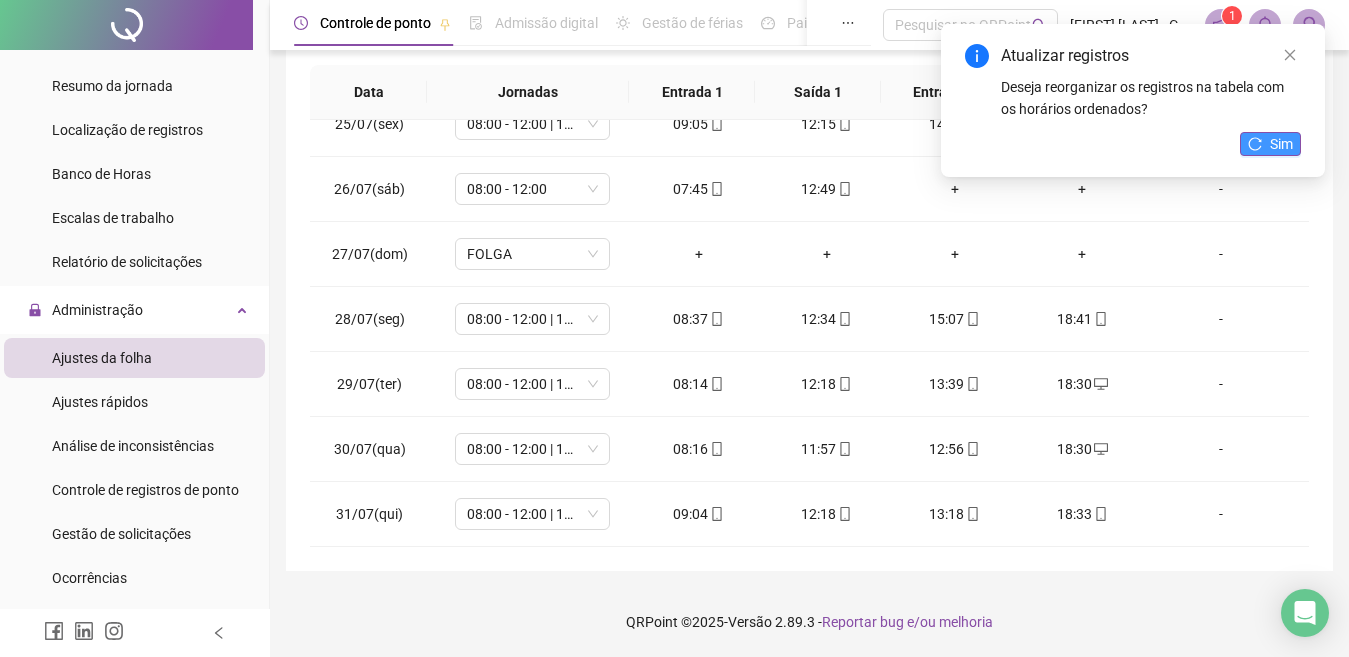 click 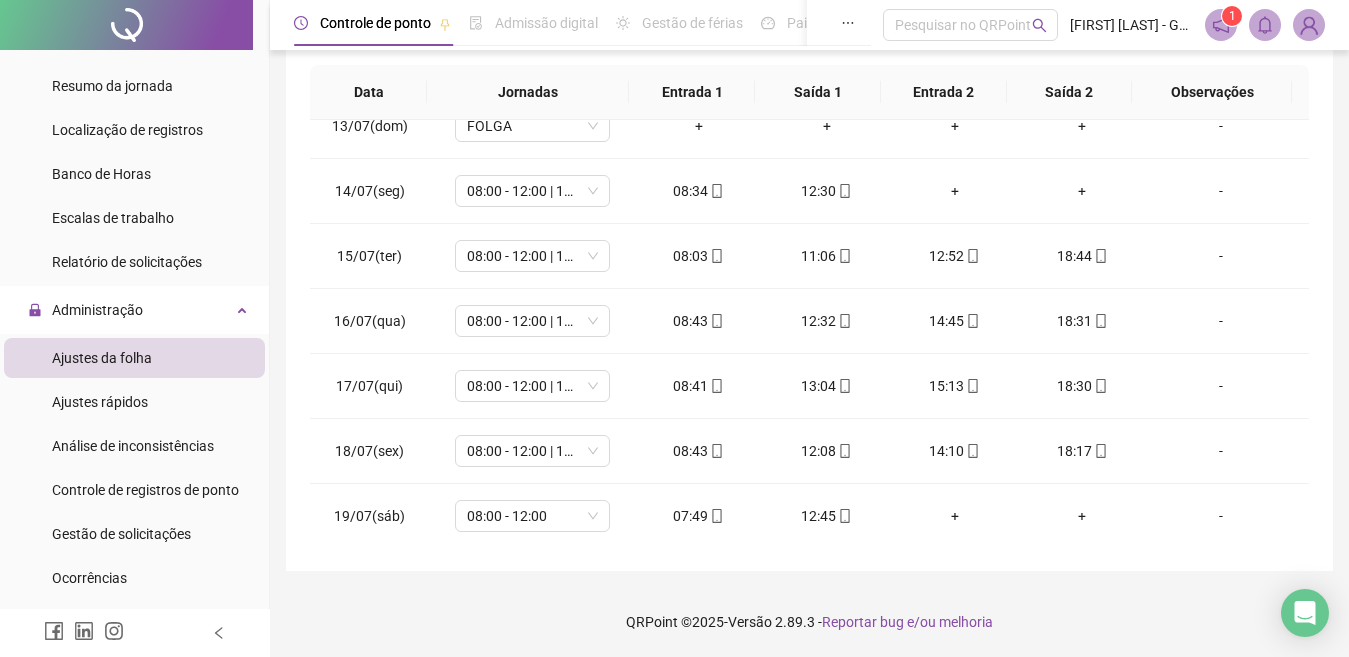 scroll, scrollTop: 388, scrollLeft: 0, axis: vertical 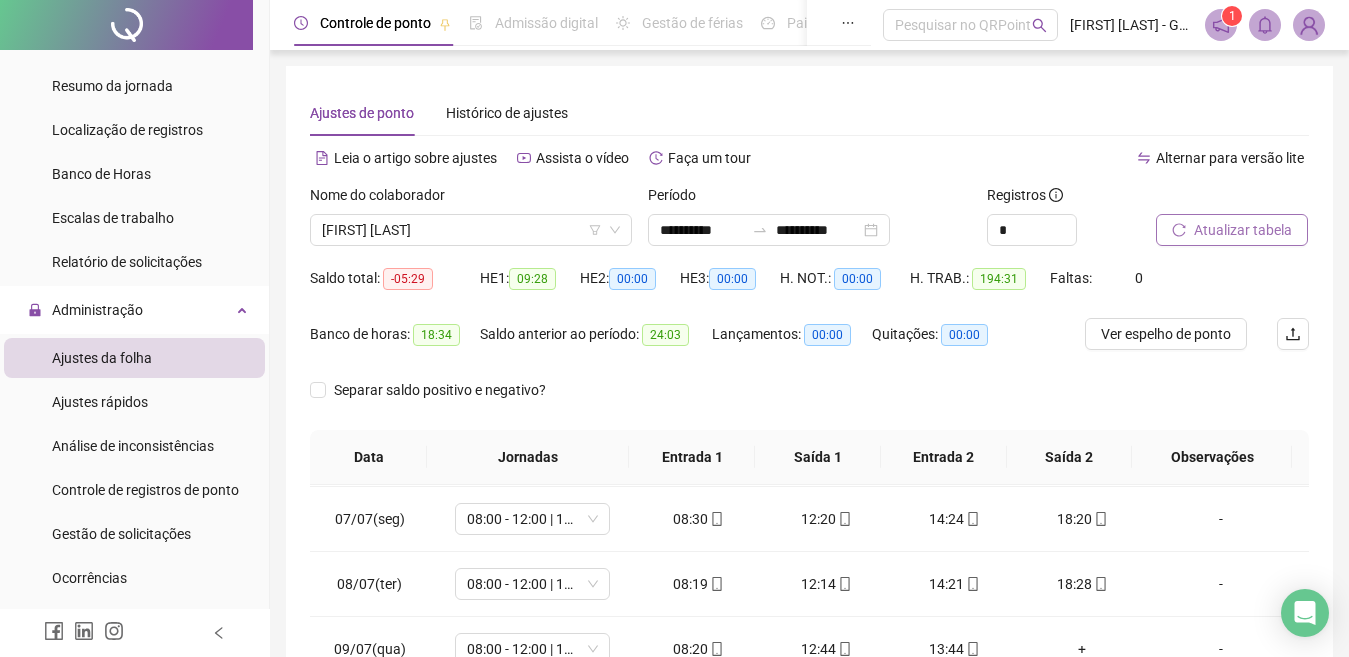 click on "Nome do colaborador" at bounding box center [471, 199] 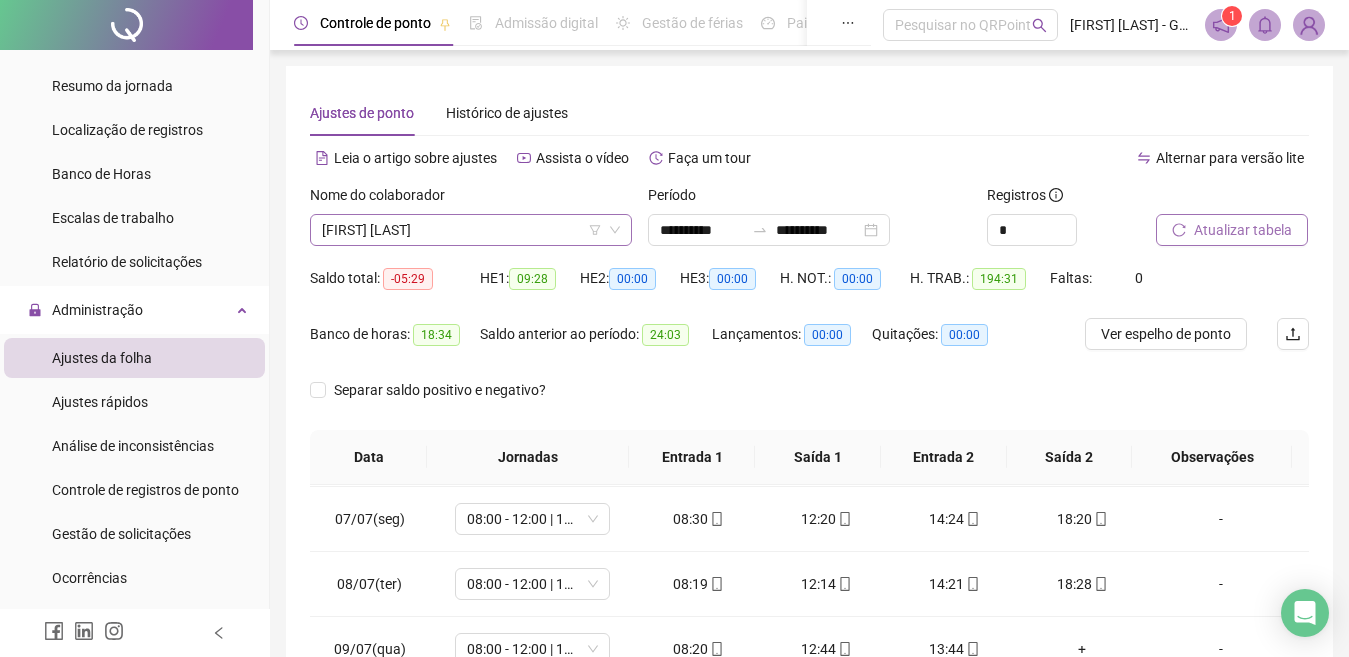 click on "[FIRST] [LAST]" at bounding box center [471, 230] 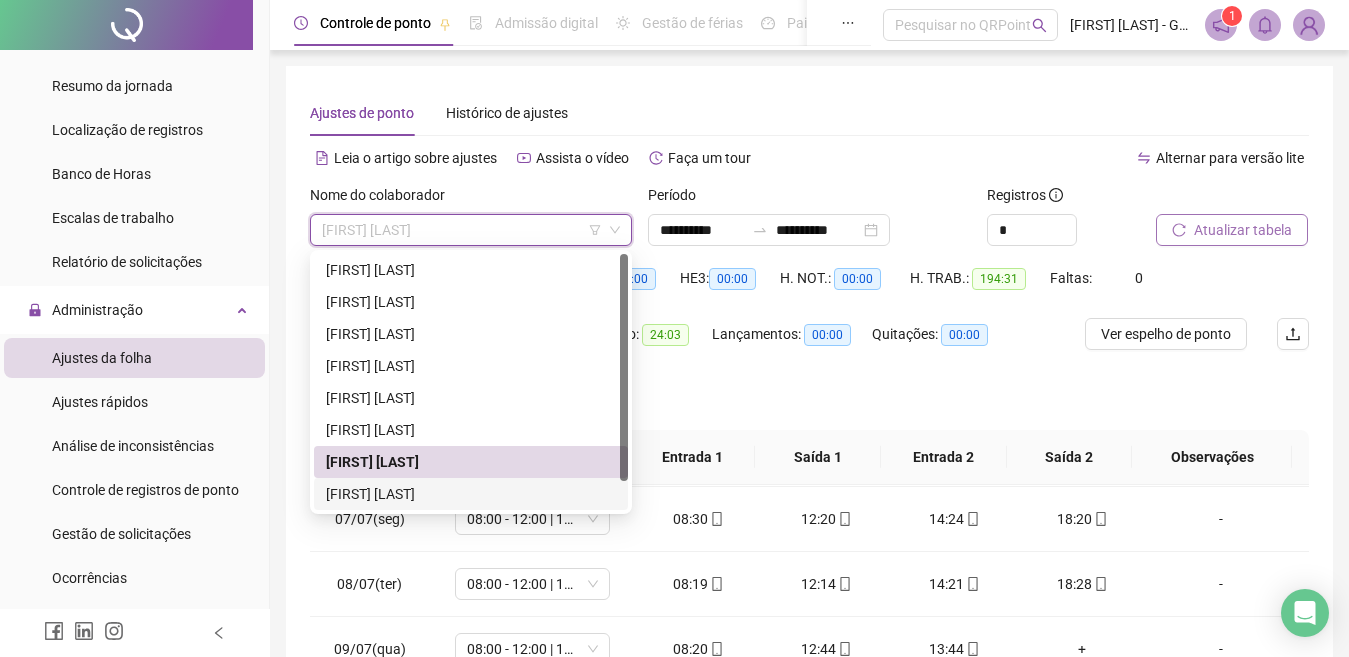click on "[FIRST] [LAST]" at bounding box center (471, 494) 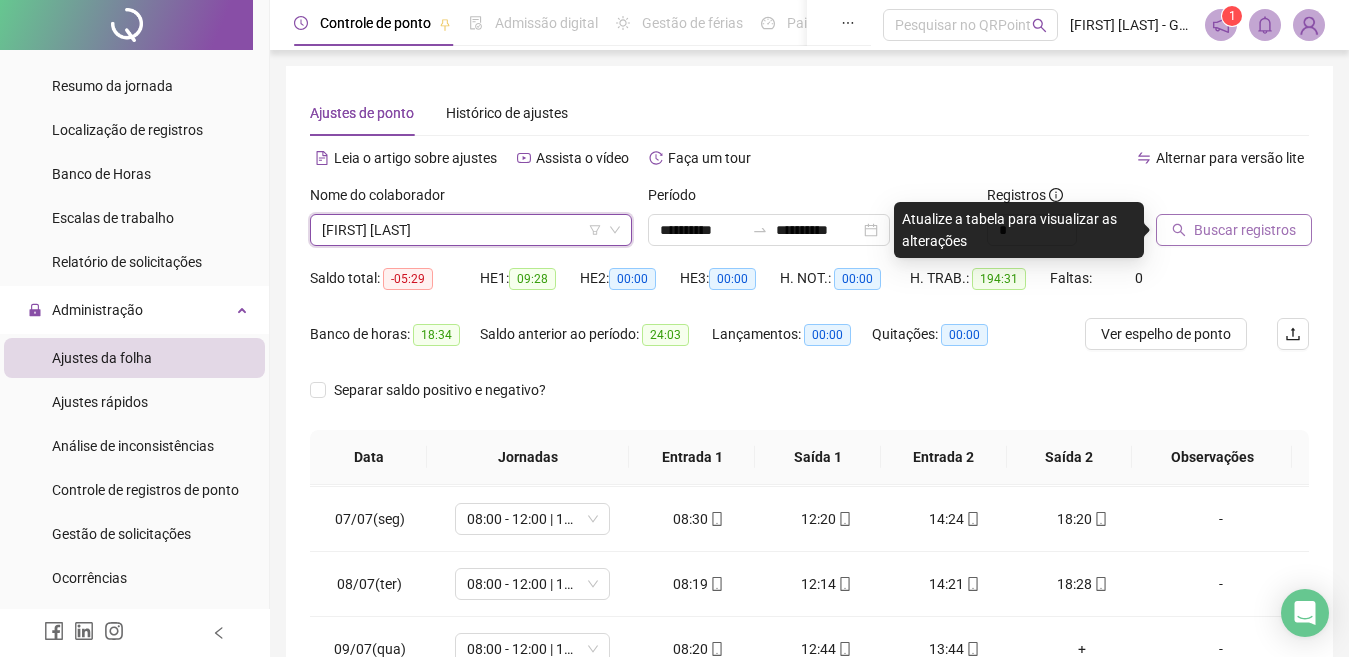 click on "Buscar registros" at bounding box center [1245, 230] 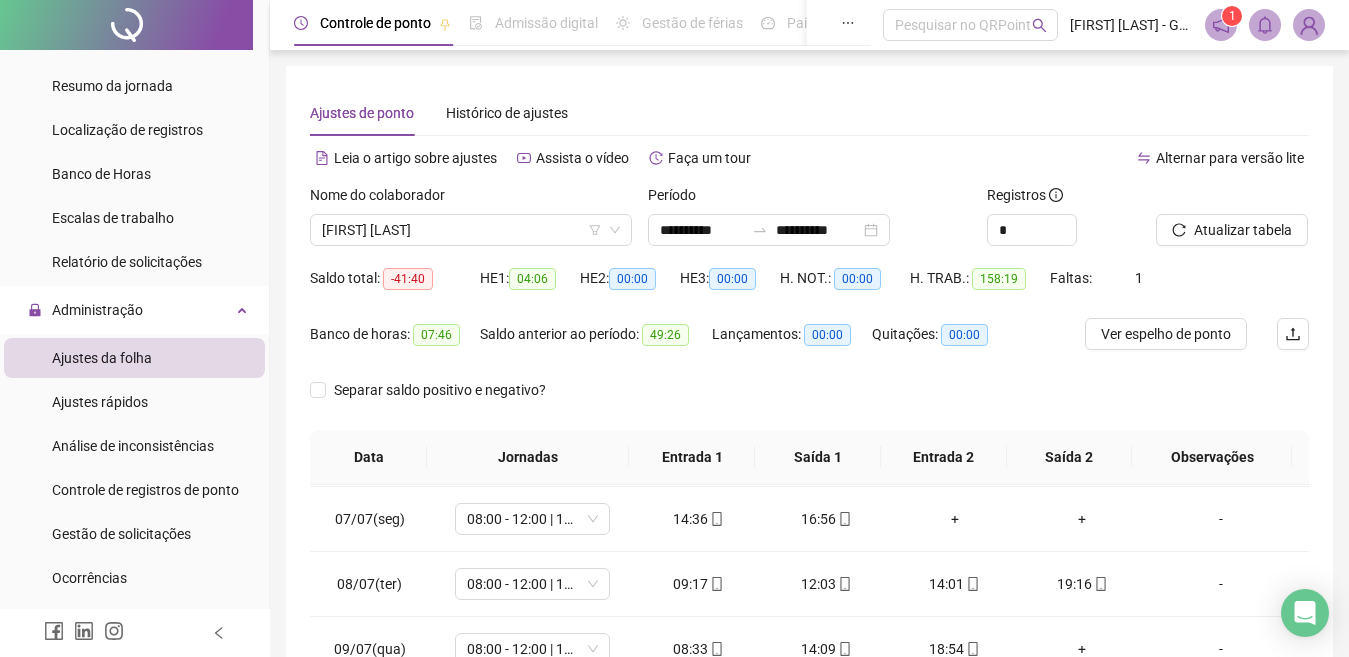 scroll, scrollTop: 100, scrollLeft: 0, axis: vertical 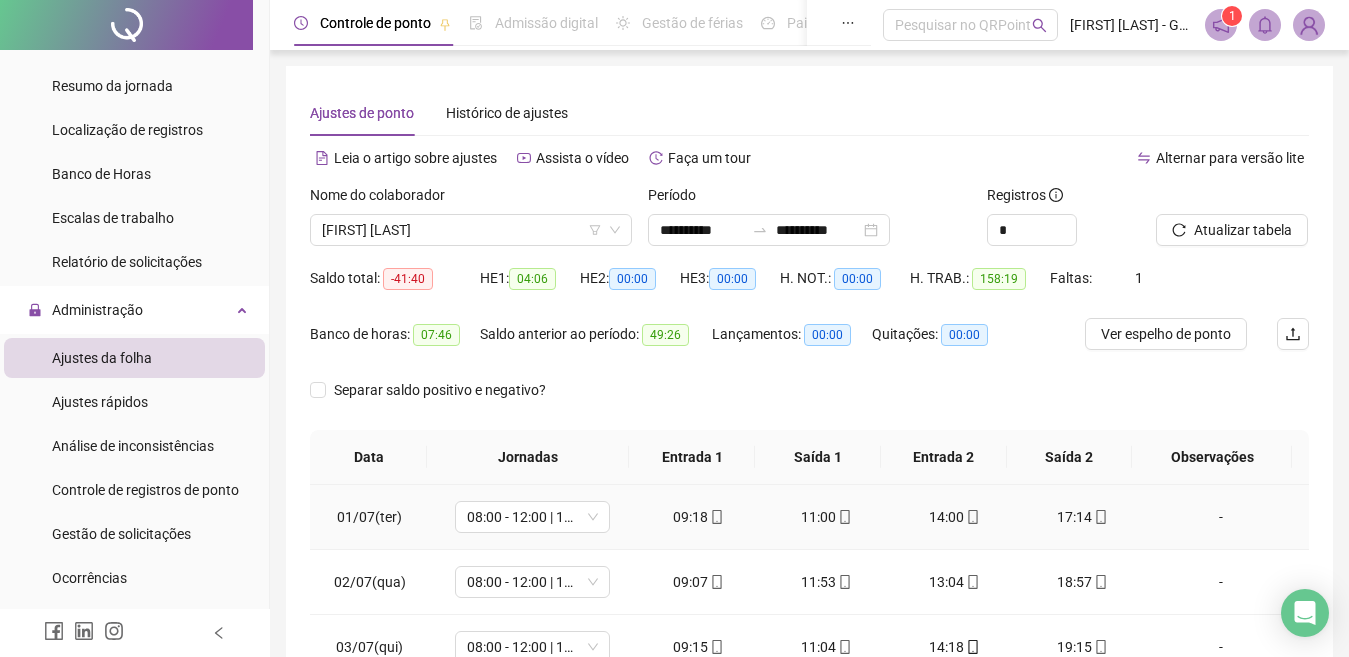 click on "-" at bounding box center (1221, 517) 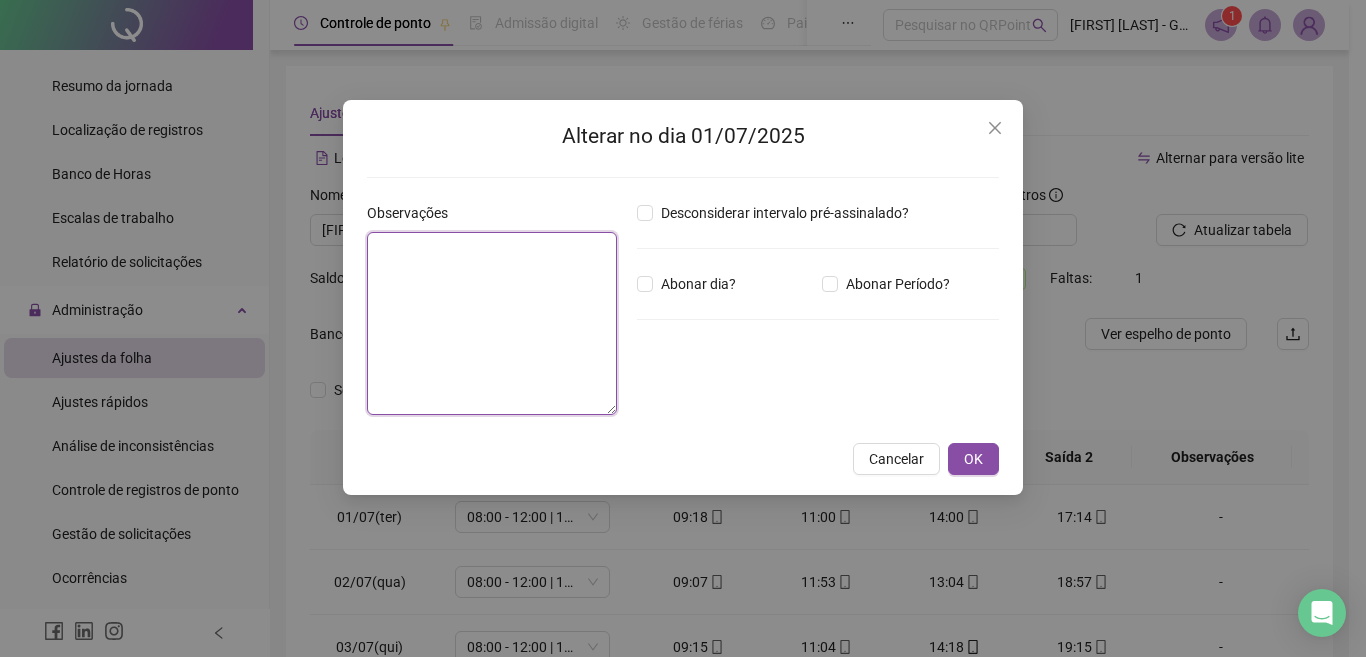 click at bounding box center [492, 323] 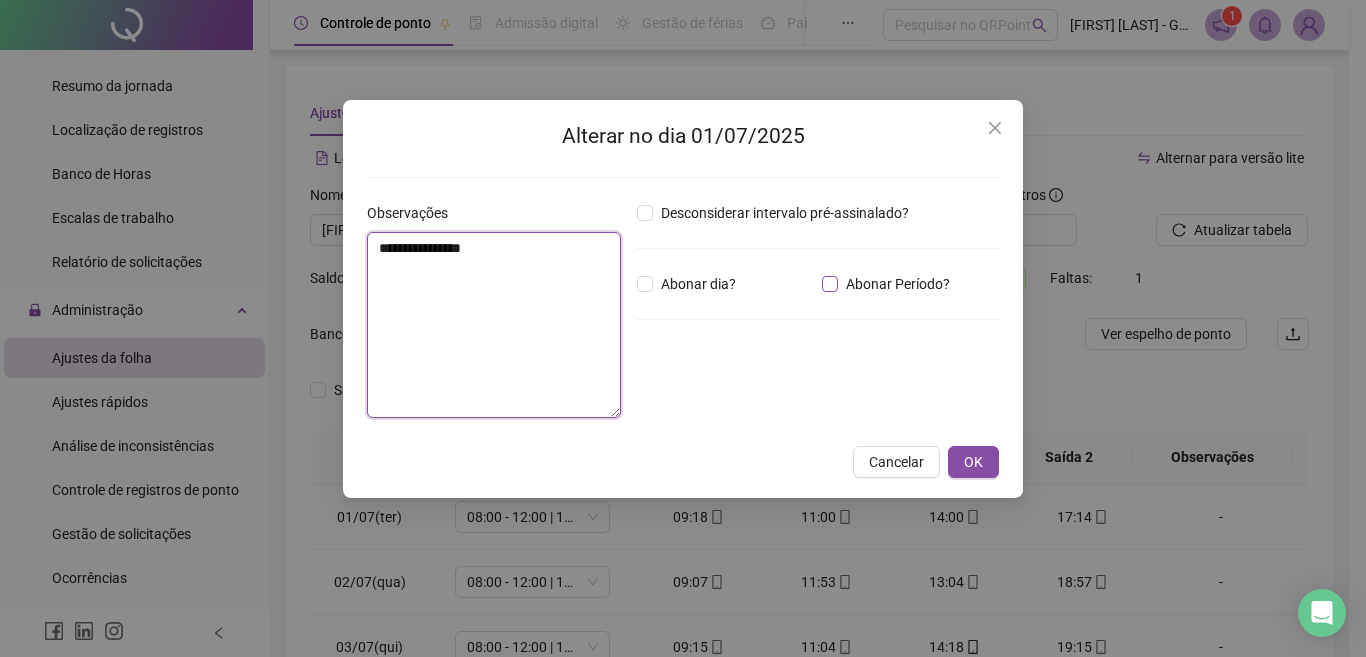 type on "**********" 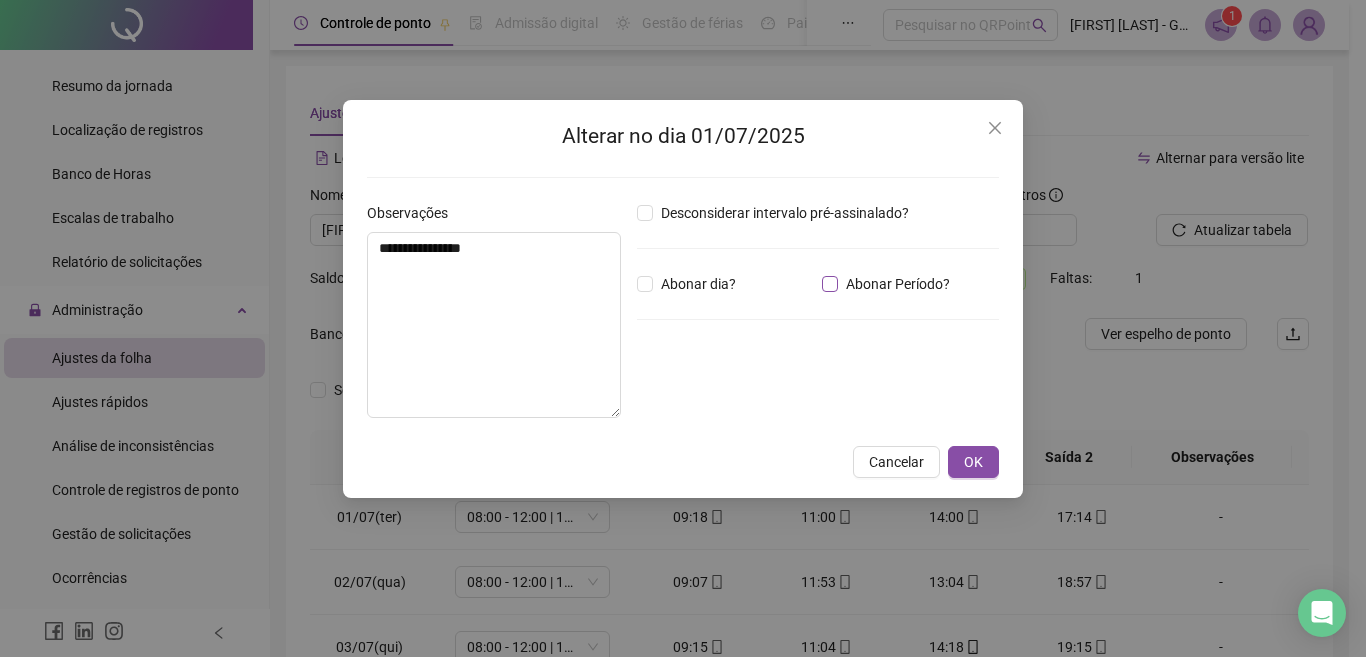 click on "Abonar Período?" at bounding box center [898, 284] 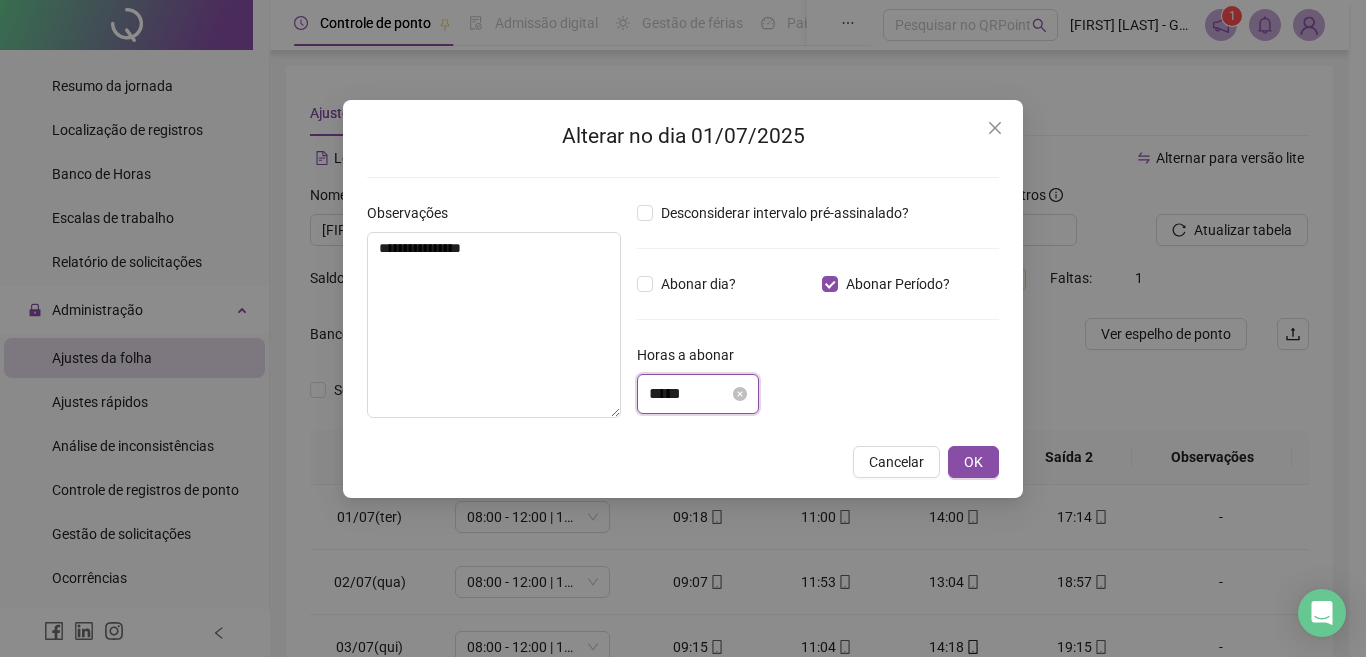 click on "*****" at bounding box center [689, 394] 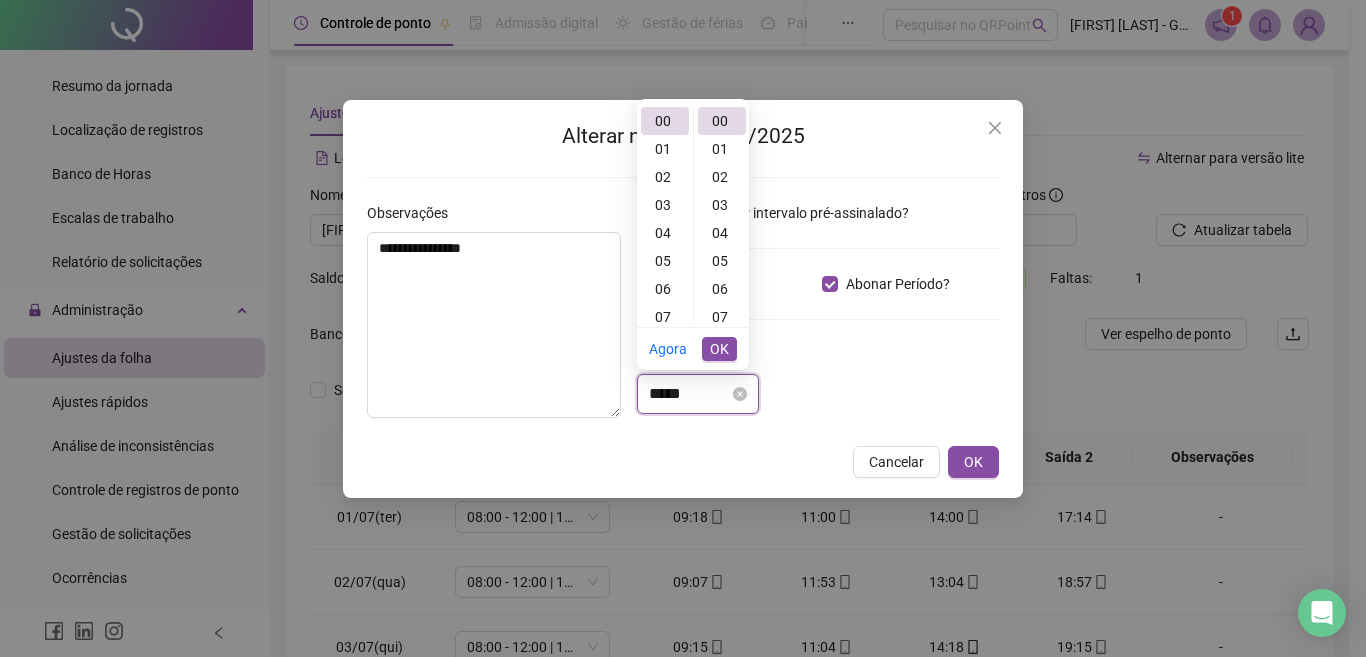 click on "*****" at bounding box center (689, 394) 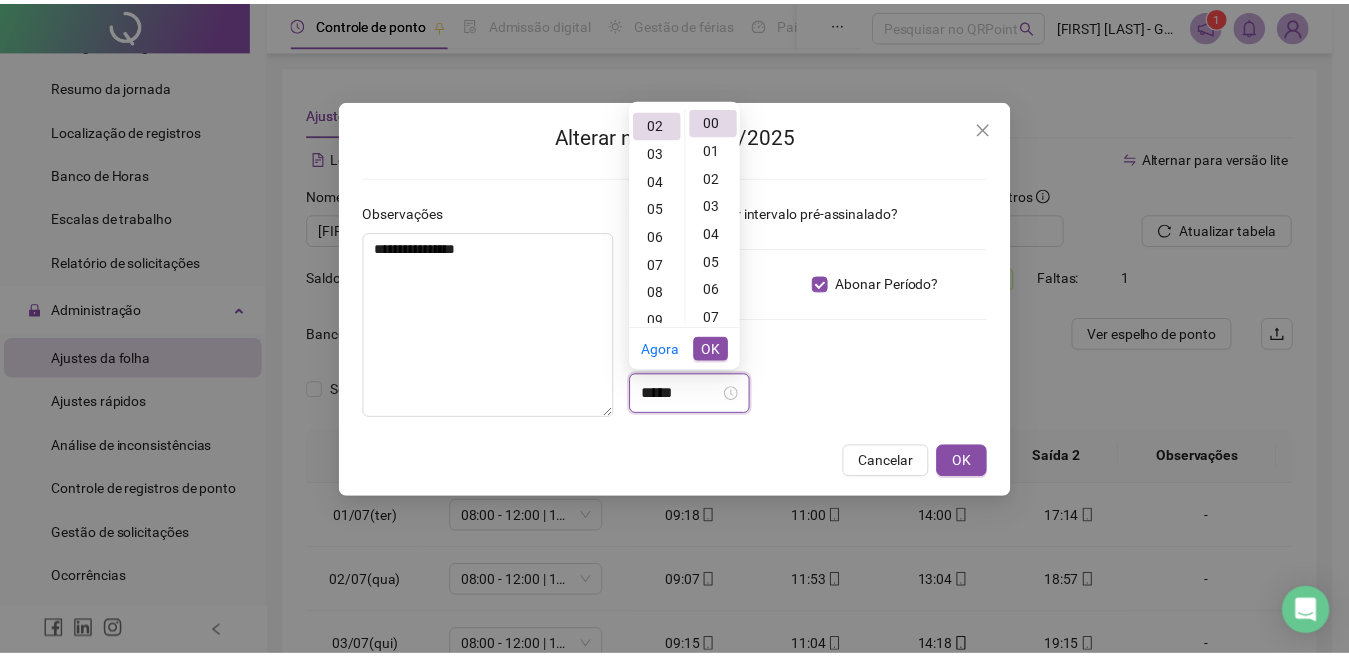 scroll, scrollTop: 54, scrollLeft: 0, axis: vertical 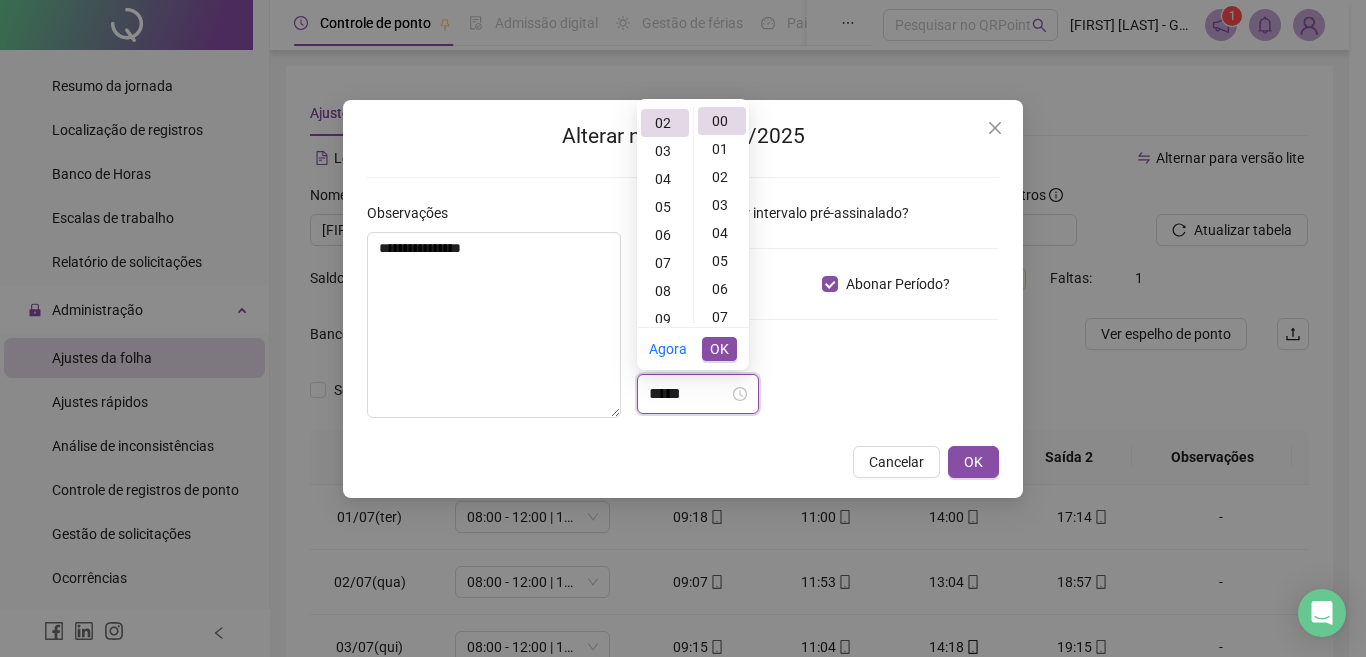 type on "*****" 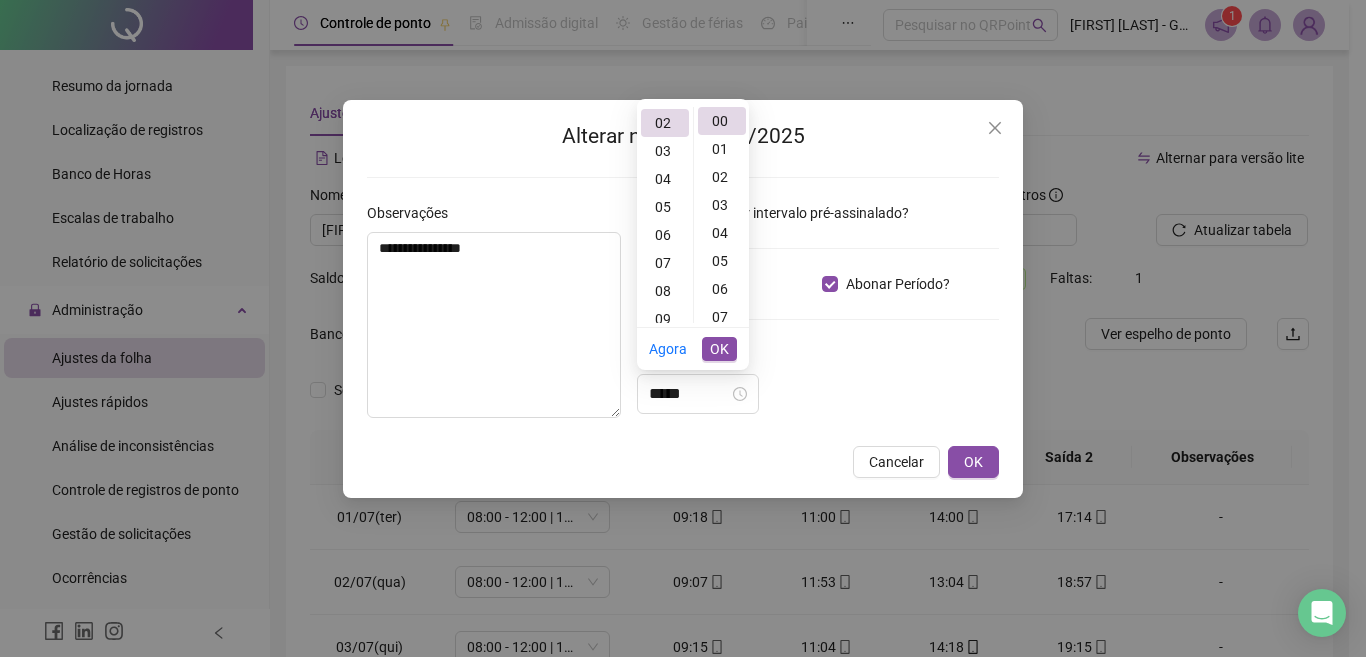 click on "*****" at bounding box center (818, 394) 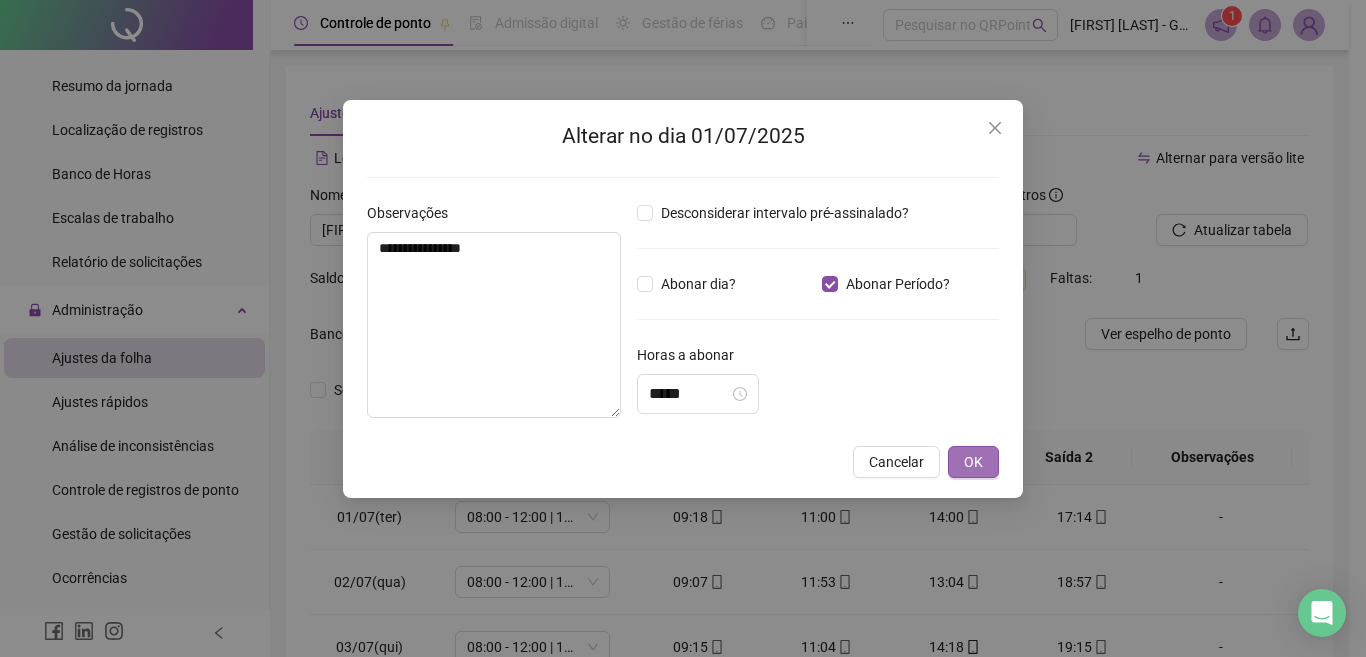click on "OK" at bounding box center [973, 462] 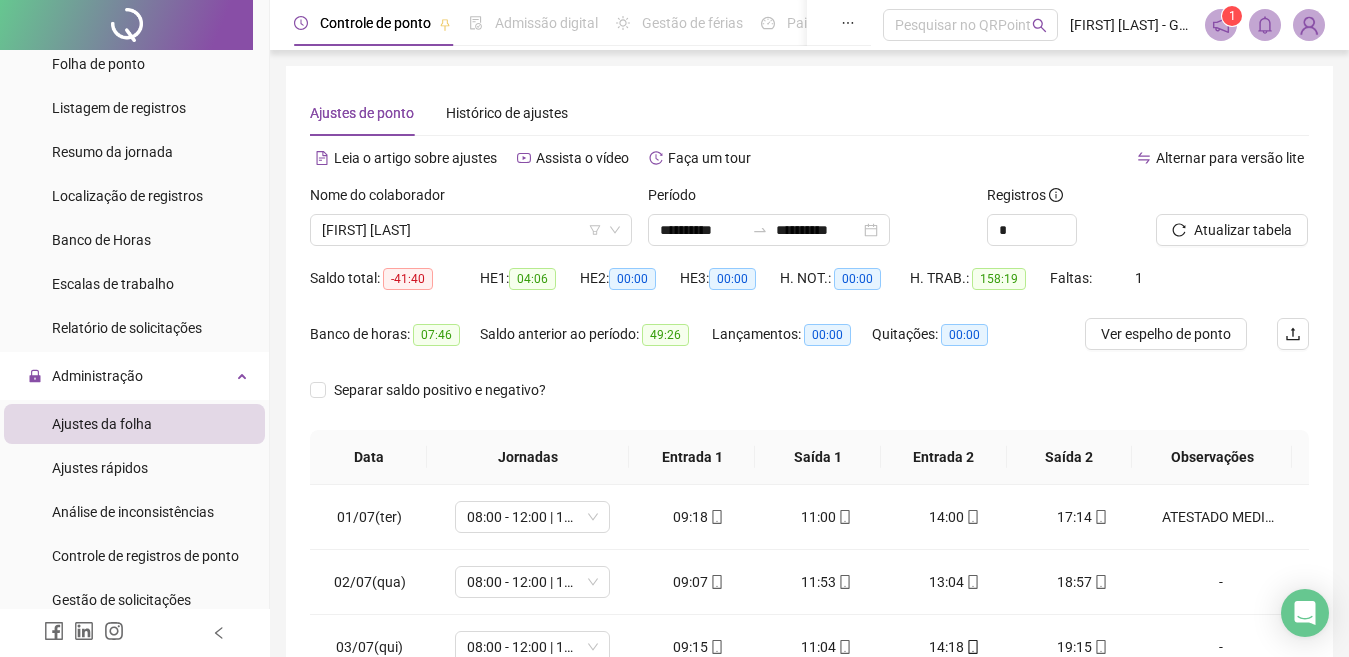 scroll, scrollTop: 0, scrollLeft: 0, axis: both 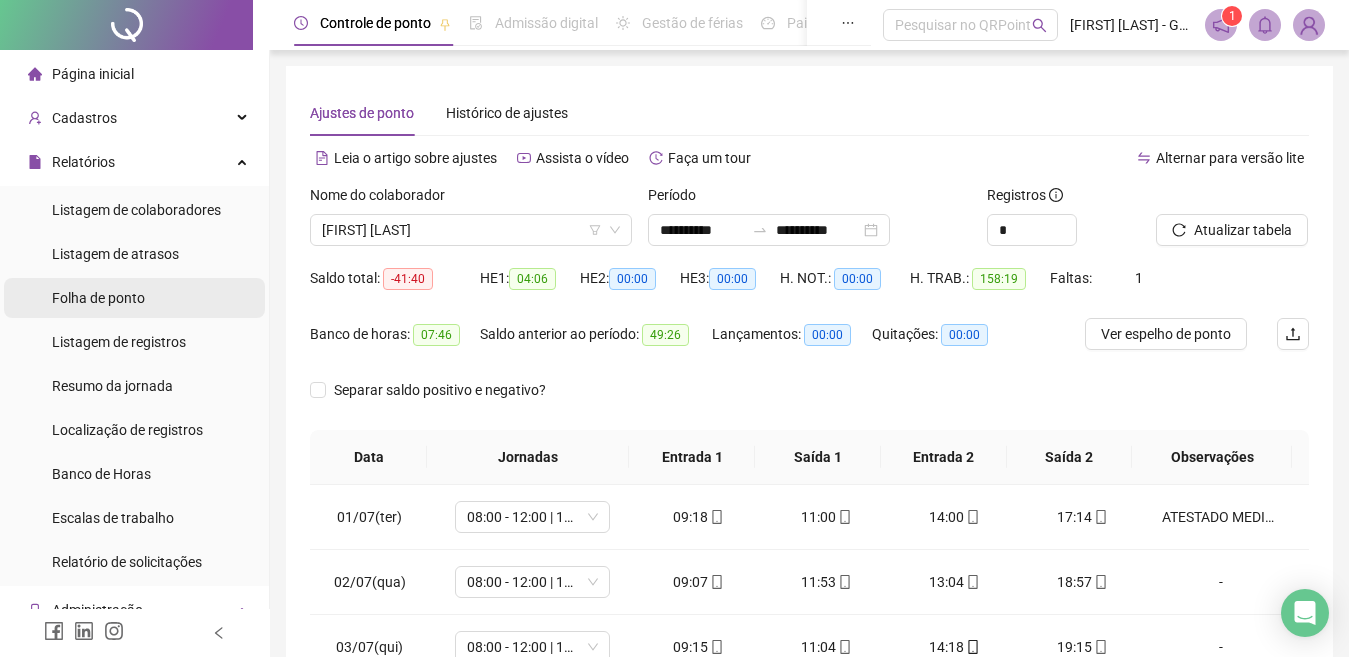 click on "Folha de ponto" at bounding box center (134, 298) 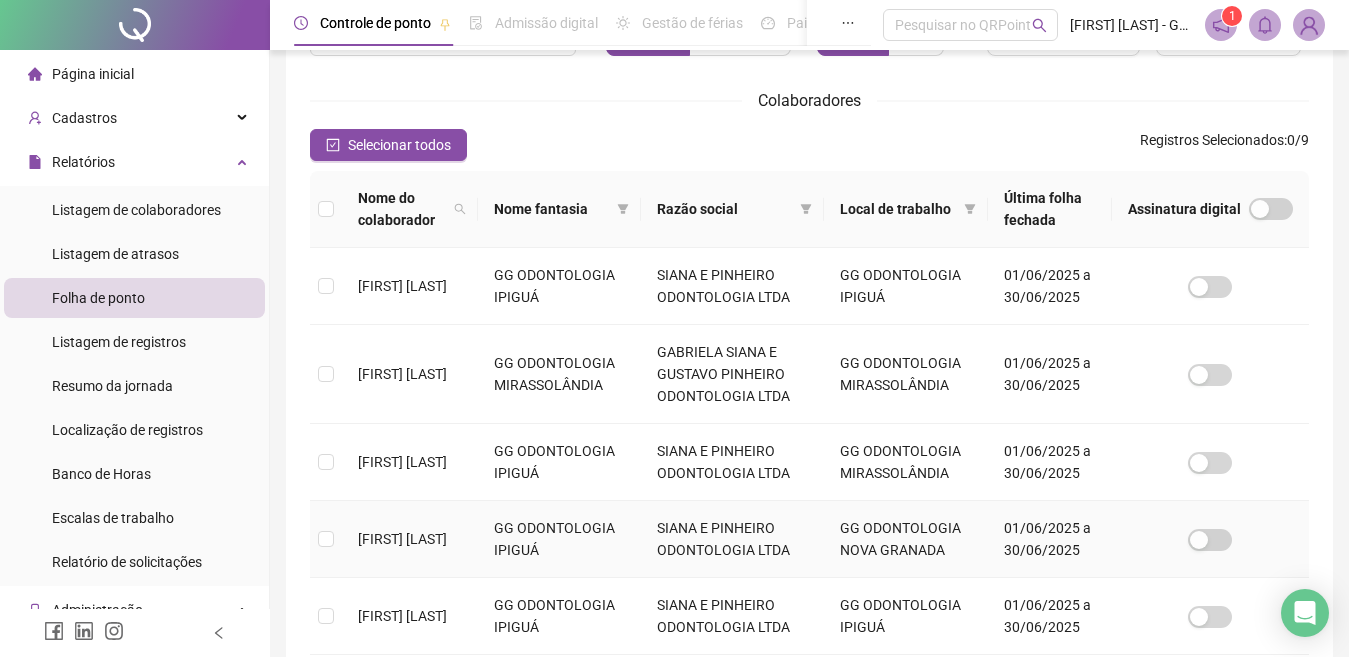 scroll, scrollTop: 300, scrollLeft: 0, axis: vertical 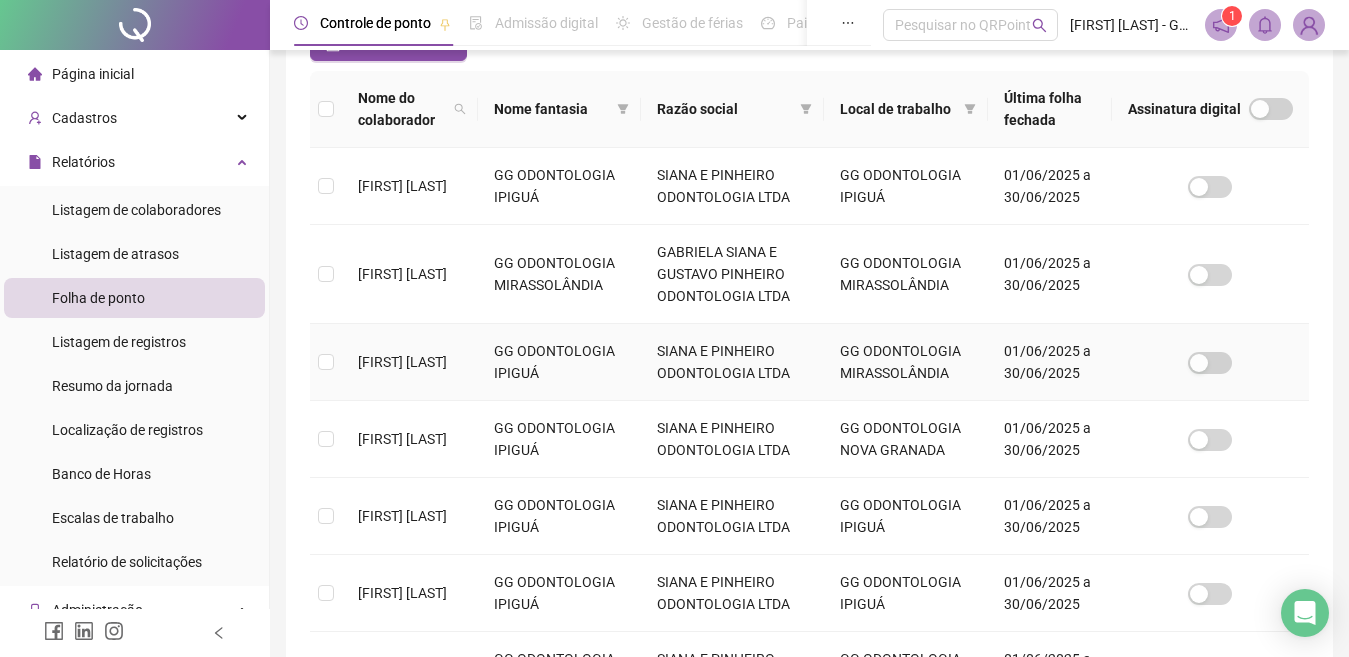 click on "[FIRST] [LAST]" at bounding box center (410, 362) 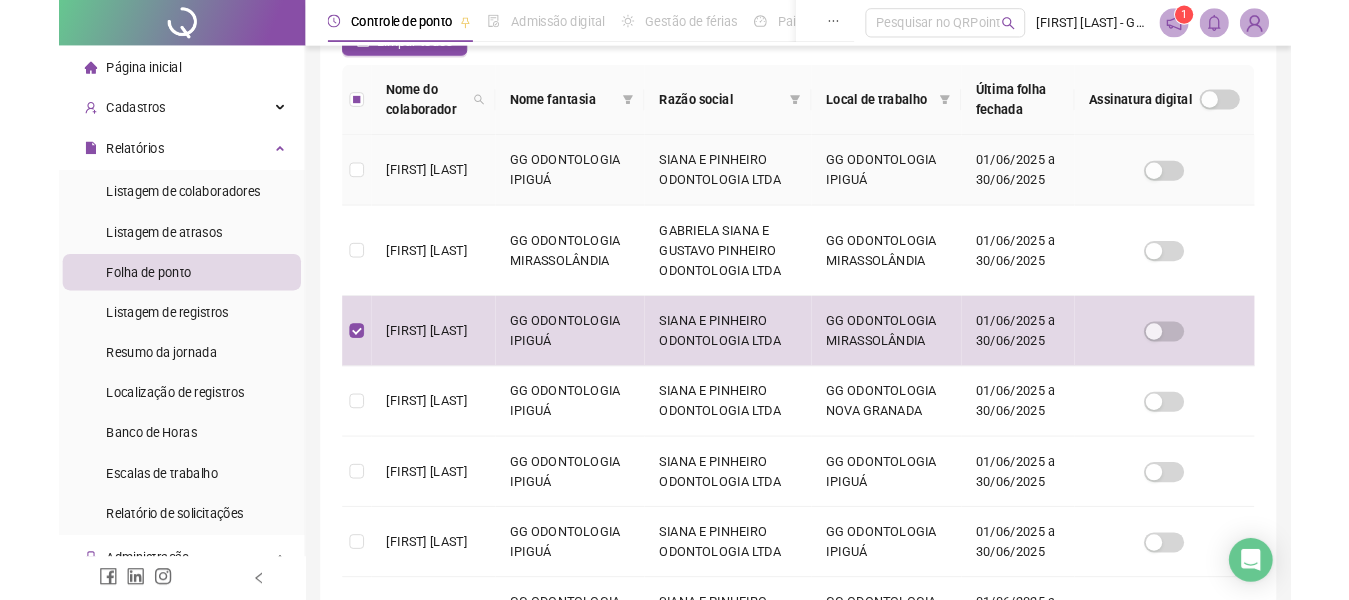 scroll, scrollTop: 81, scrollLeft: 0, axis: vertical 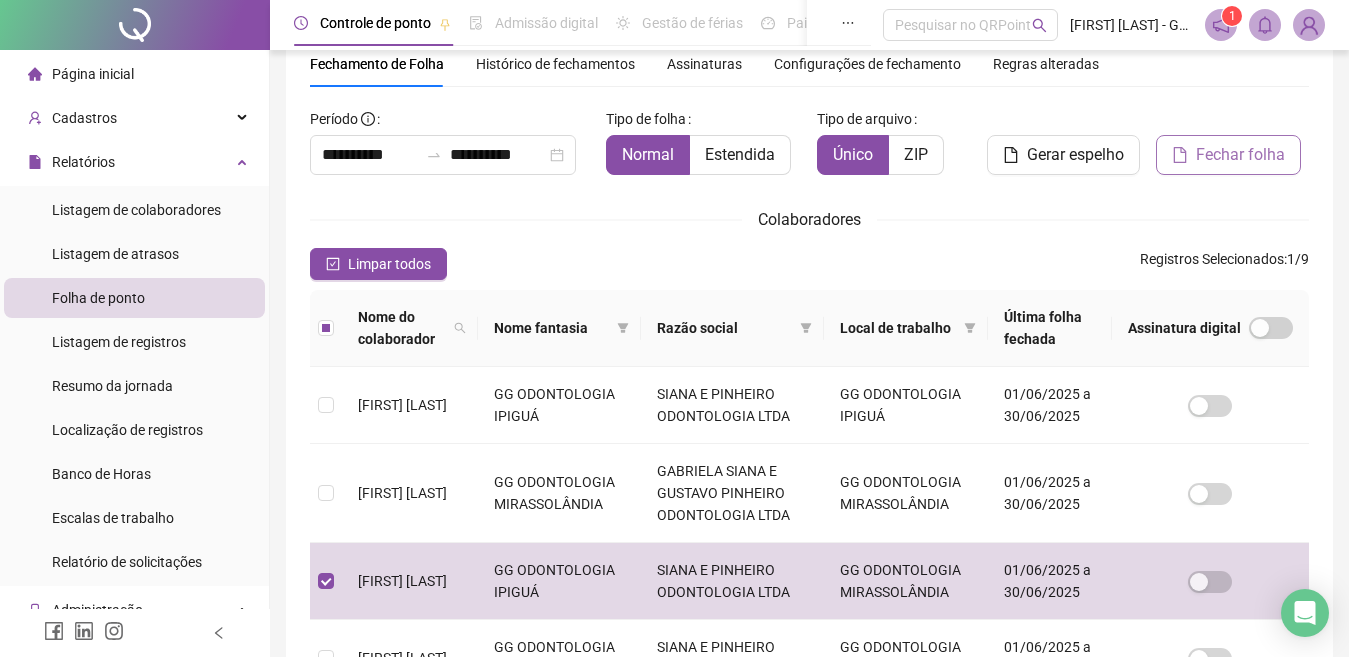 click on "Fechar folha" at bounding box center (1228, 155) 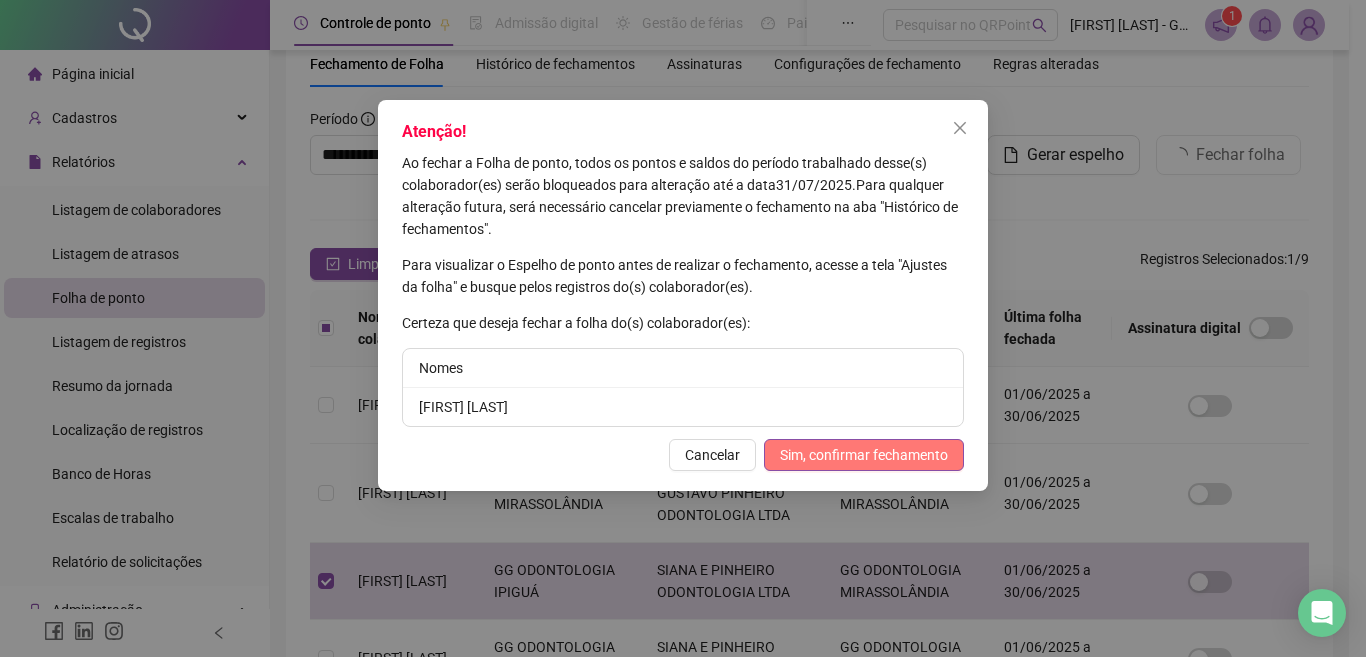 click on "Sim, confirmar fechamento" at bounding box center [864, 455] 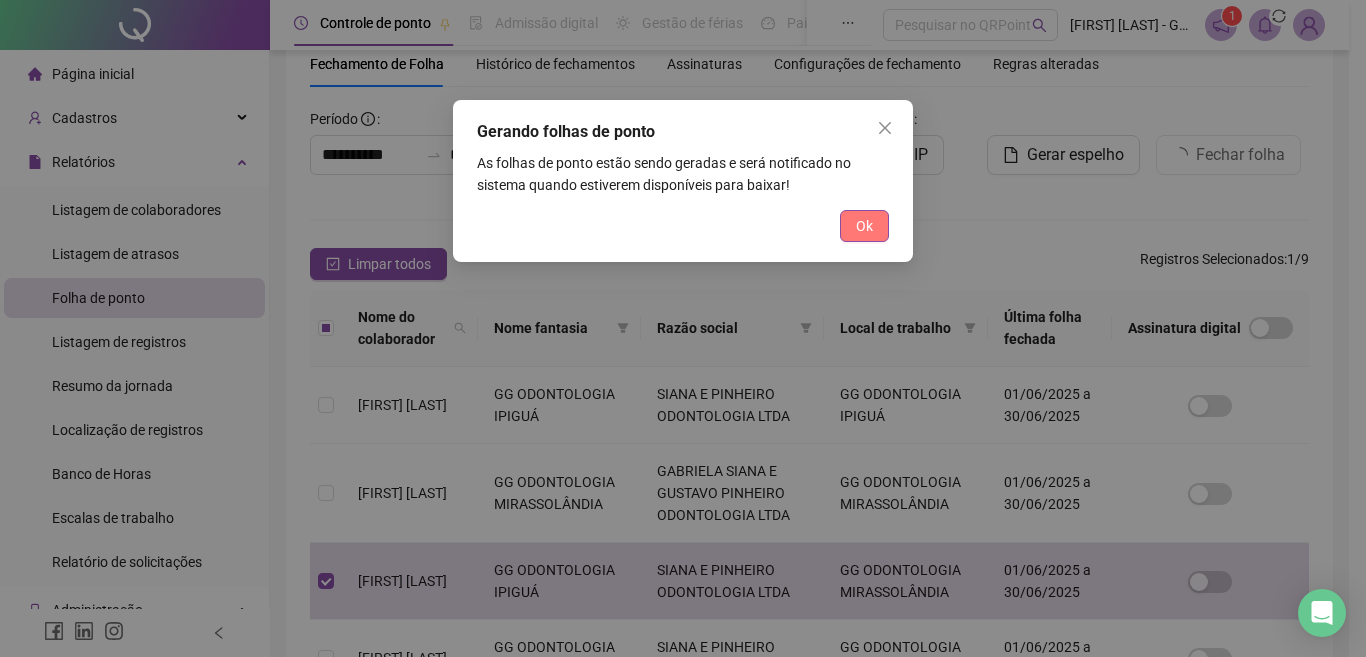 click on "Ok" at bounding box center [864, 226] 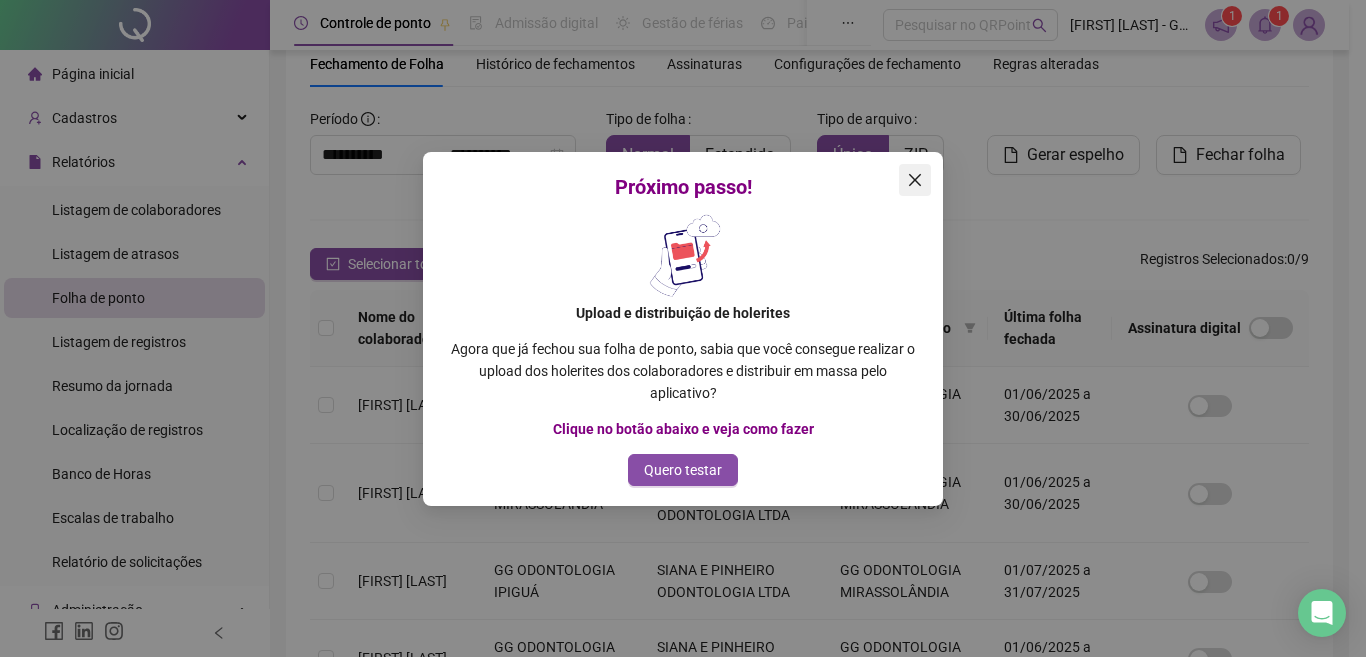 click at bounding box center [915, 180] 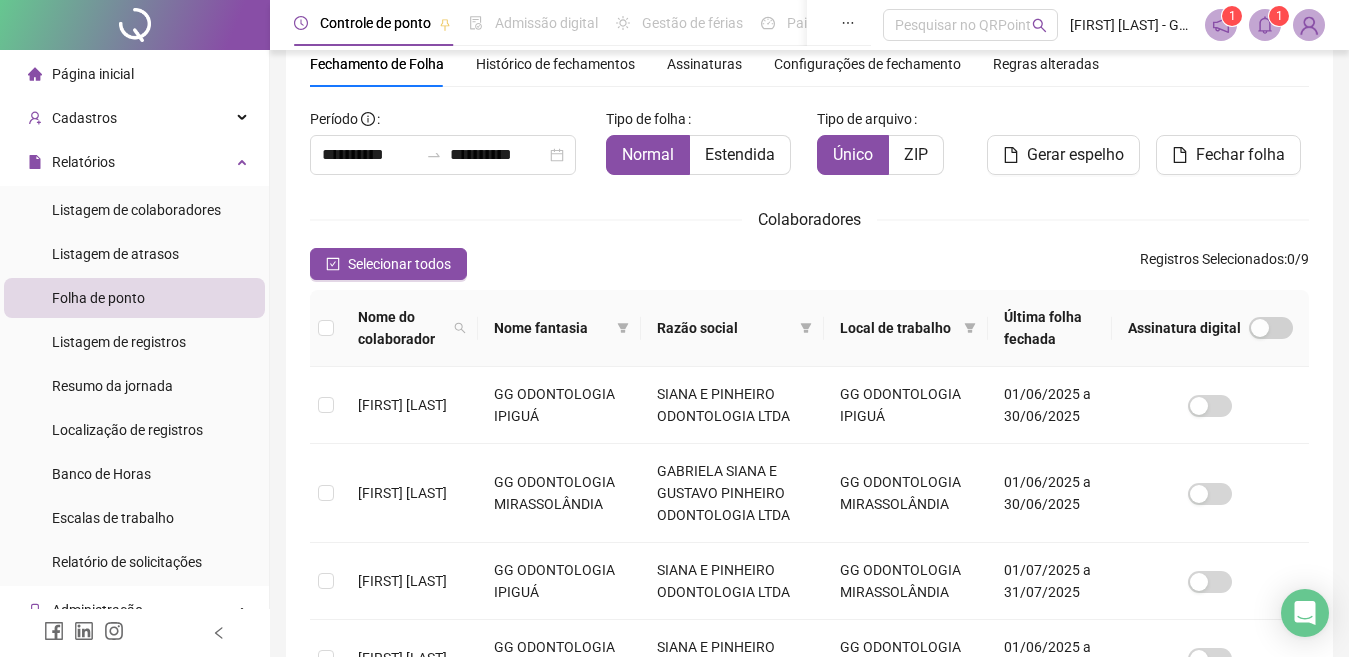 click 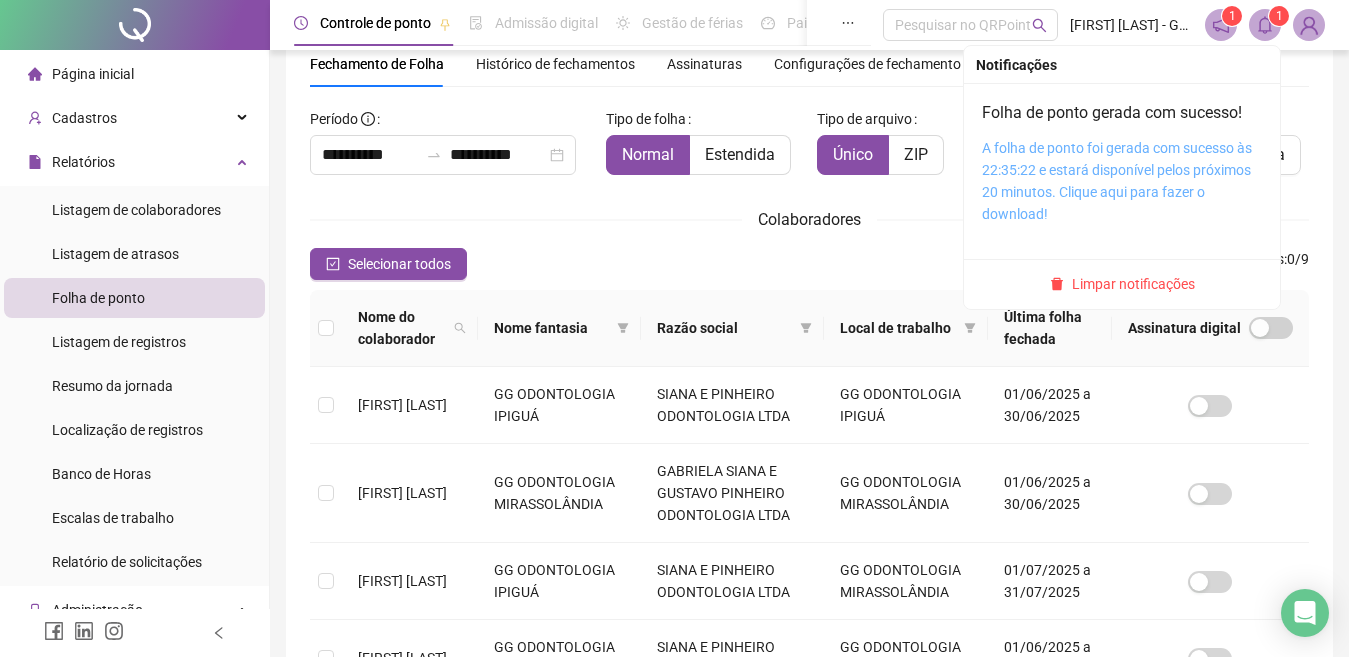click on "A folha de ponto foi gerada com sucesso às 22:35:22 e estará disponível pelos próximos 20 minutos.
Clique aqui para fazer o download!" at bounding box center (1117, 181) 